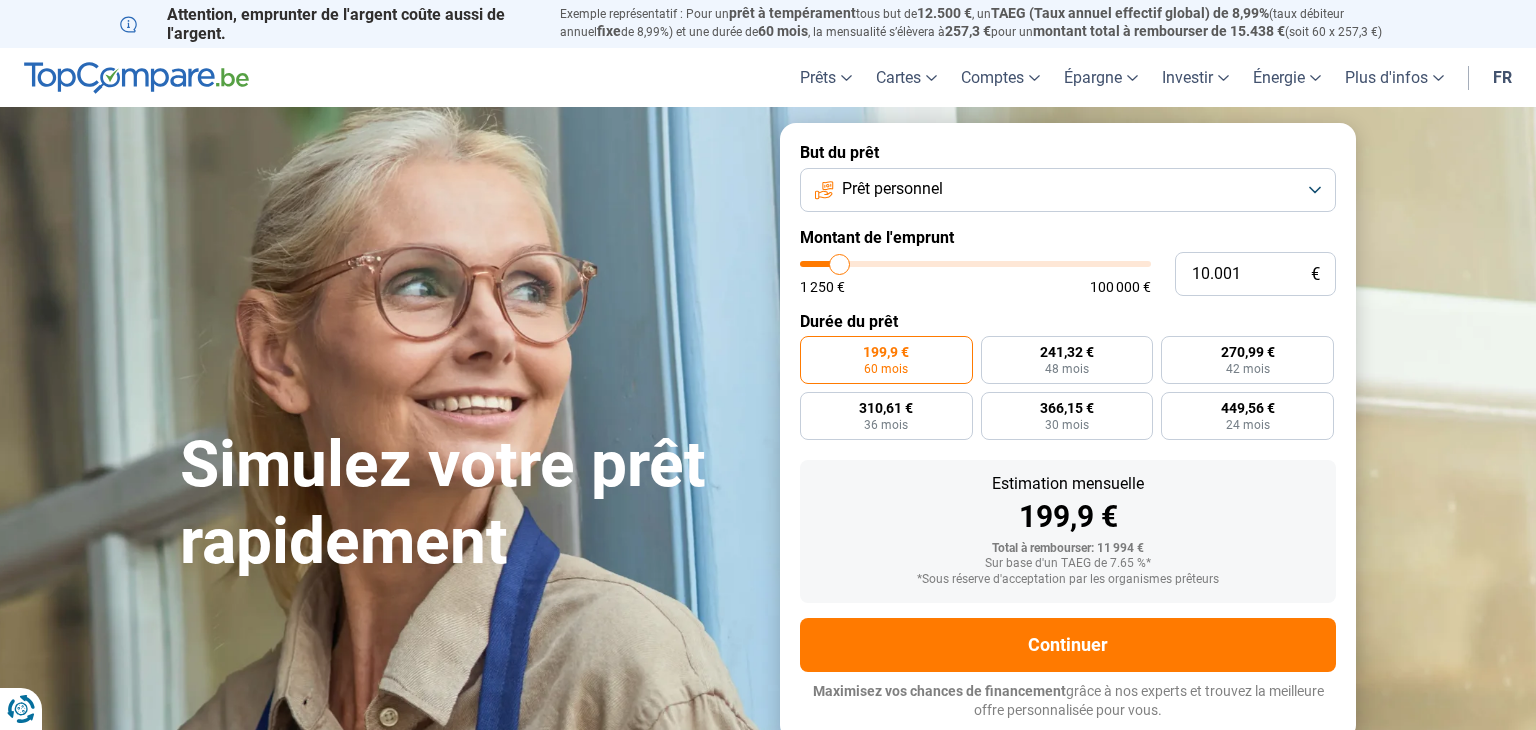 scroll, scrollTop: 0, scrollLeft: 0, axis: both 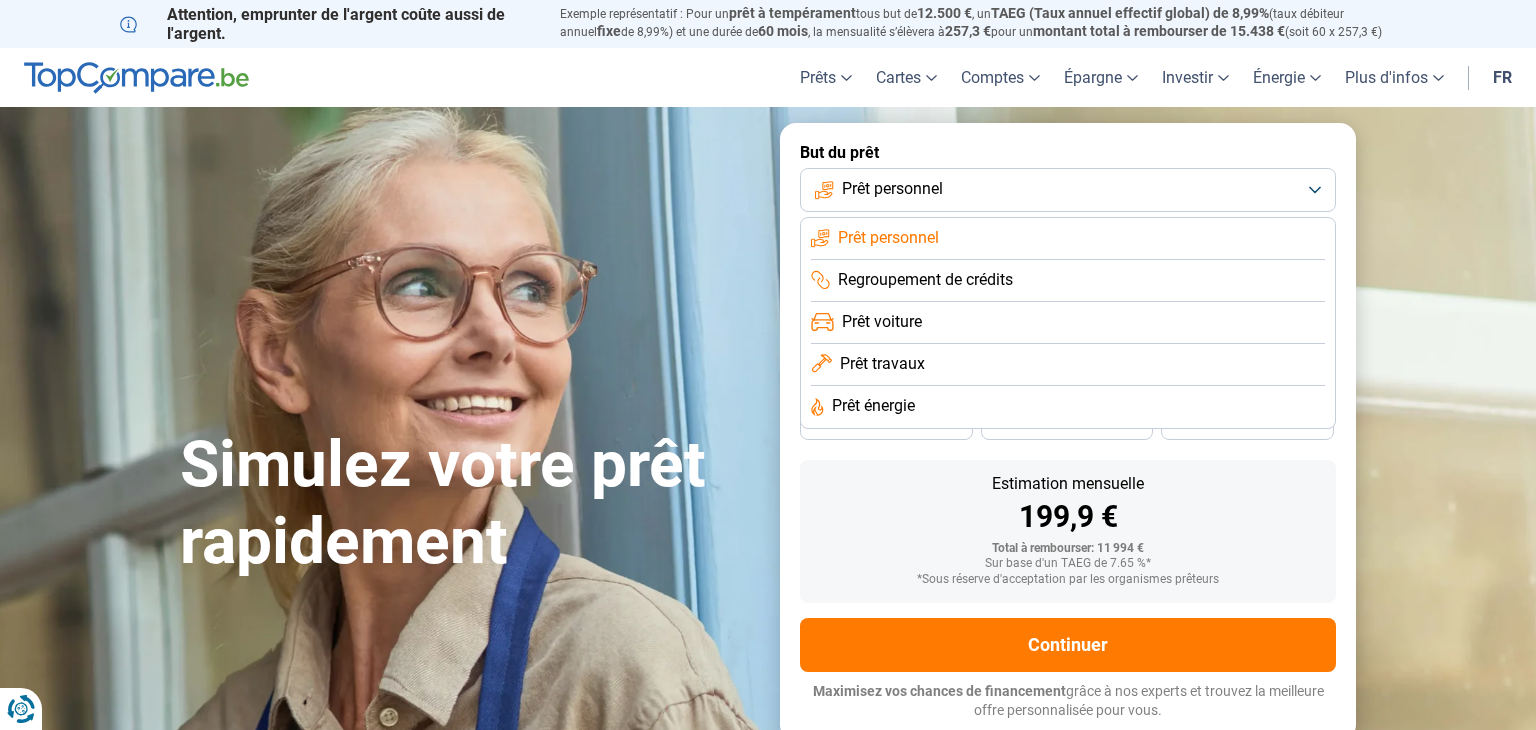 click on "Prêt voiture" 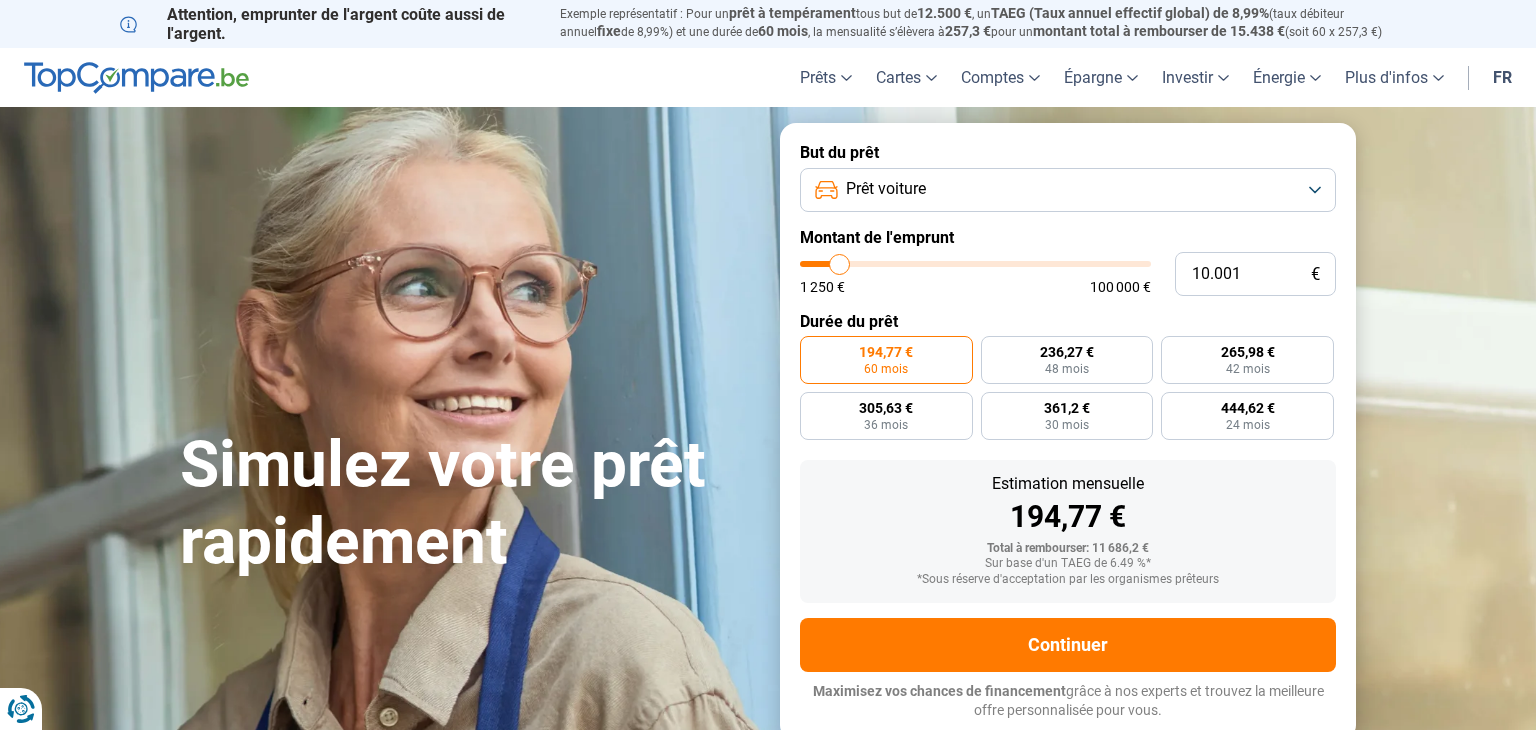 type on "10.250" 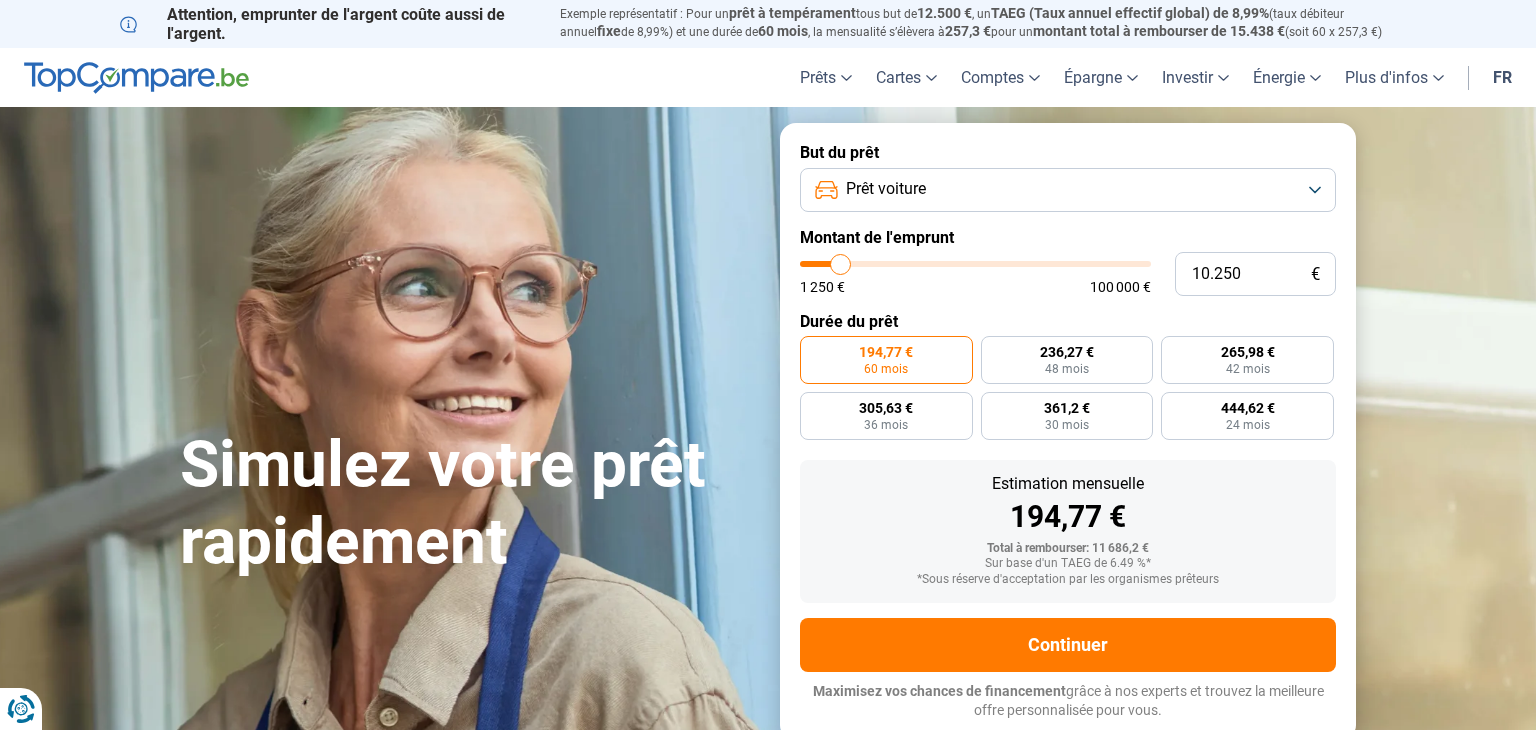 type on "10.500" 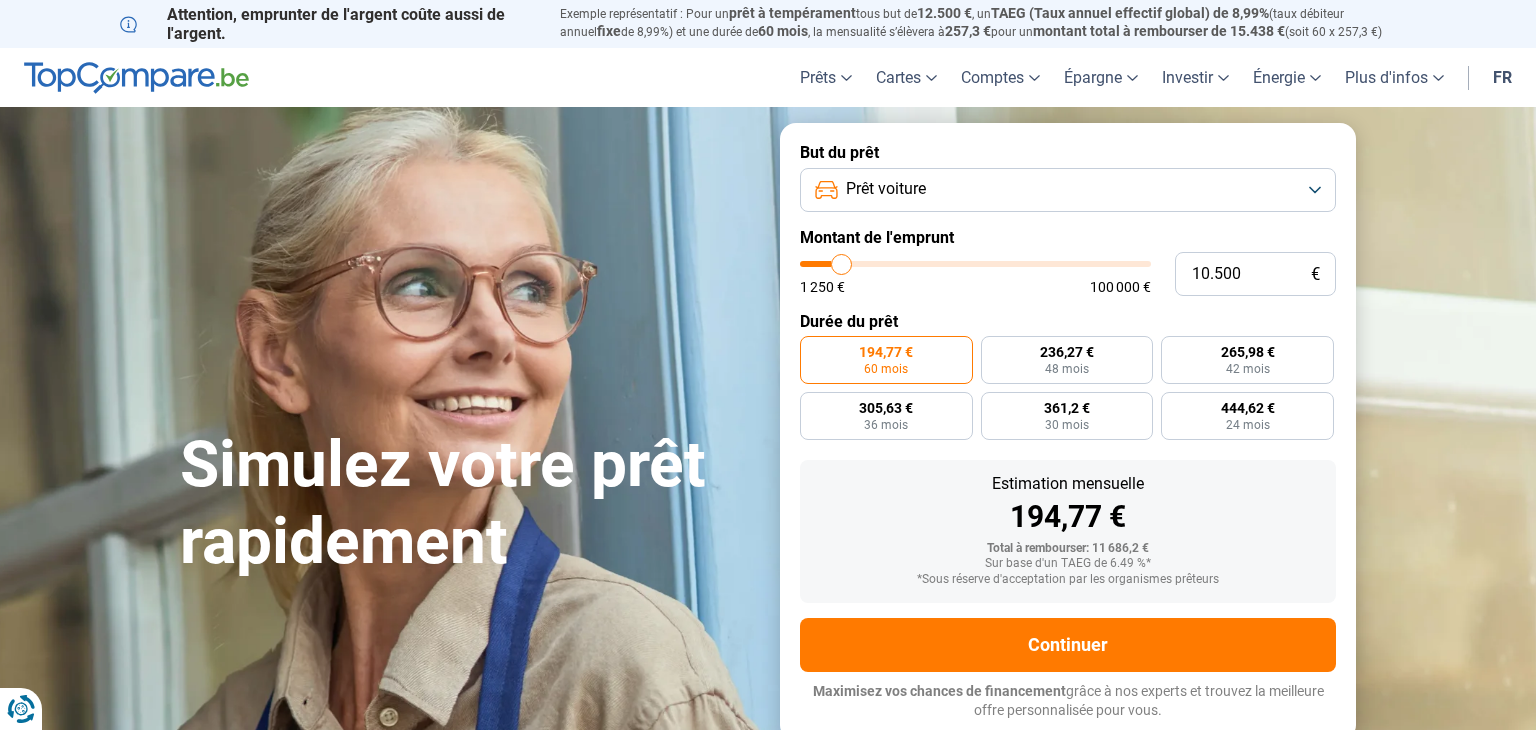 type on "11.000" 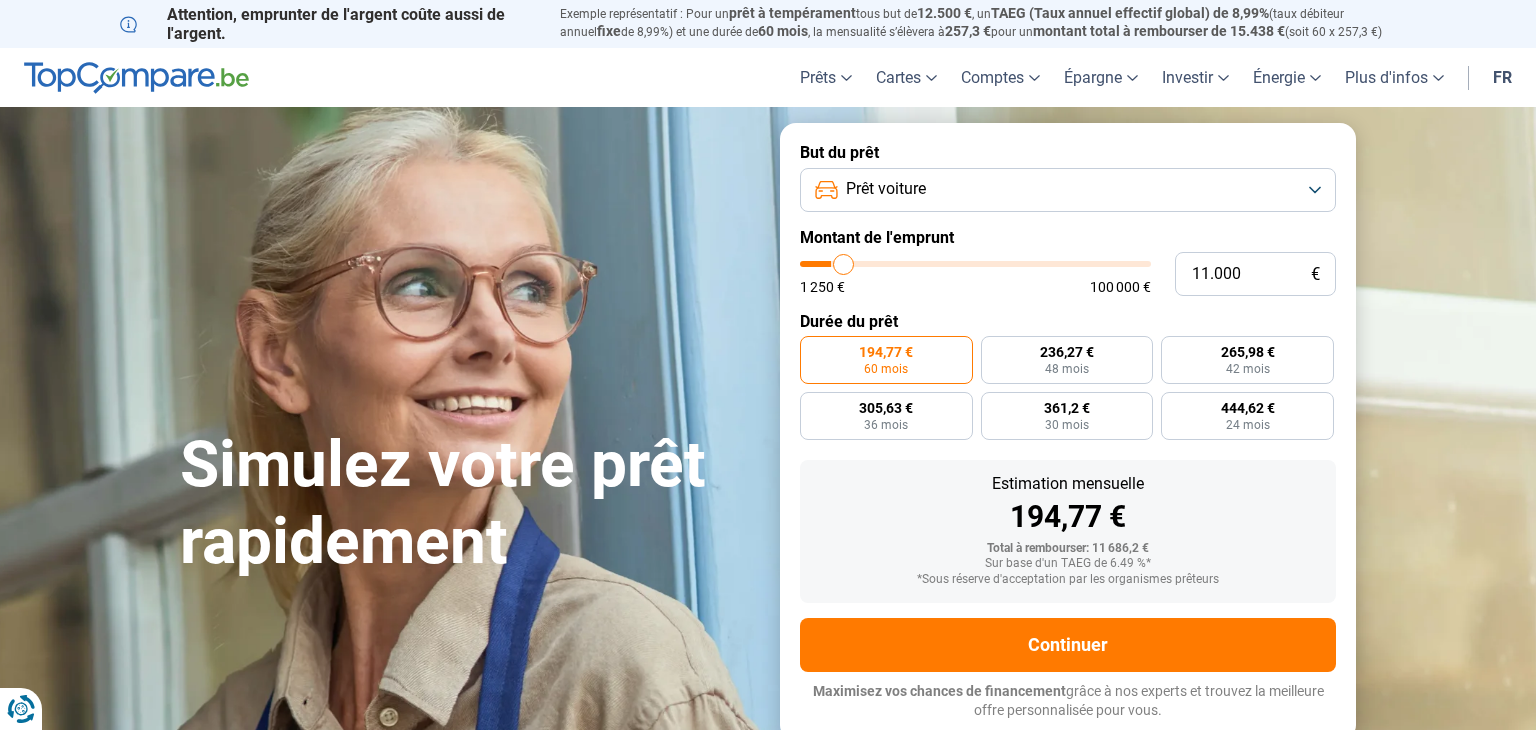 type on "11.750" 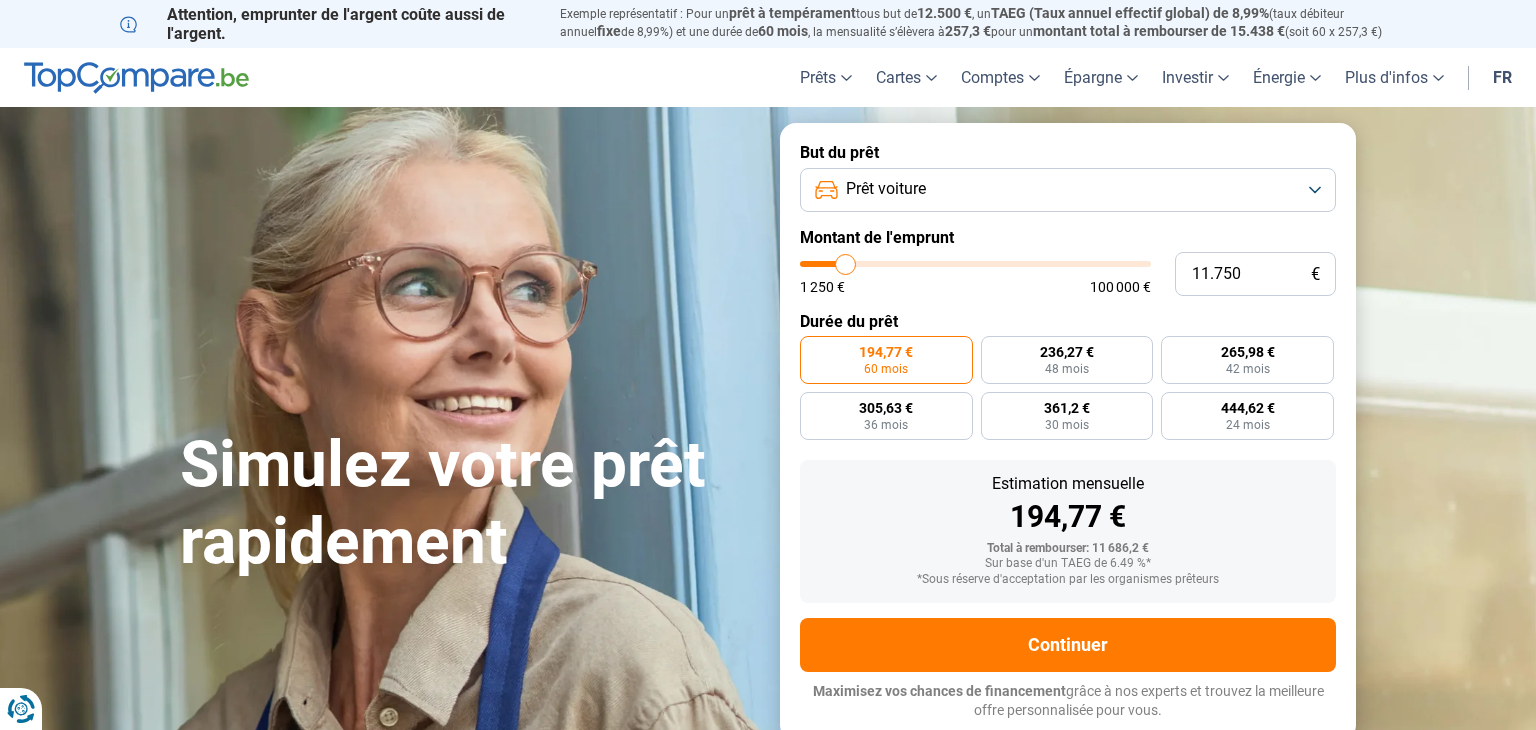type on "12.250" 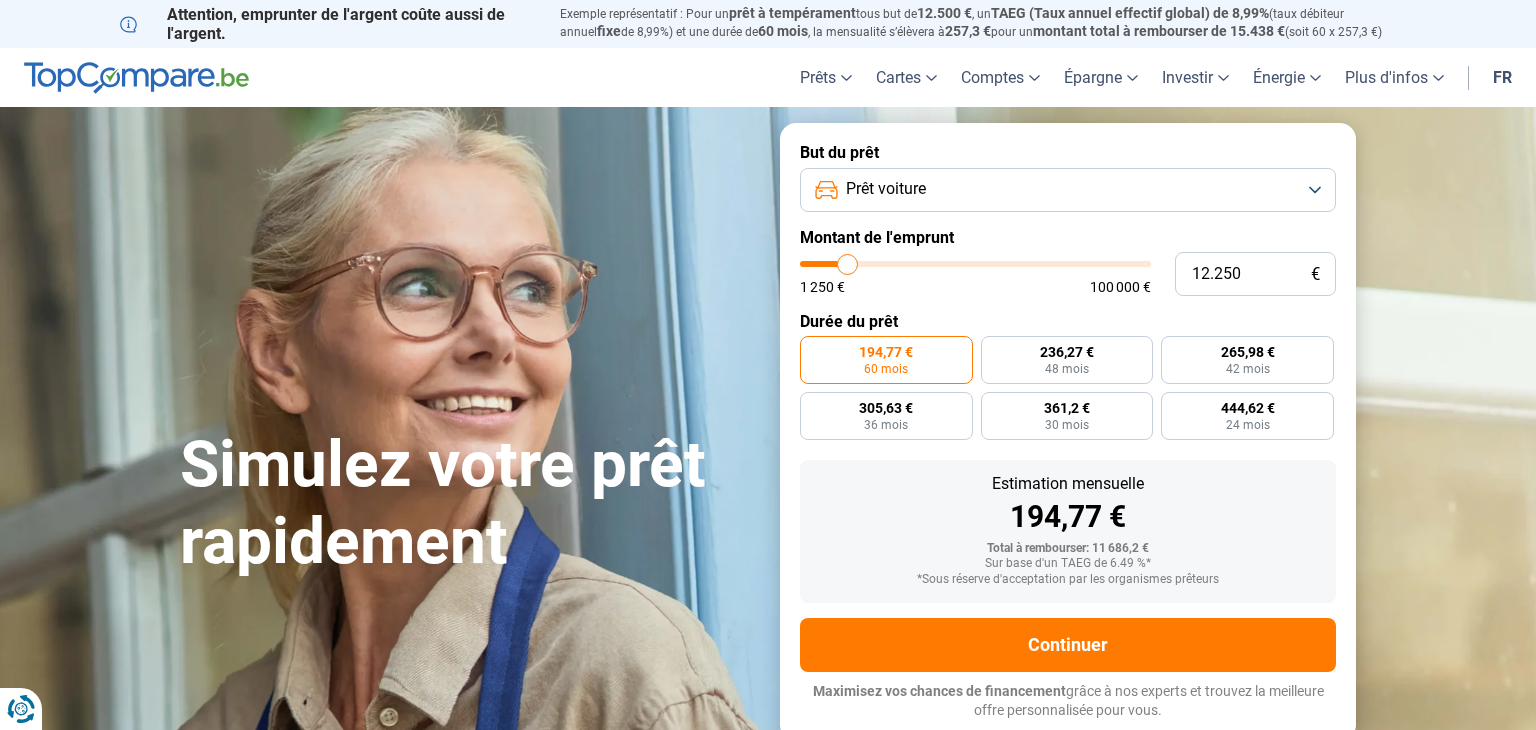type on "12.500" 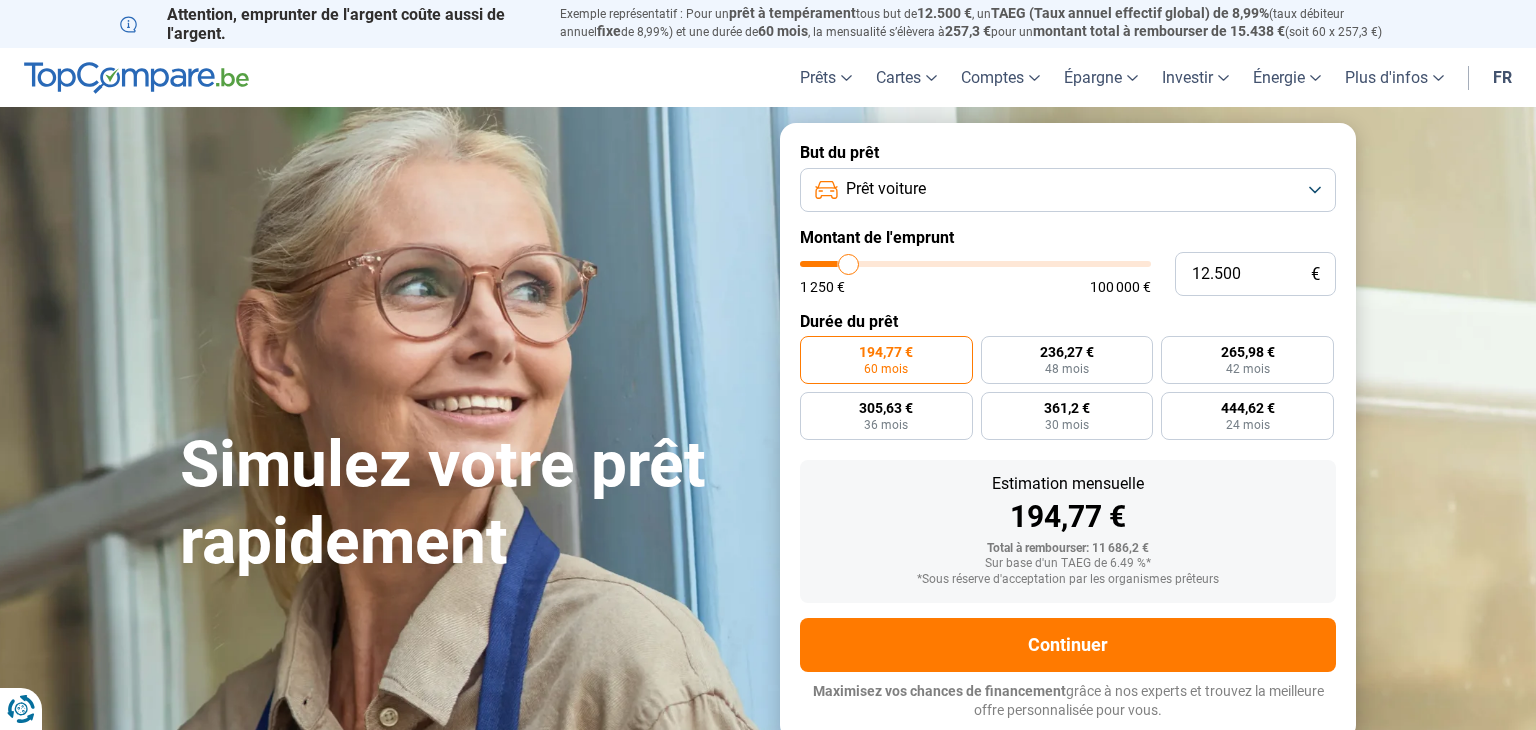 type on "13.000" 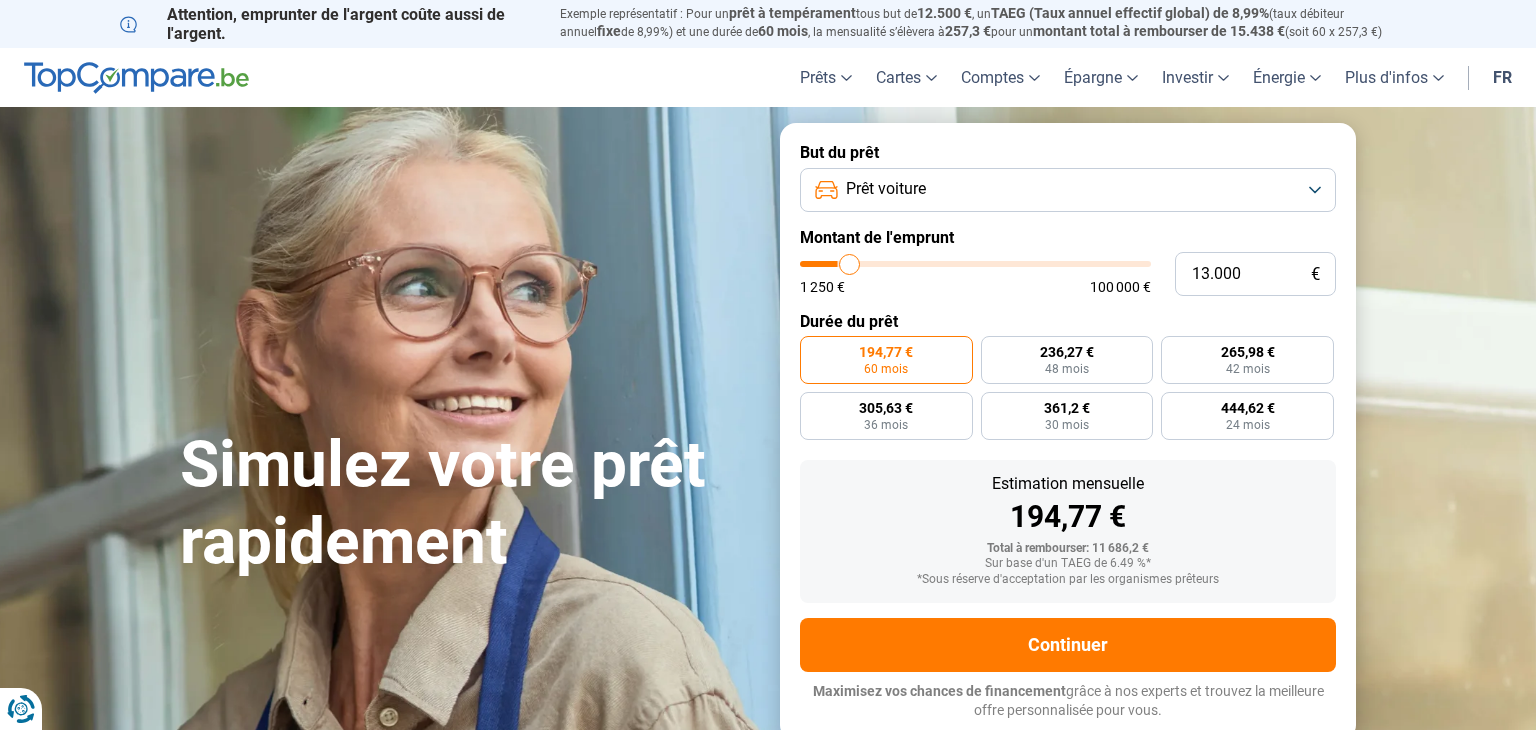 type on "13.250" 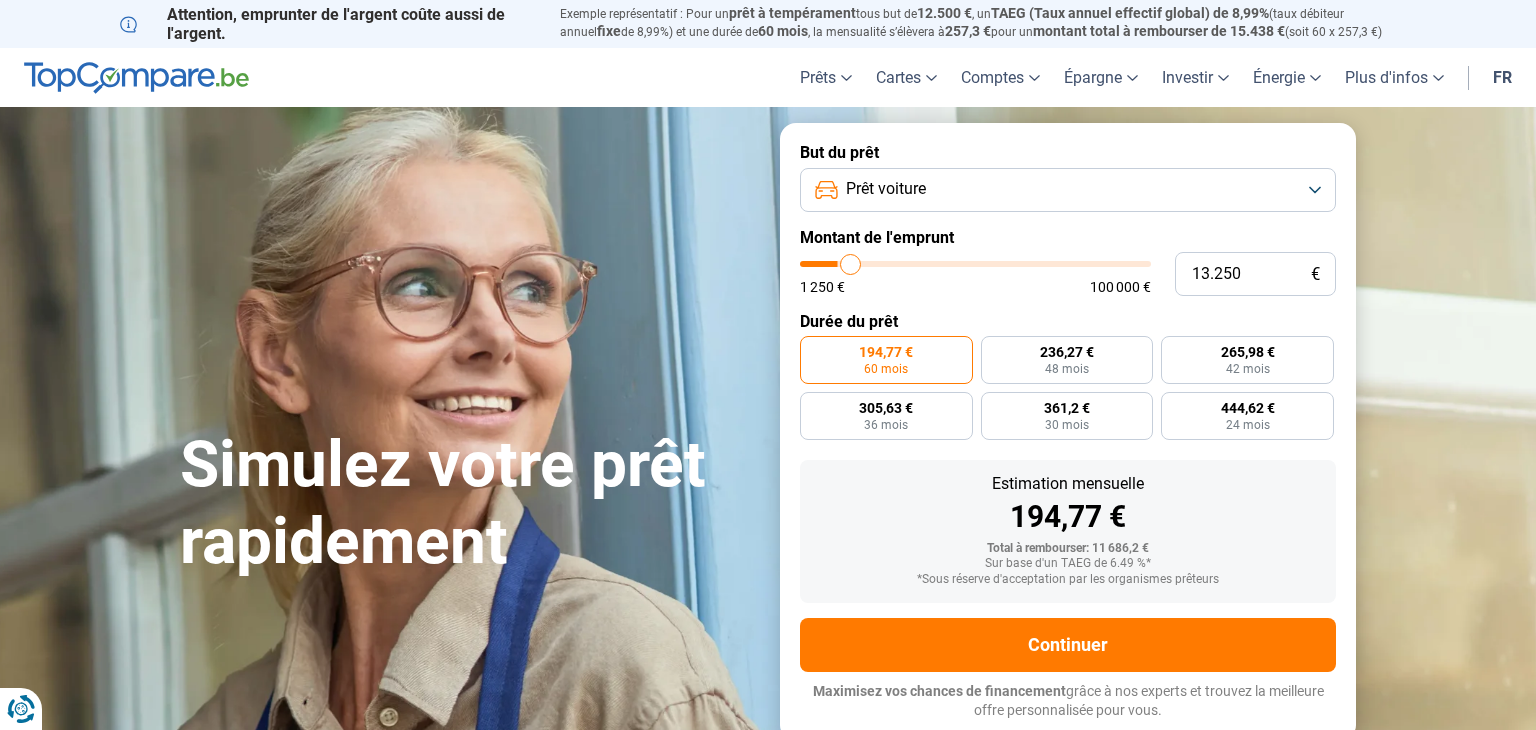 type on "13.500" 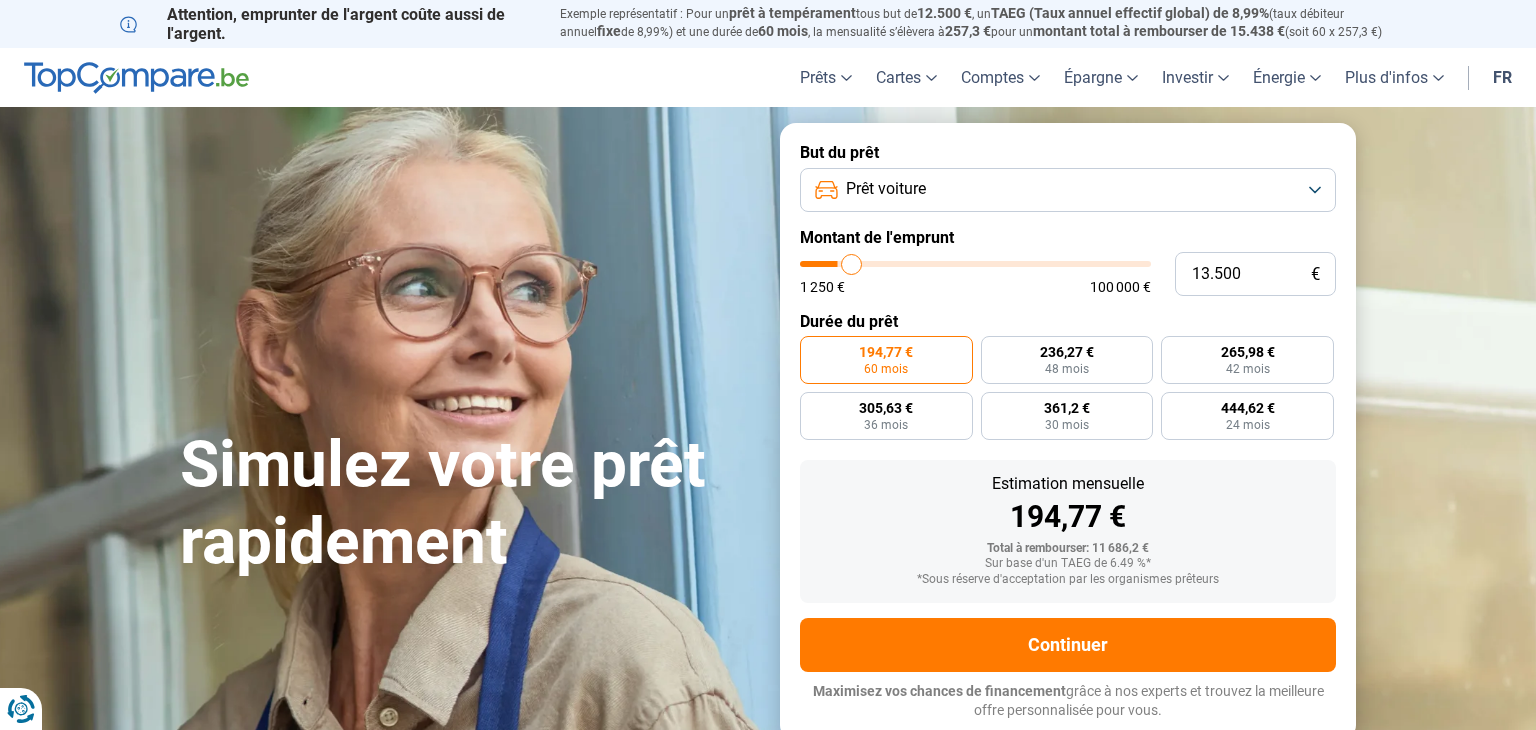 type on "13.750" 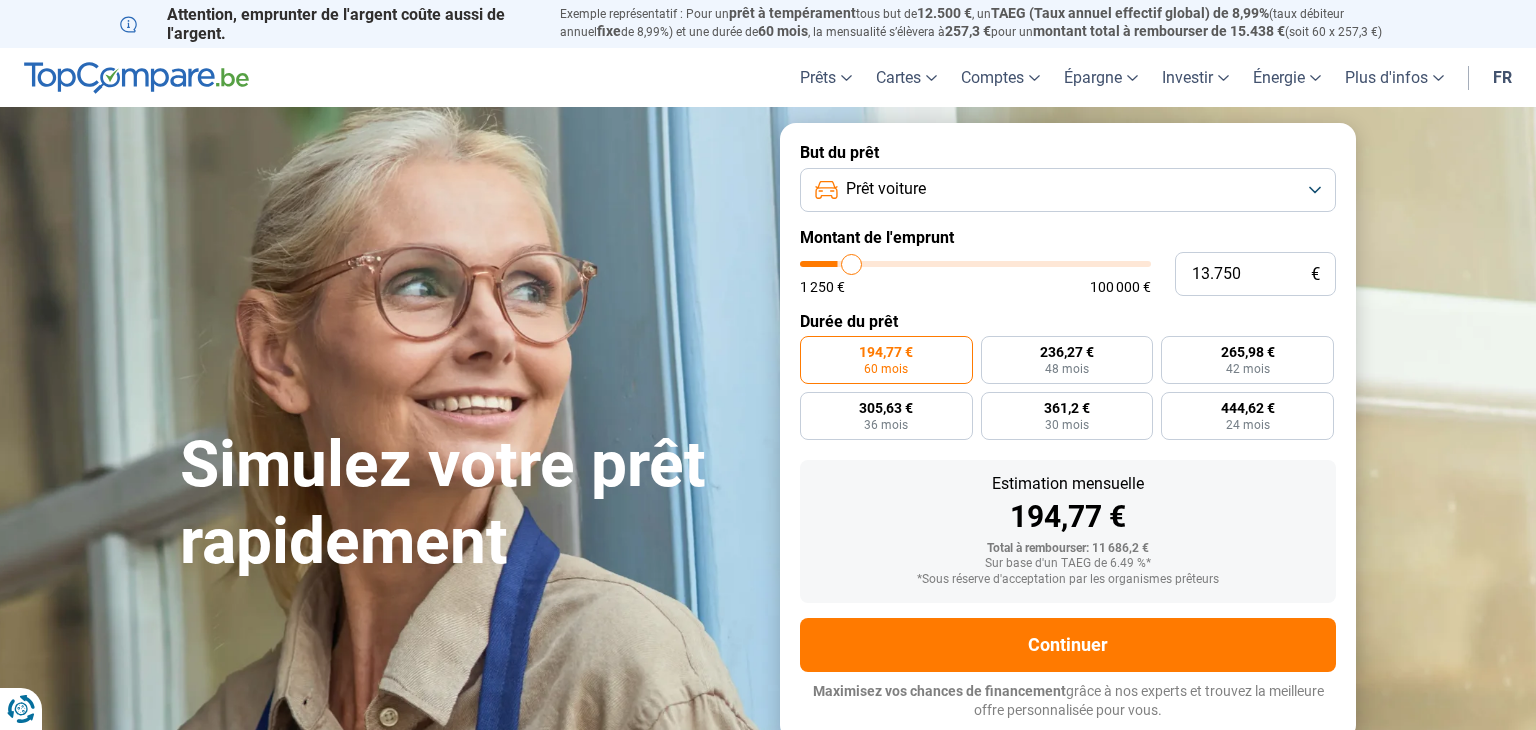 type on "13750" 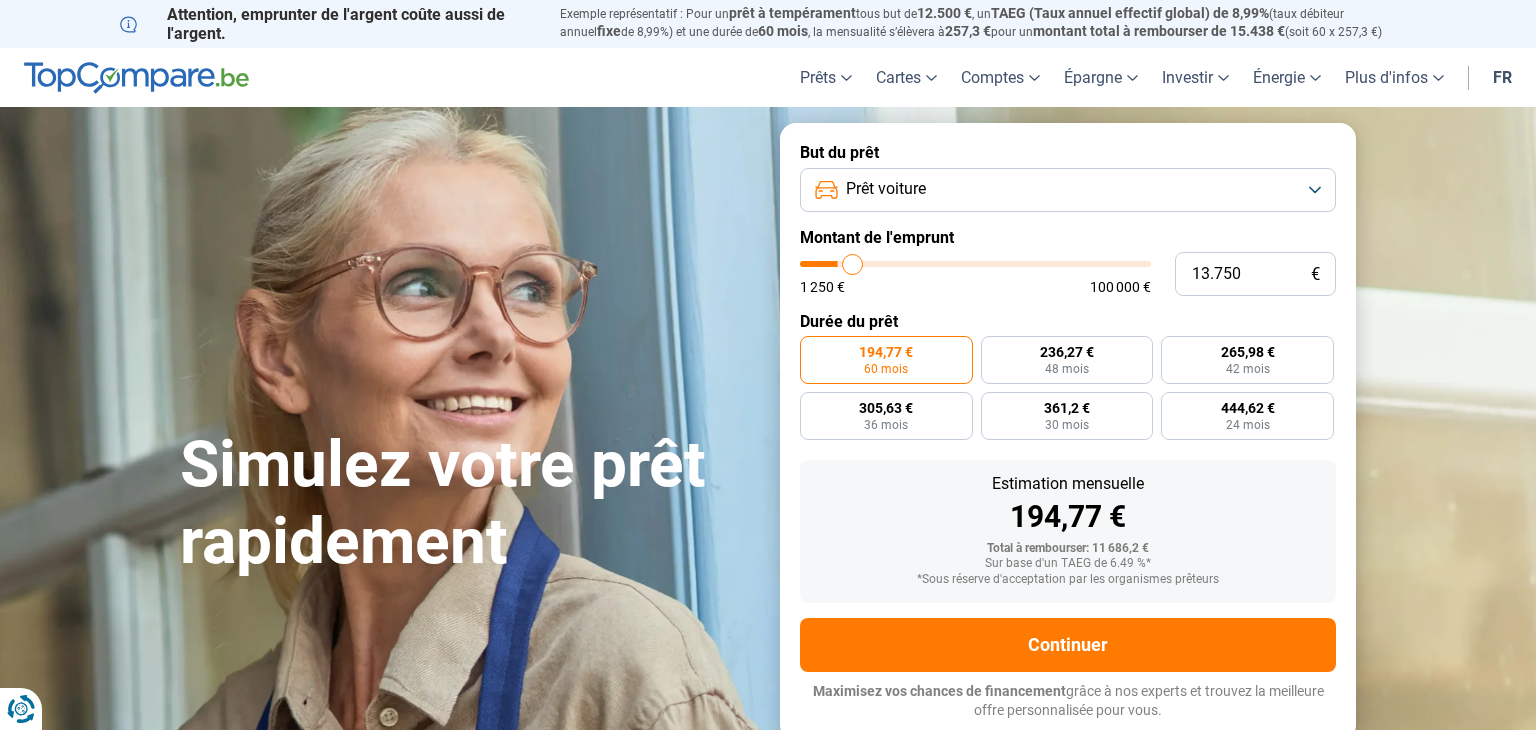 type on "14.000" 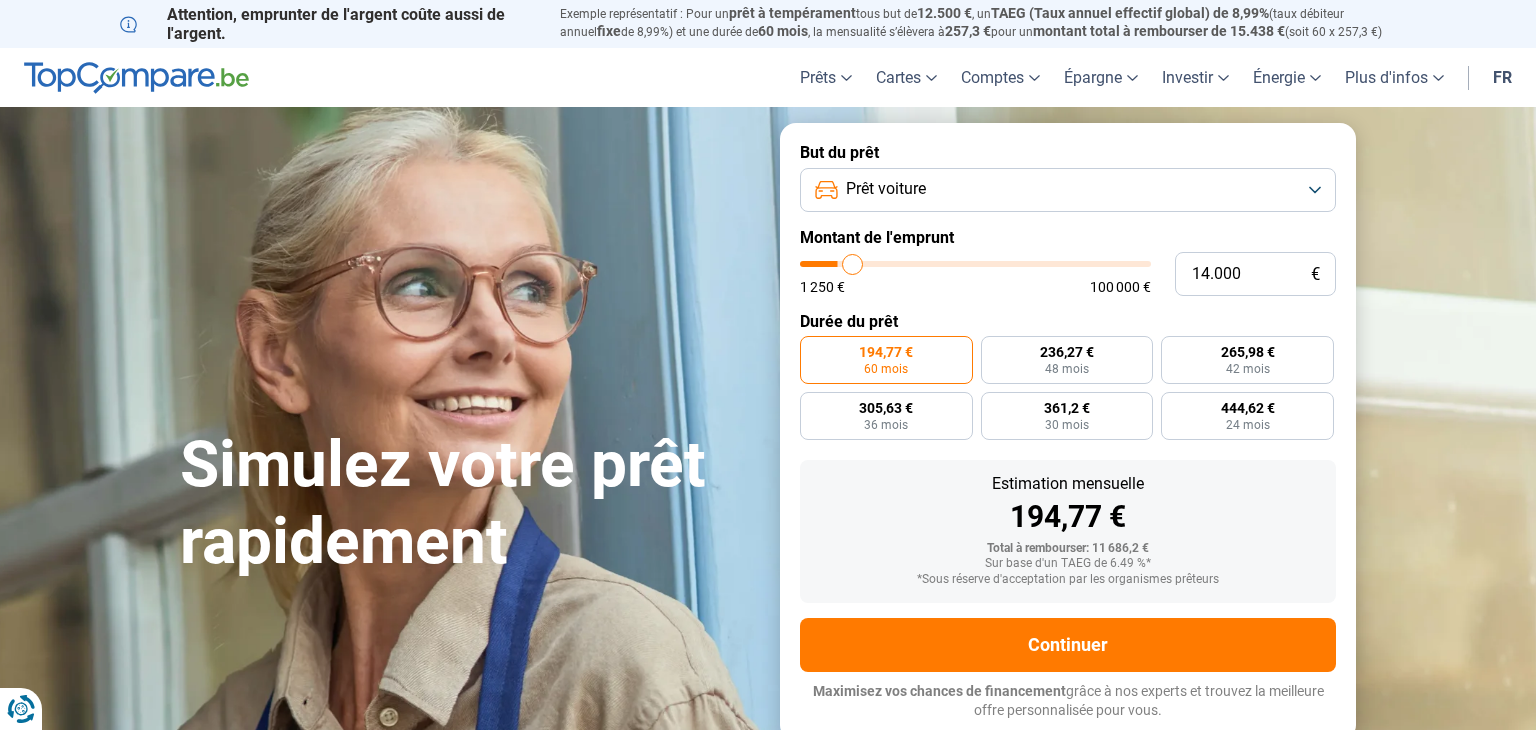 type on "14000" 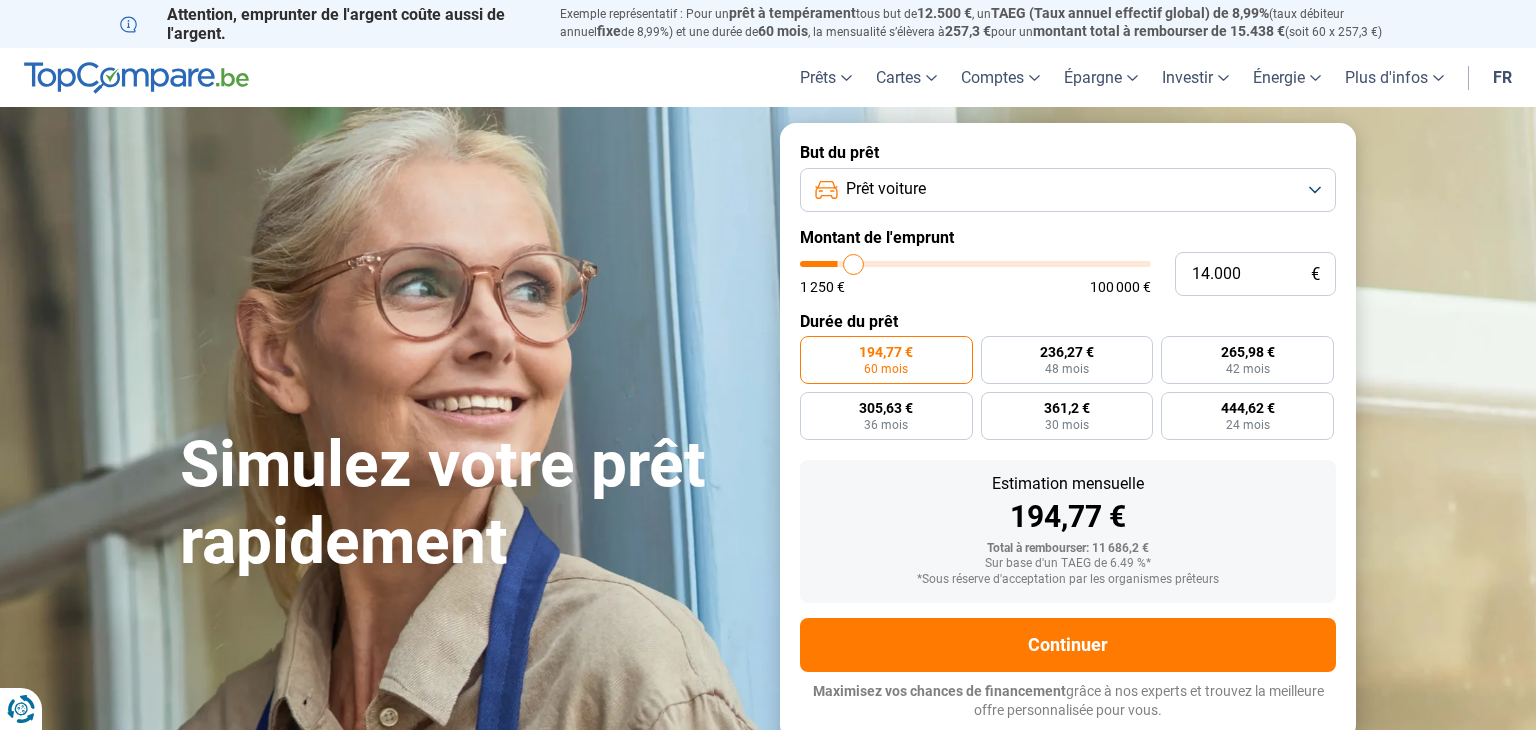 type on "14.250" 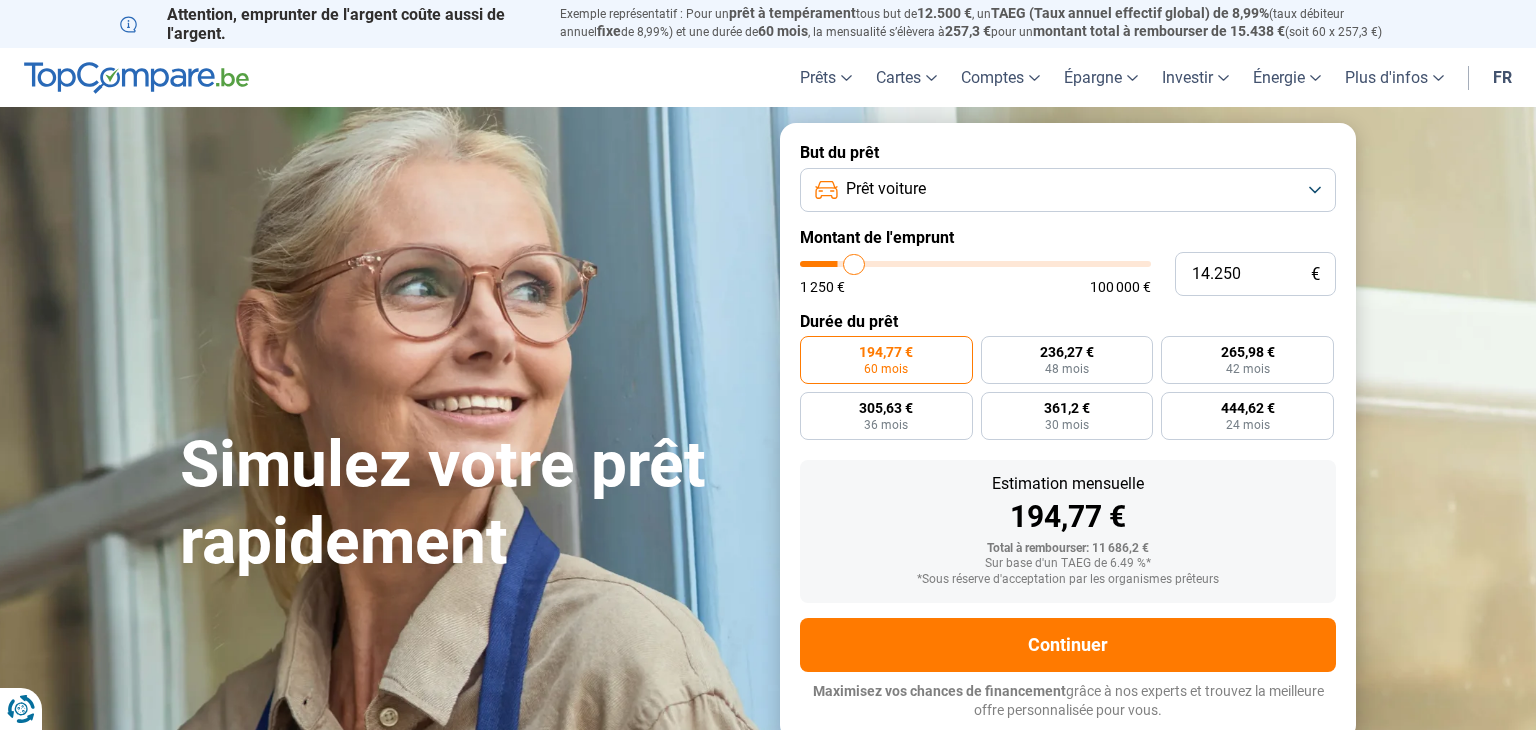 type on "14.500" 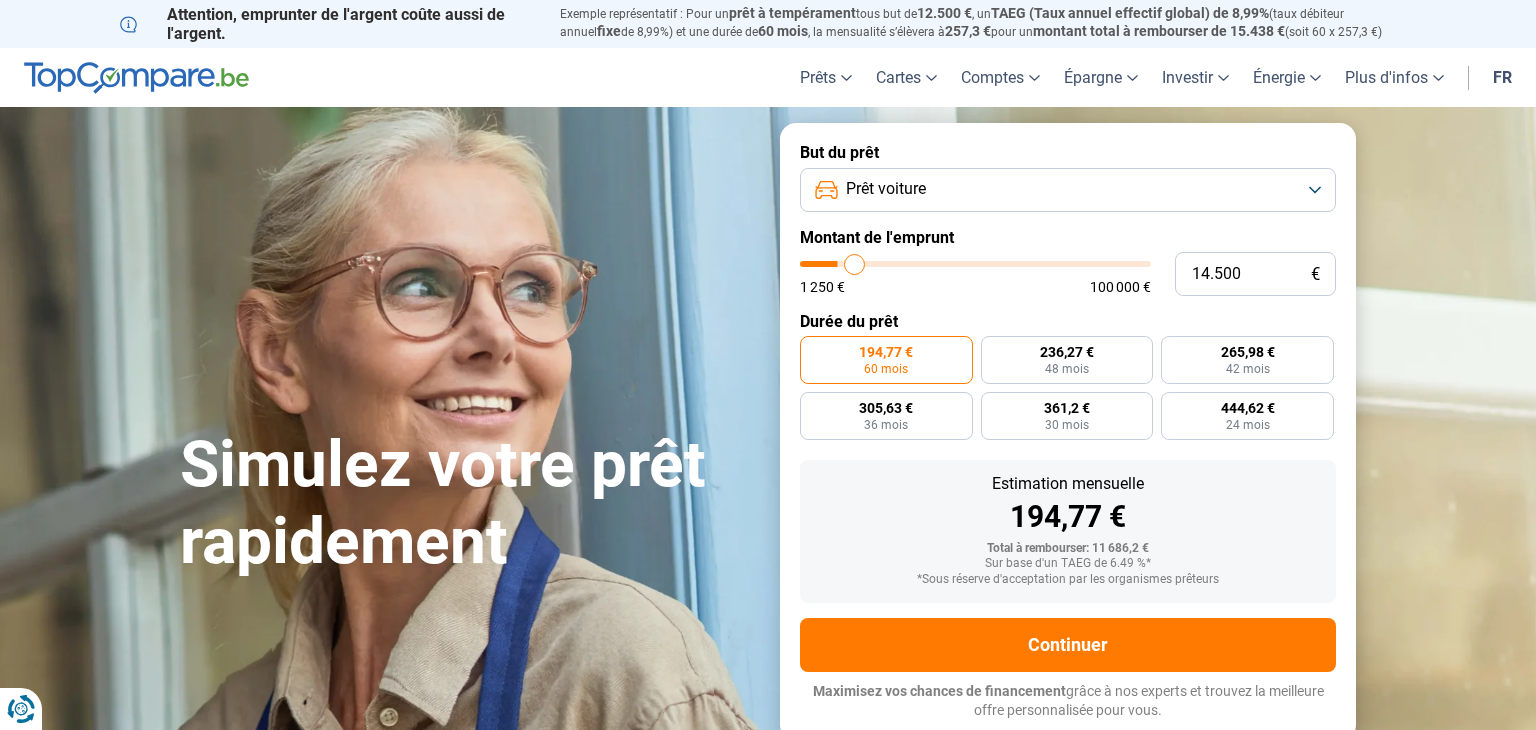 type on "15.000" 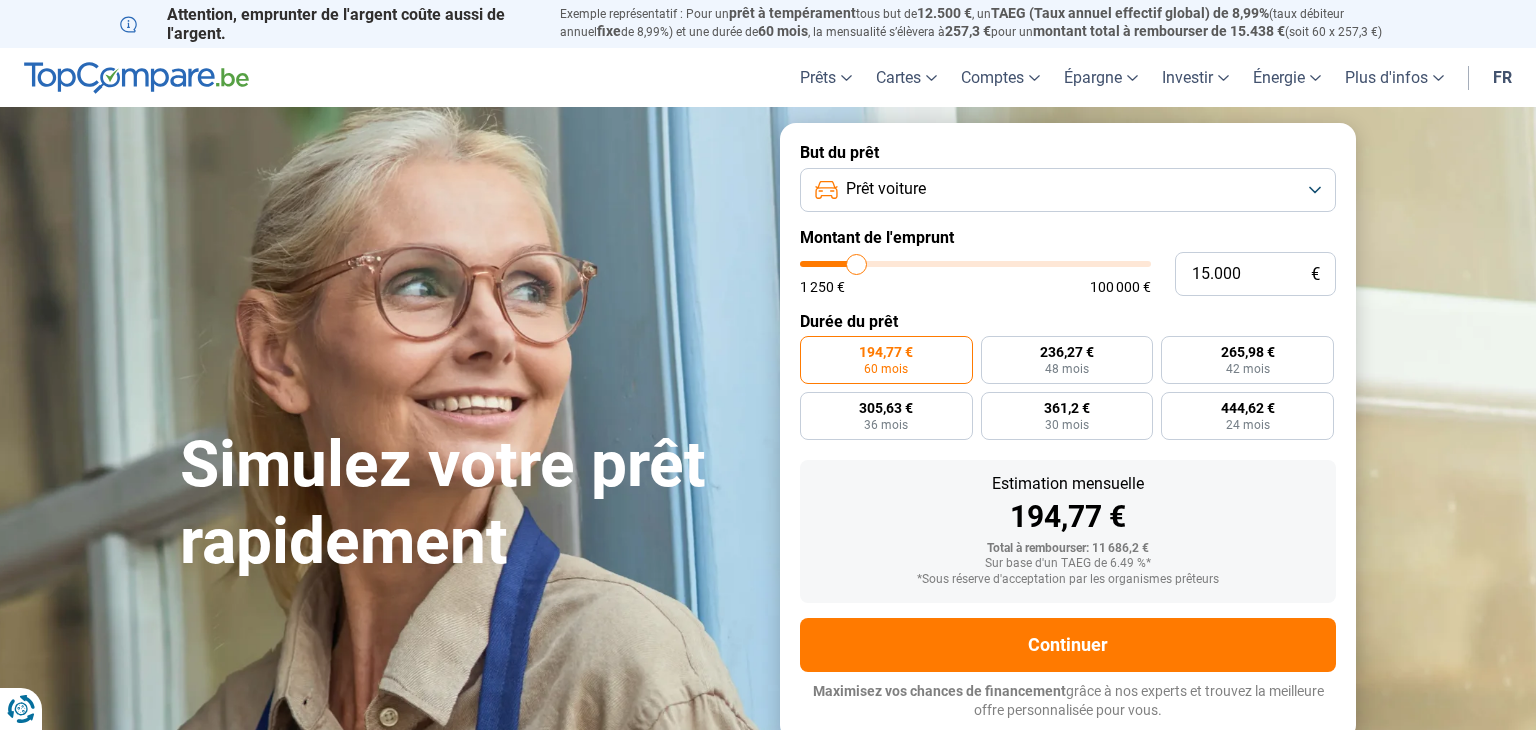 type on "15.750" 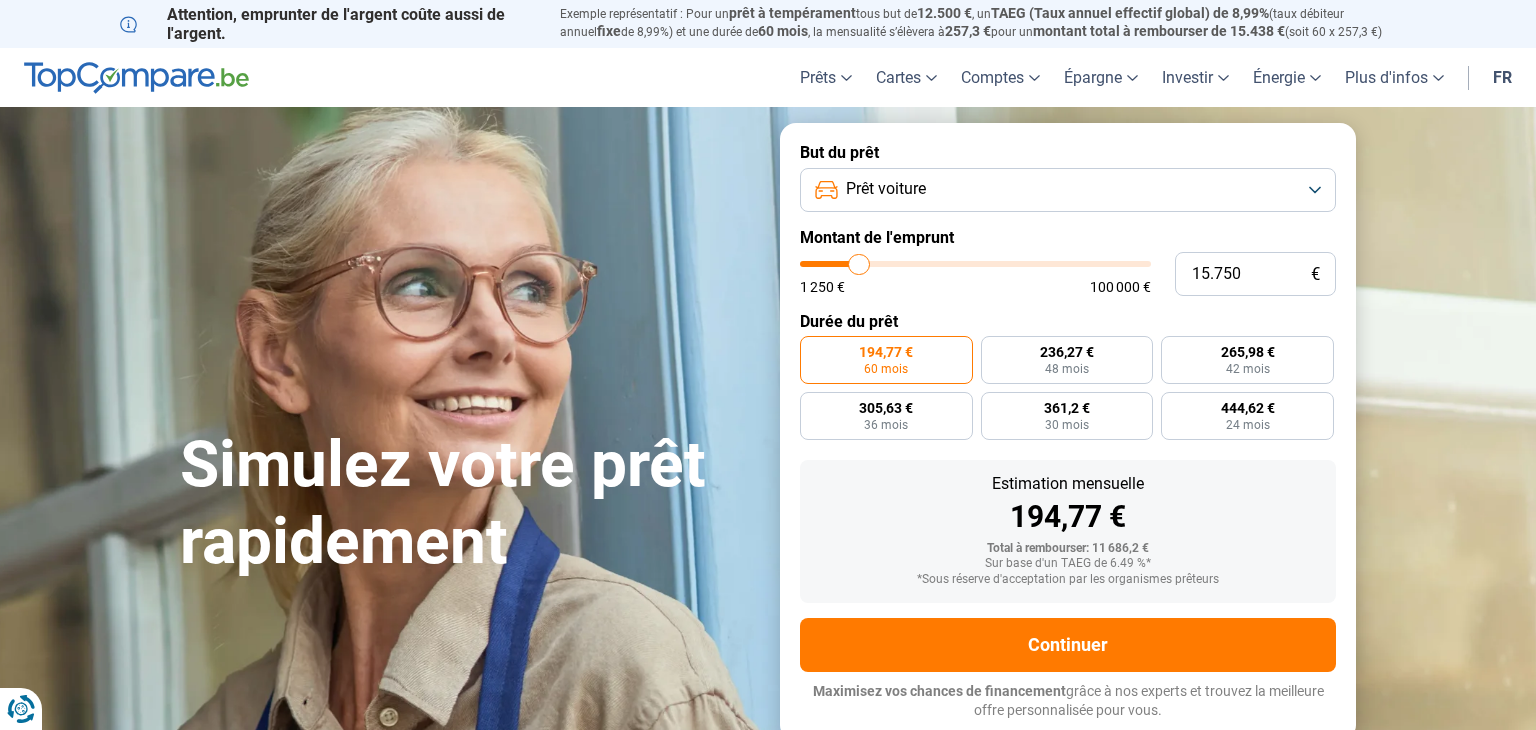 type on "16.500" 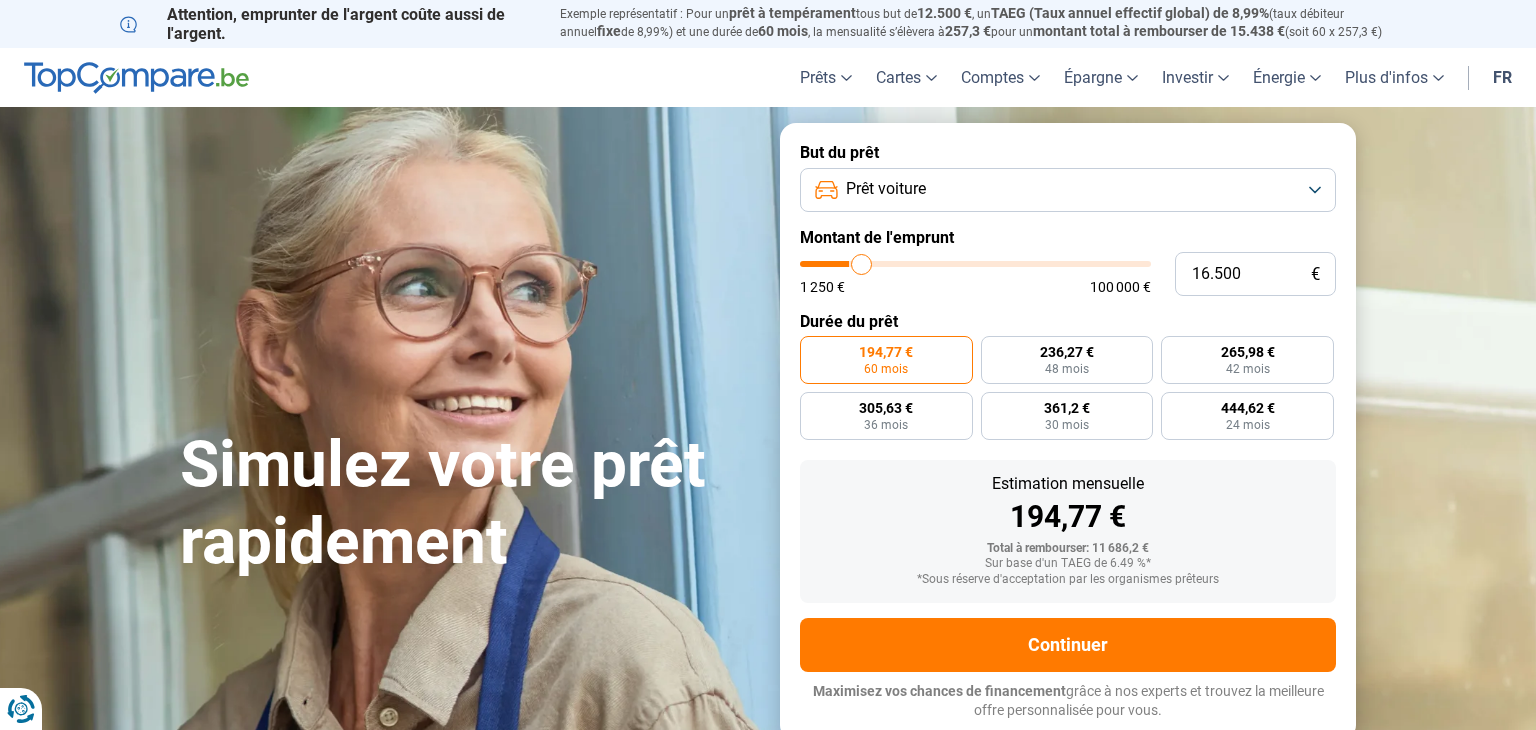 type on "16.750" 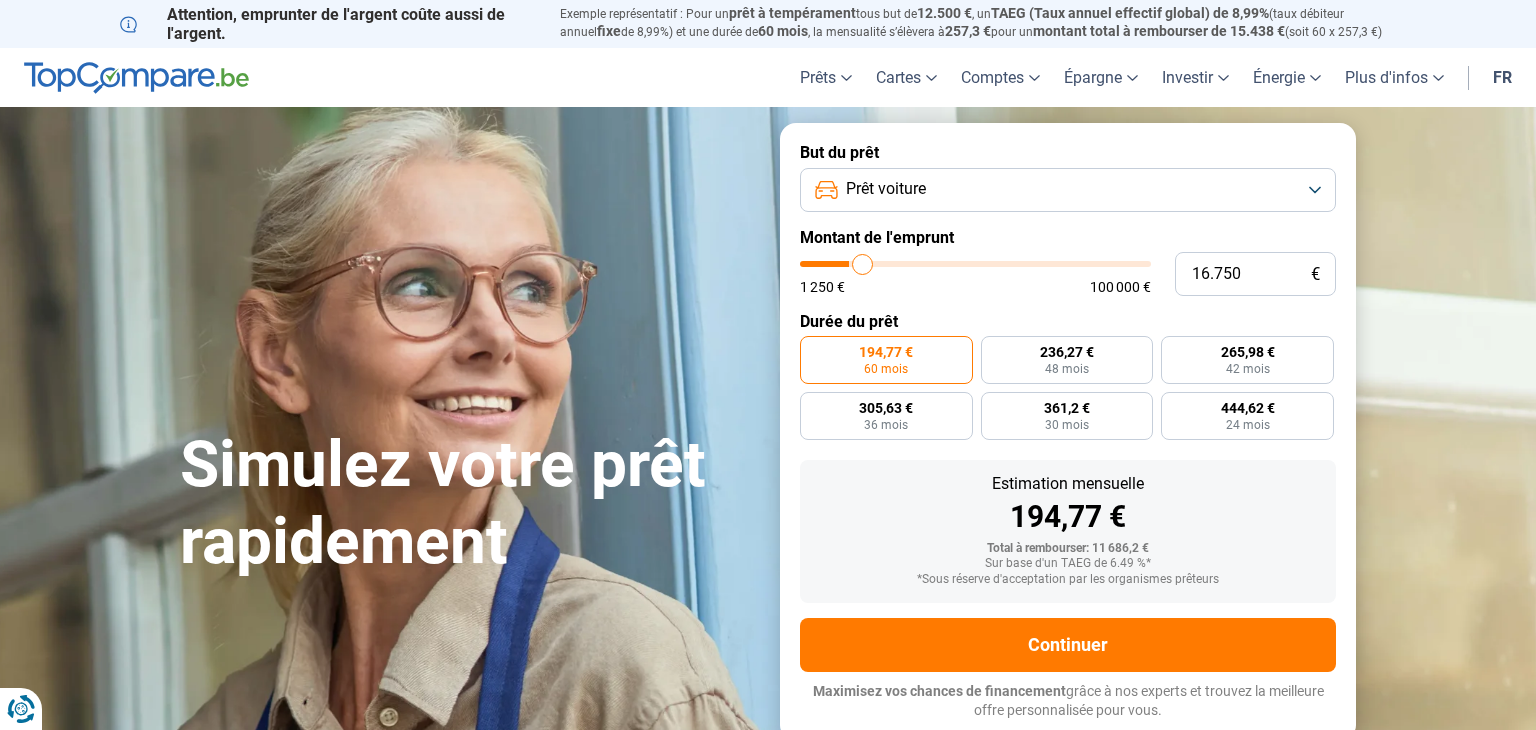 type on "17.500" 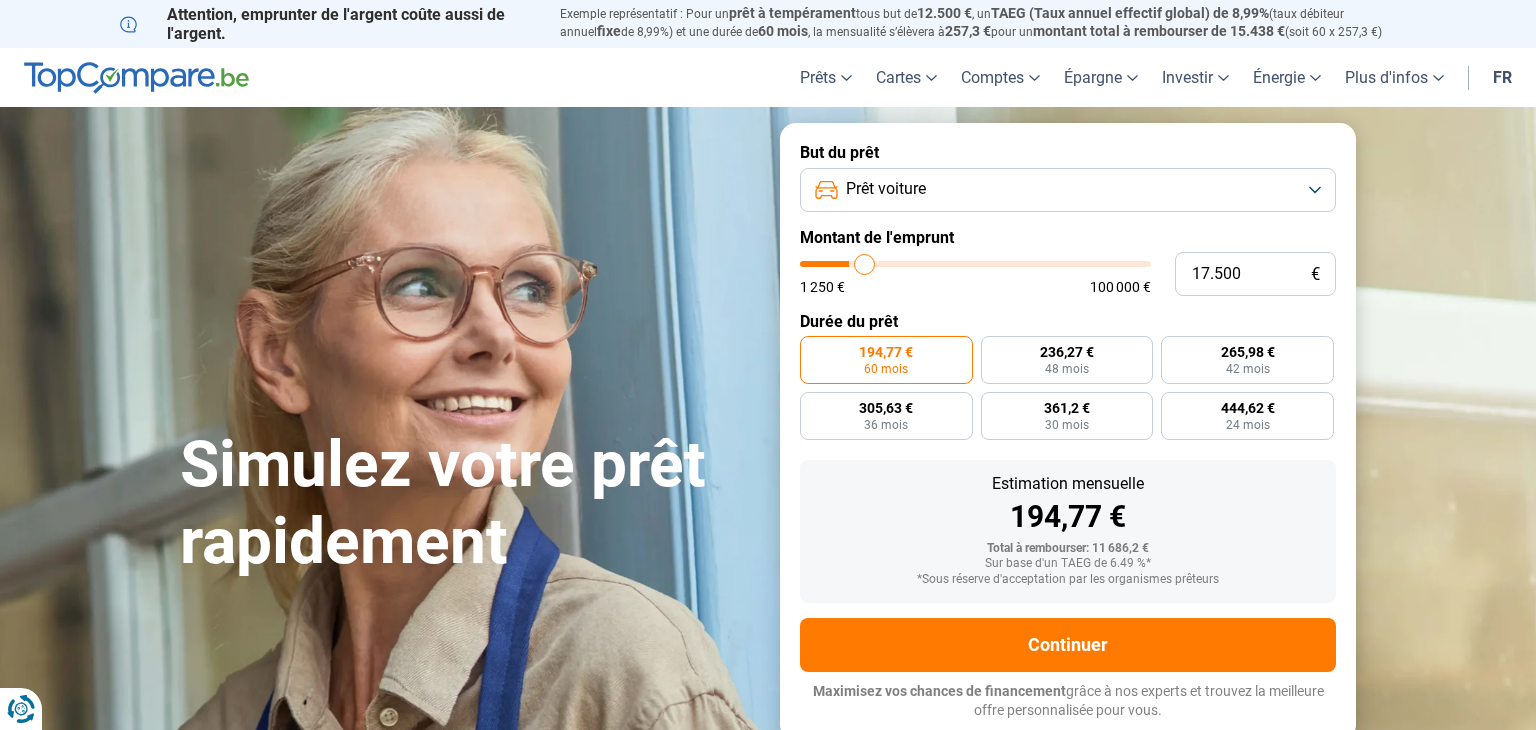 type on "17.750" 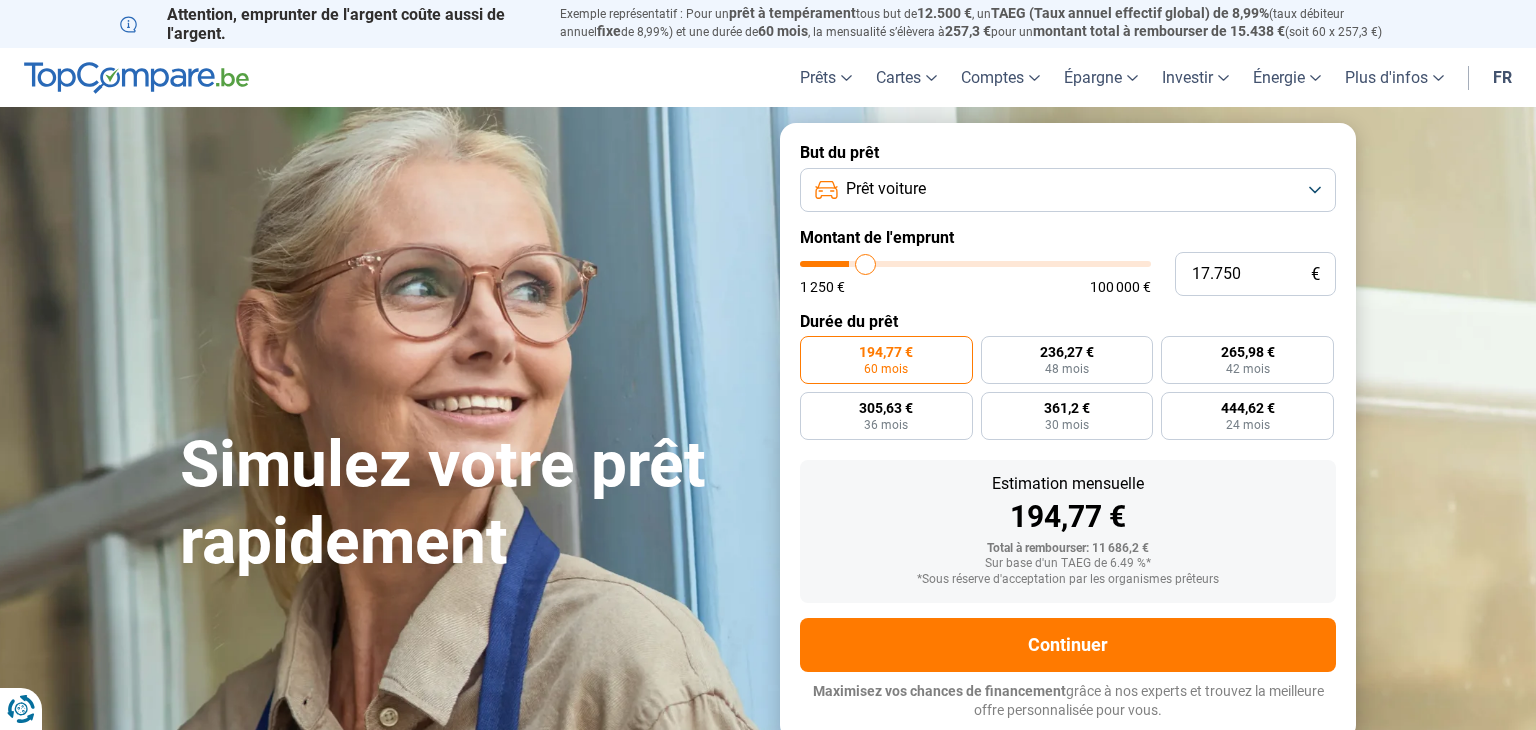 type on "18.250" 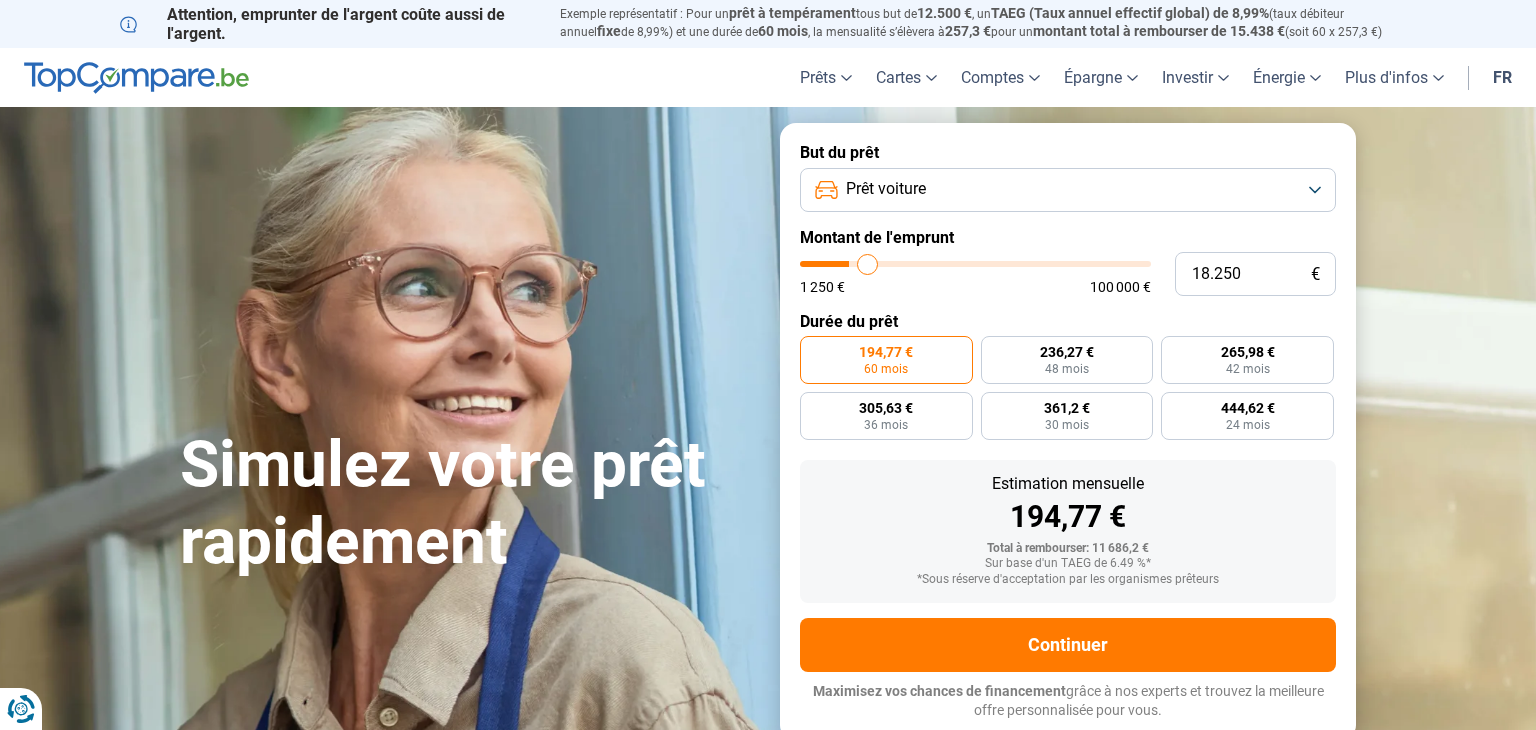 type on "18.750" 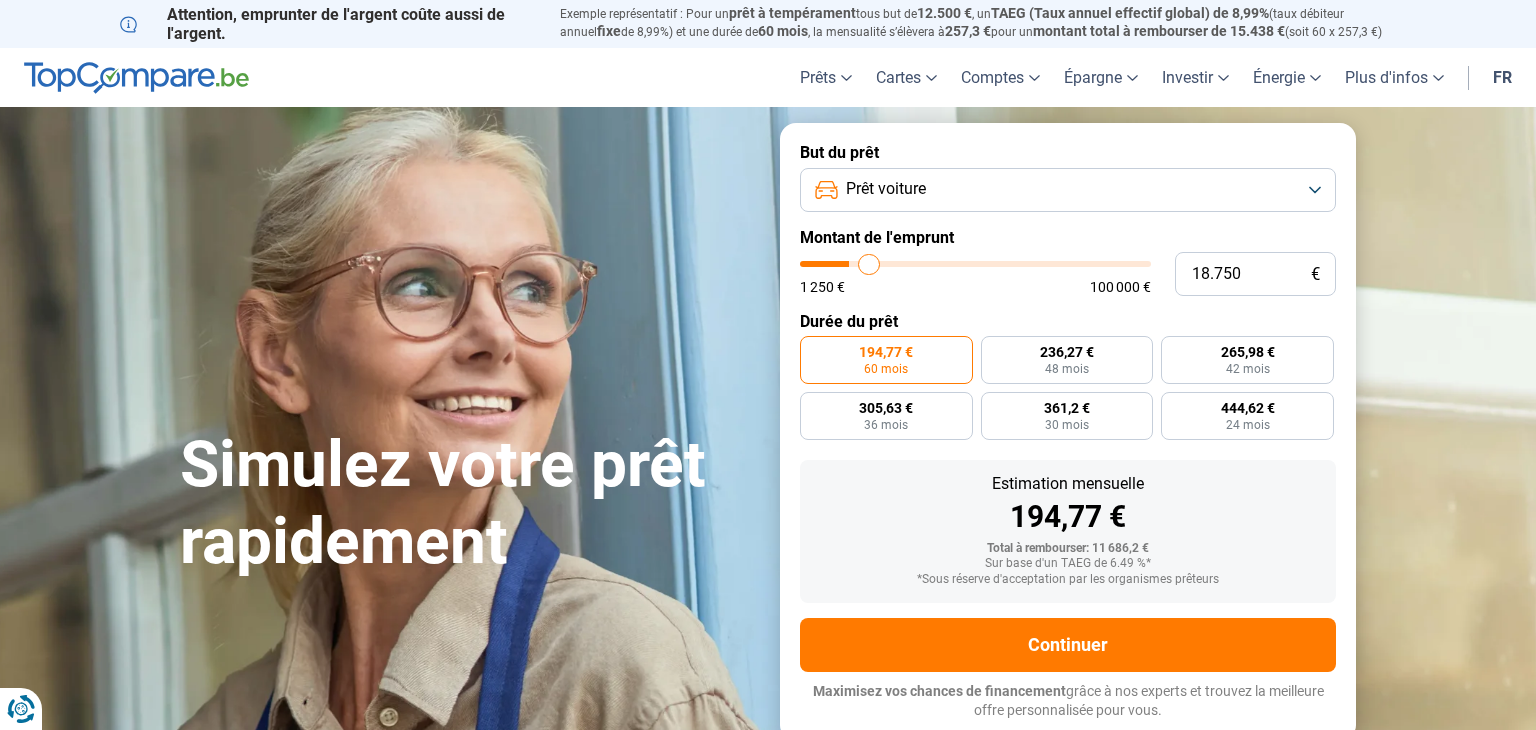 type on "19.250" 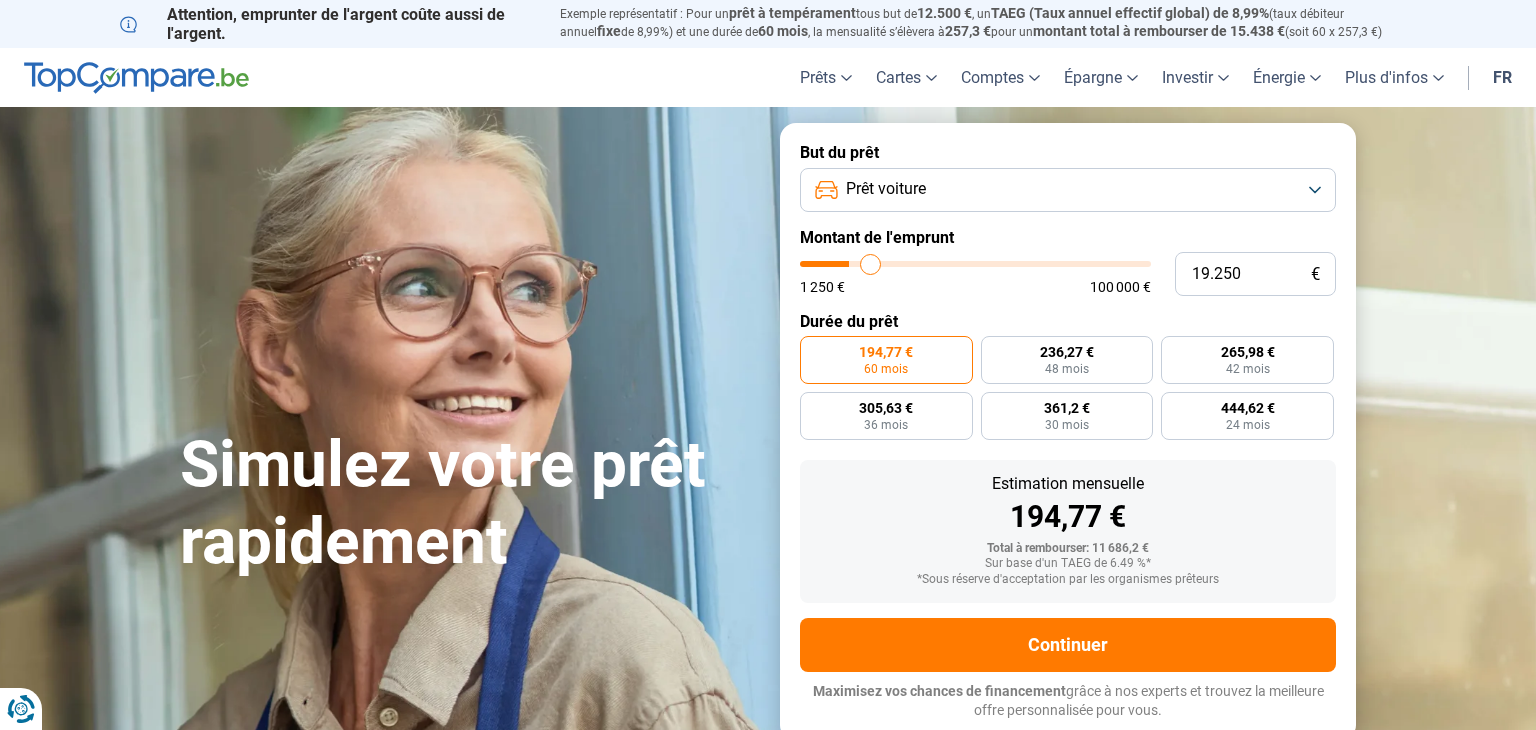 type on "19.750" 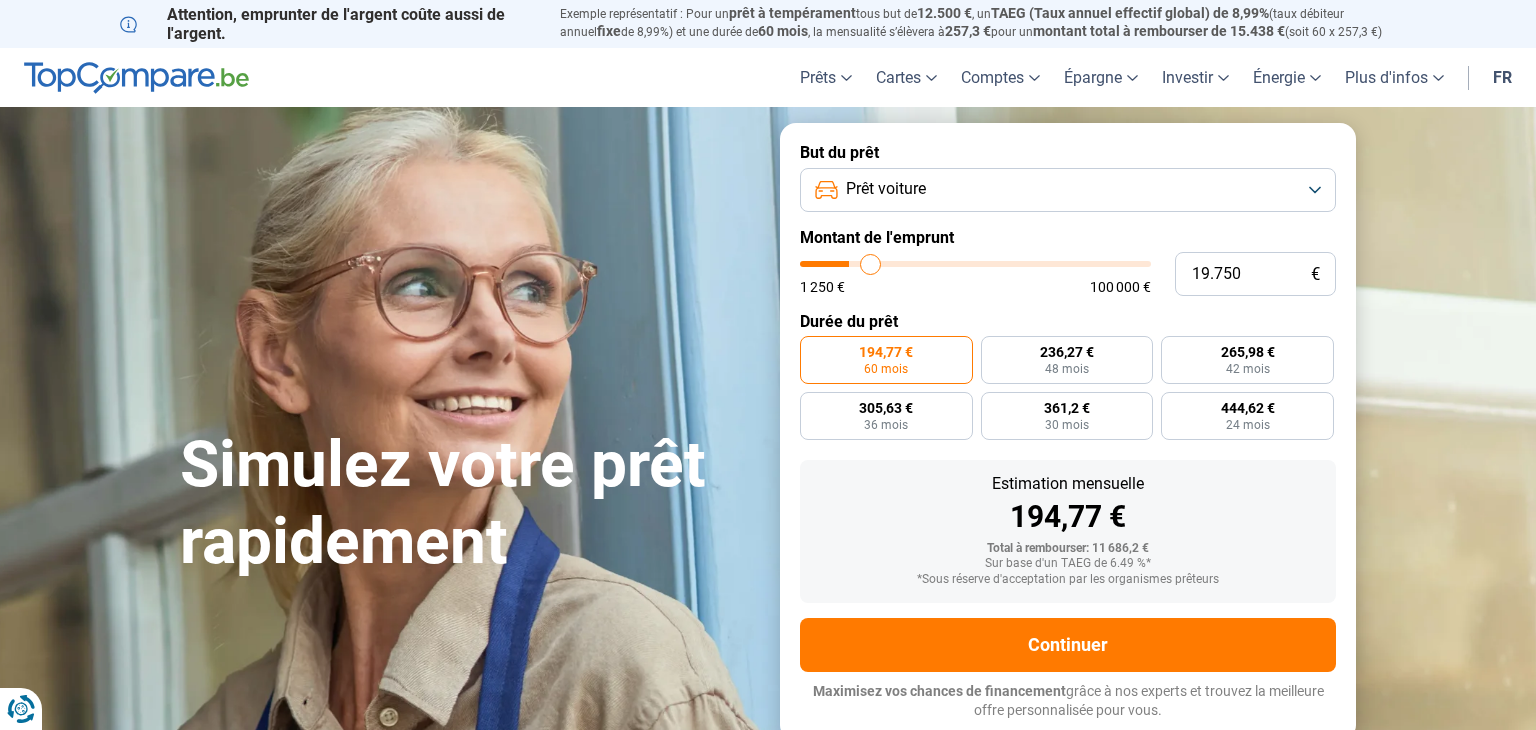 type on "19750" 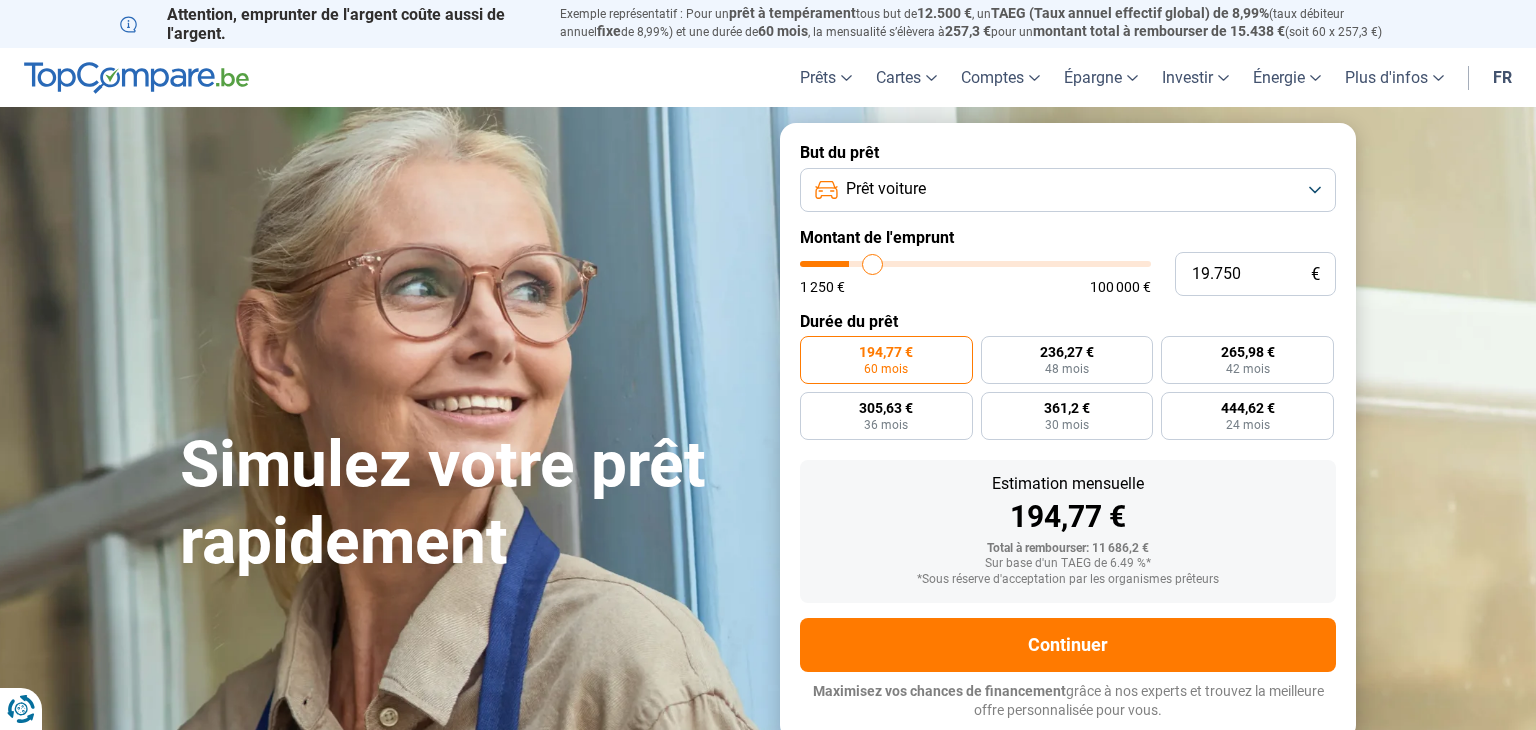 type on "20.500" 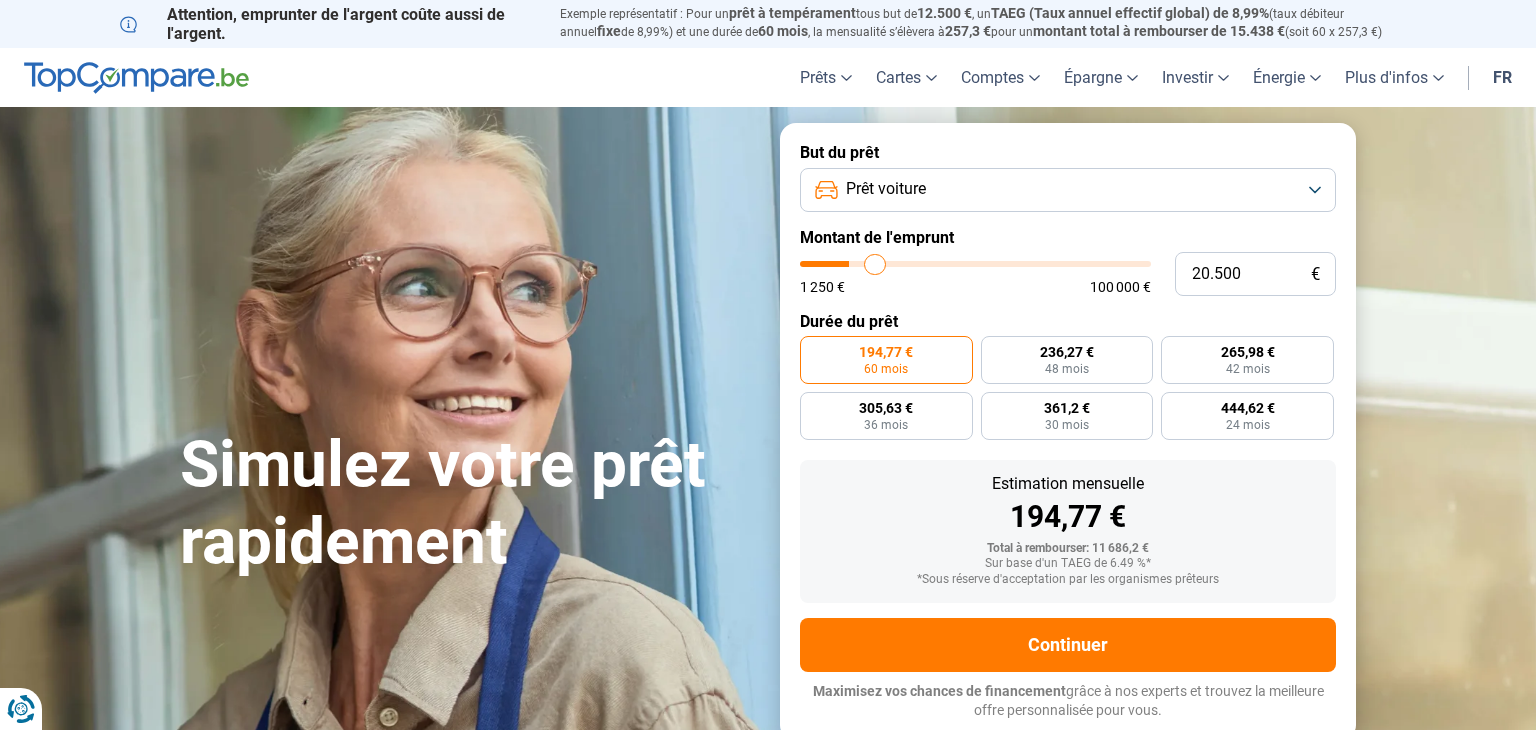 type on "21.250" 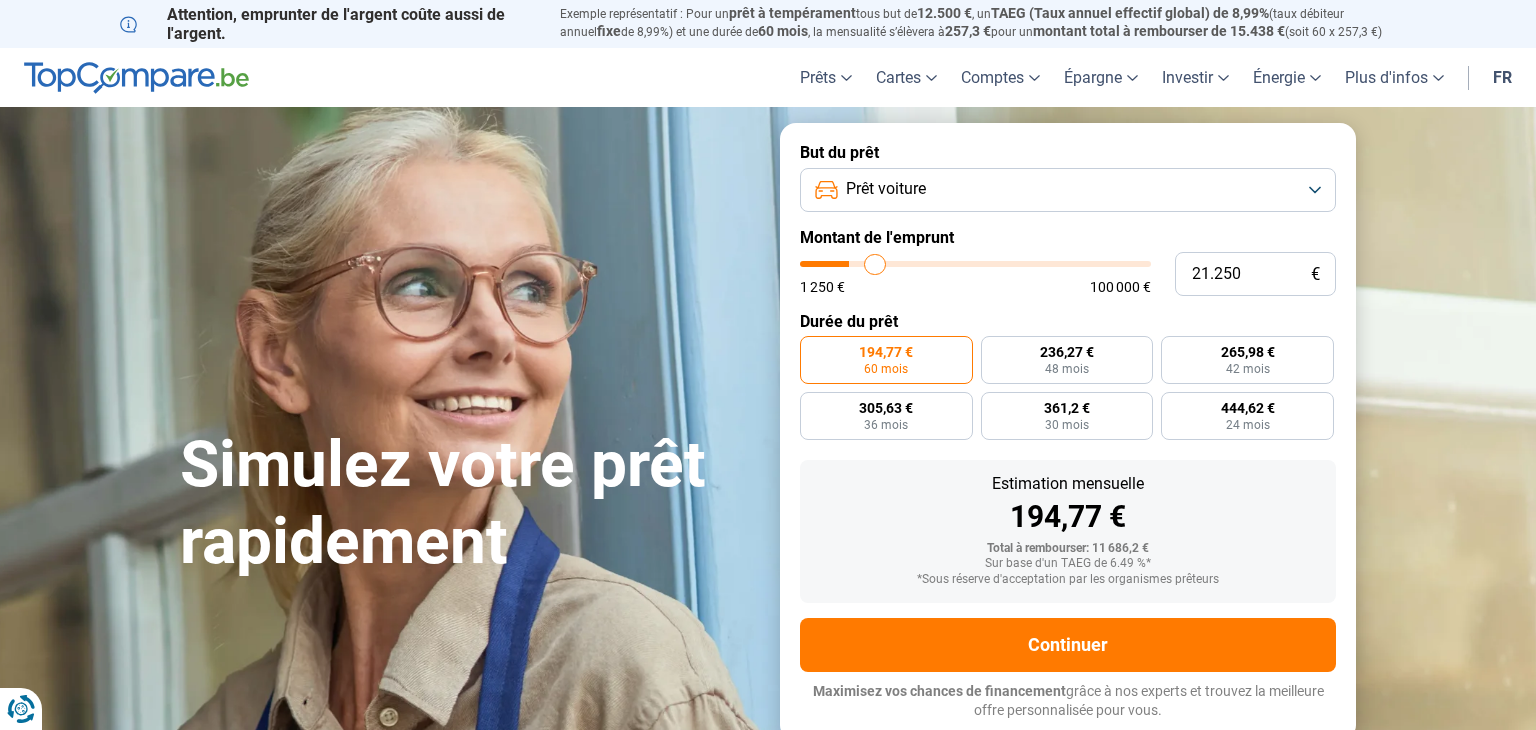 type on "21250" 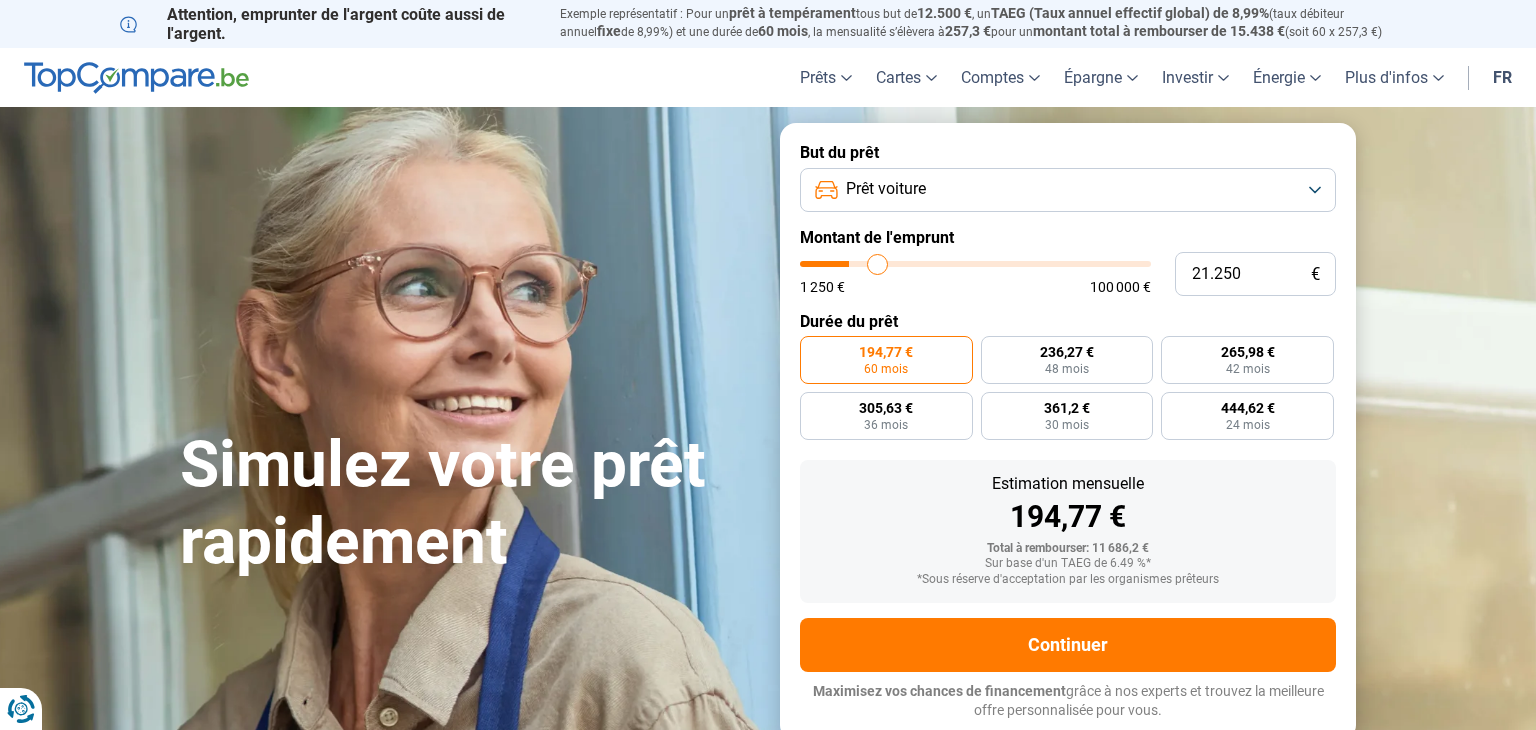 type on "21.750" 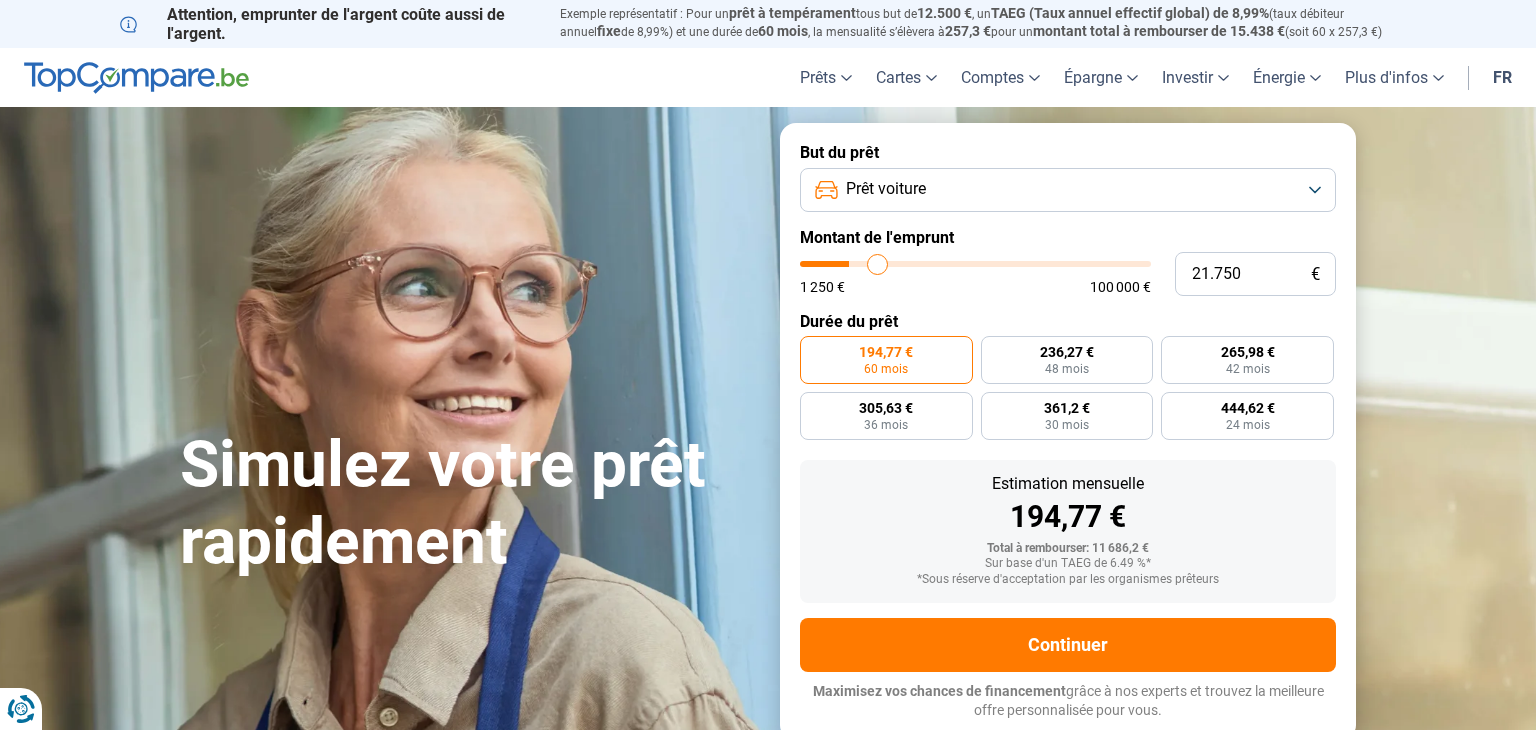 type on "21750" 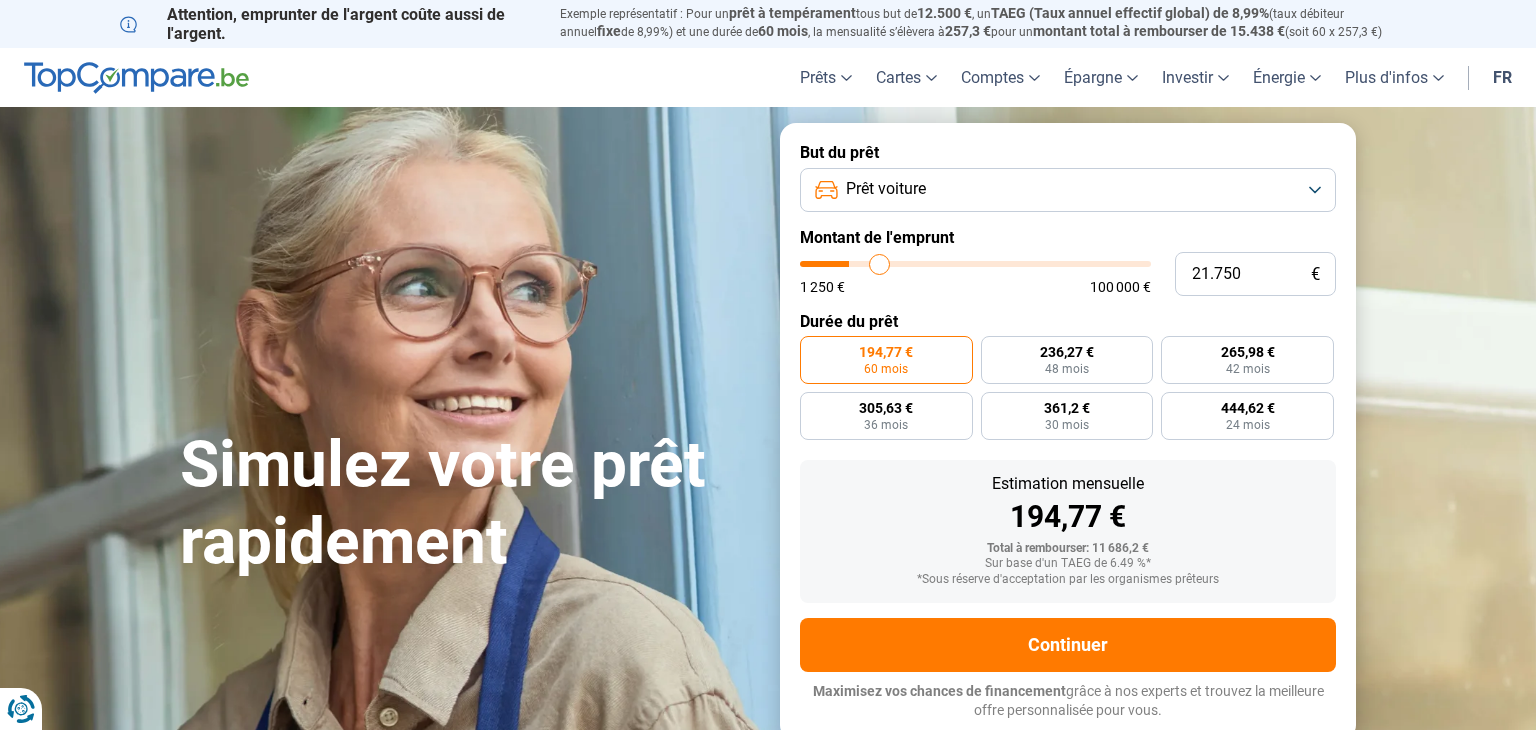 type on "22.000" 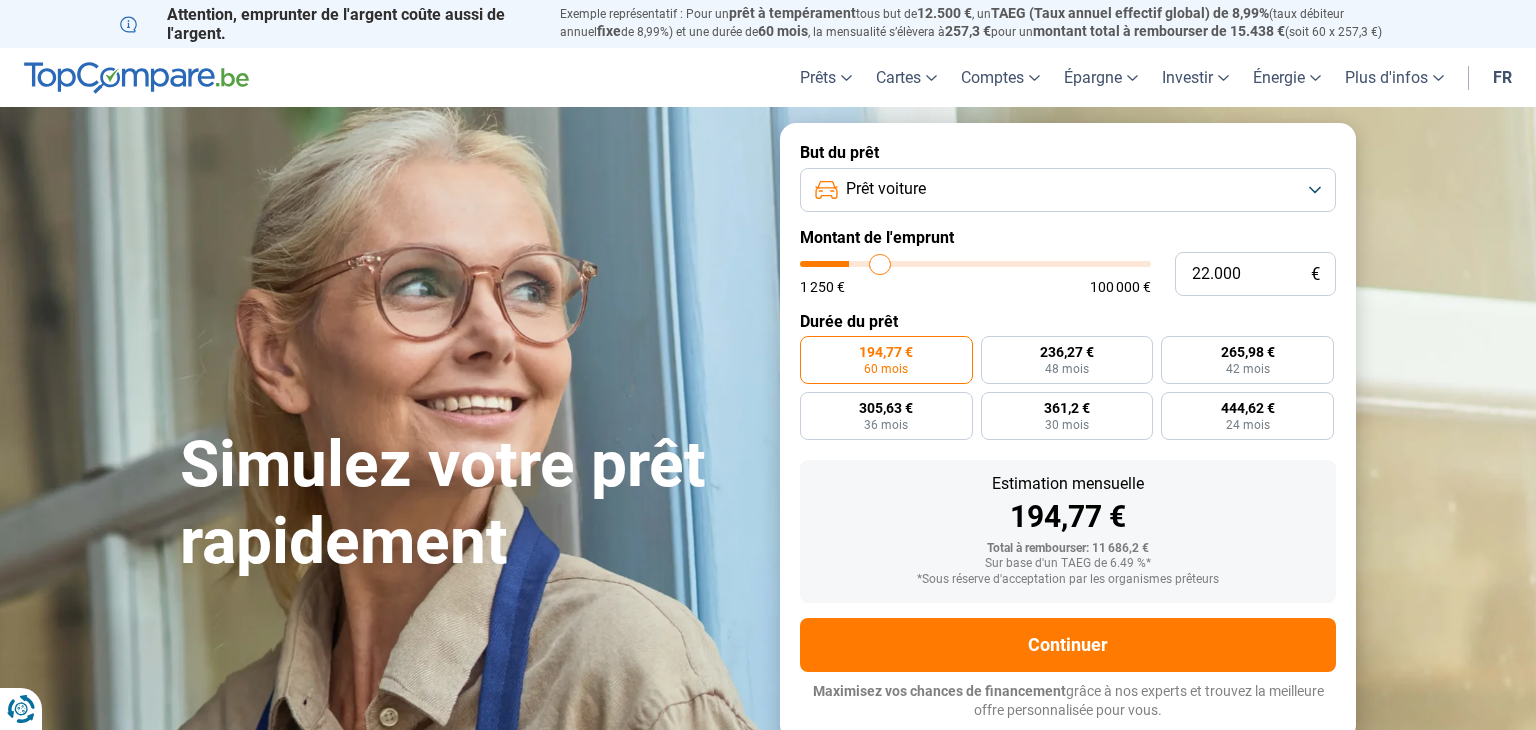 type on "22.250" 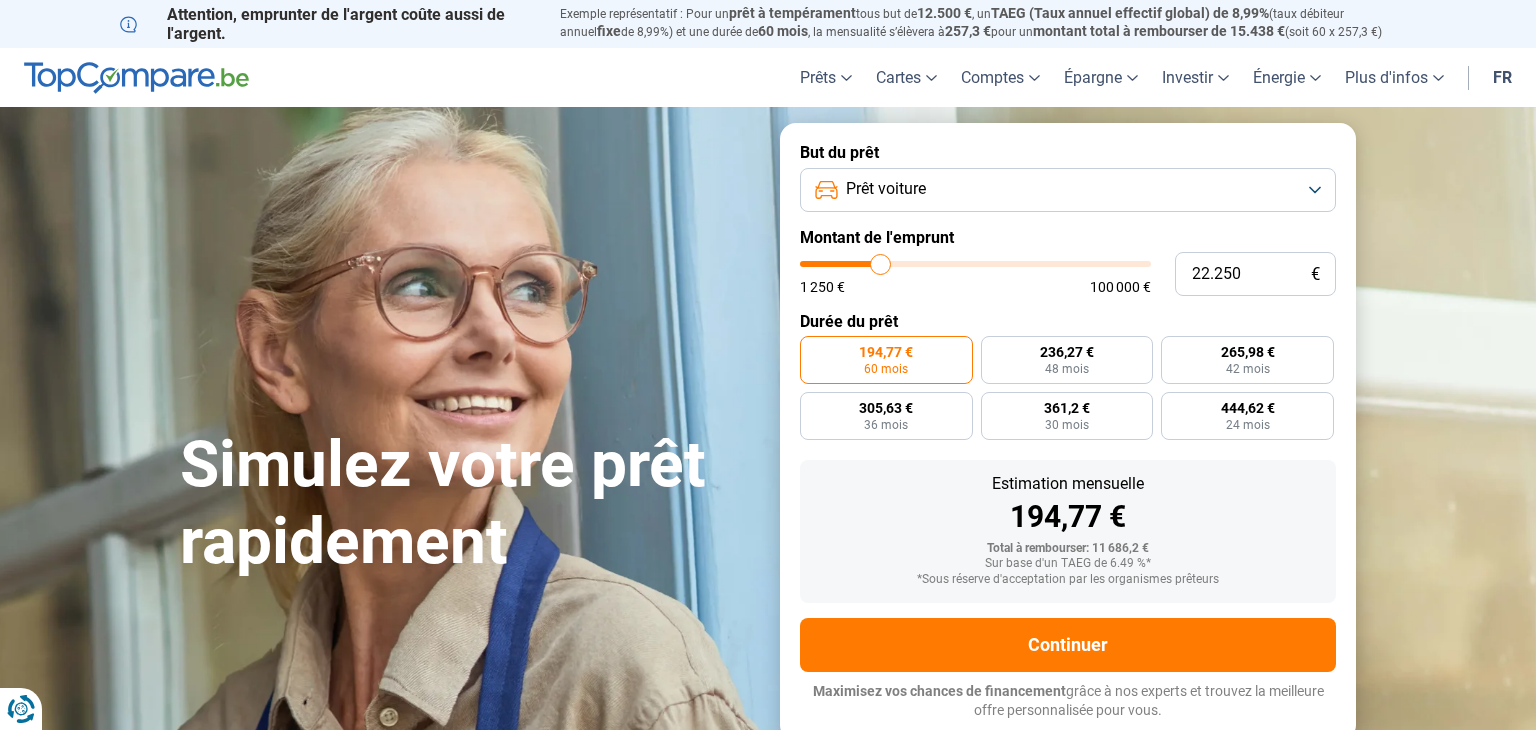 type on "22.500" 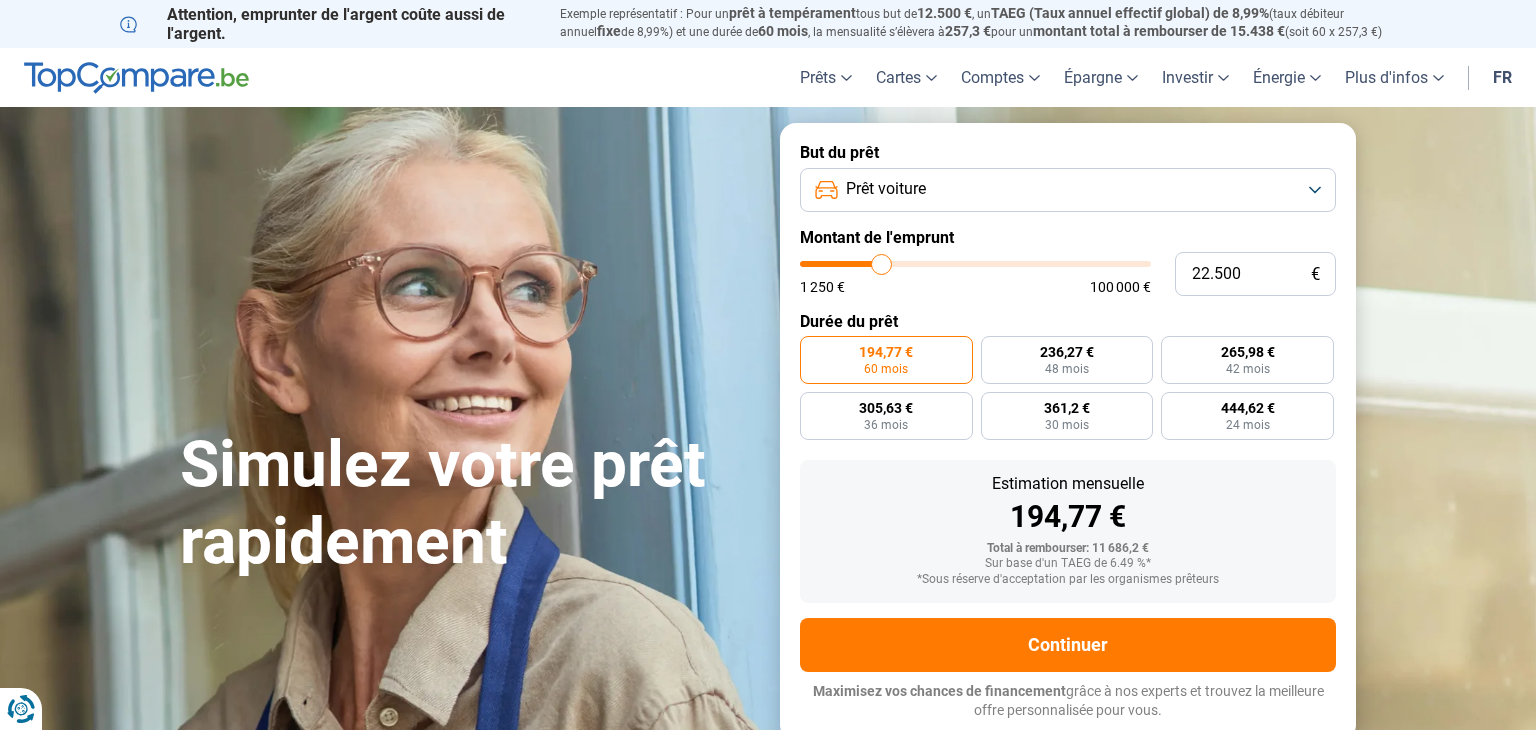 type on "23.250" 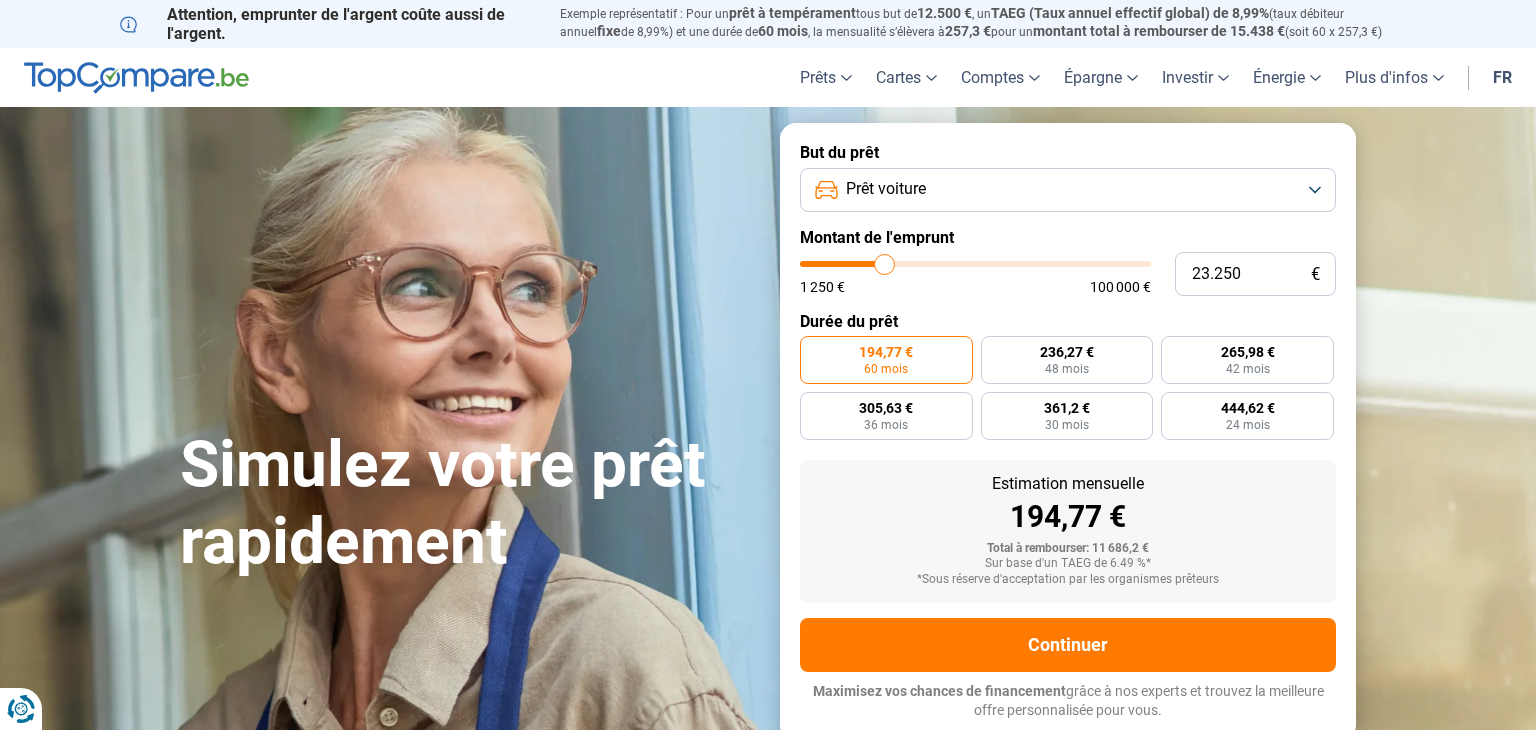 type on "23.500" 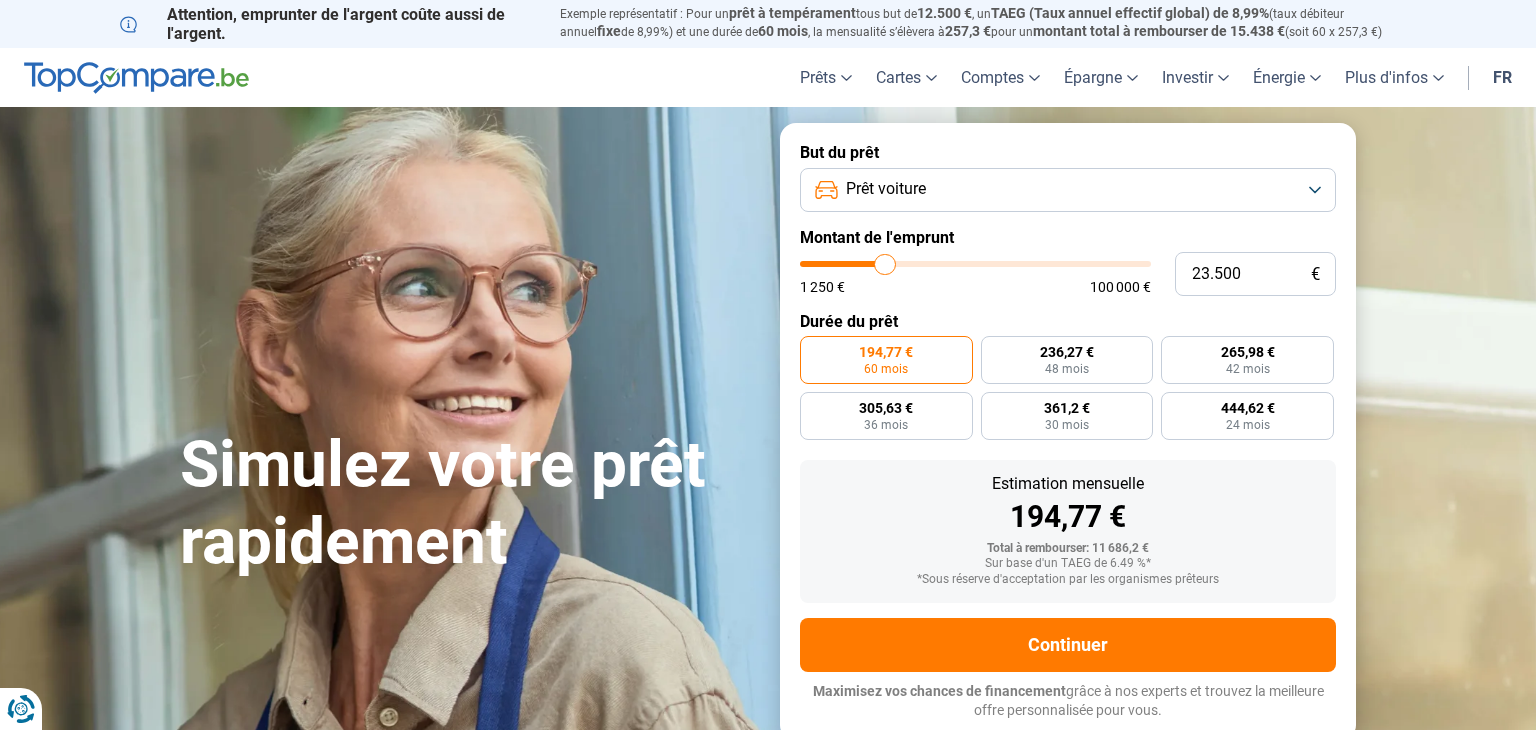 type on "24.000" 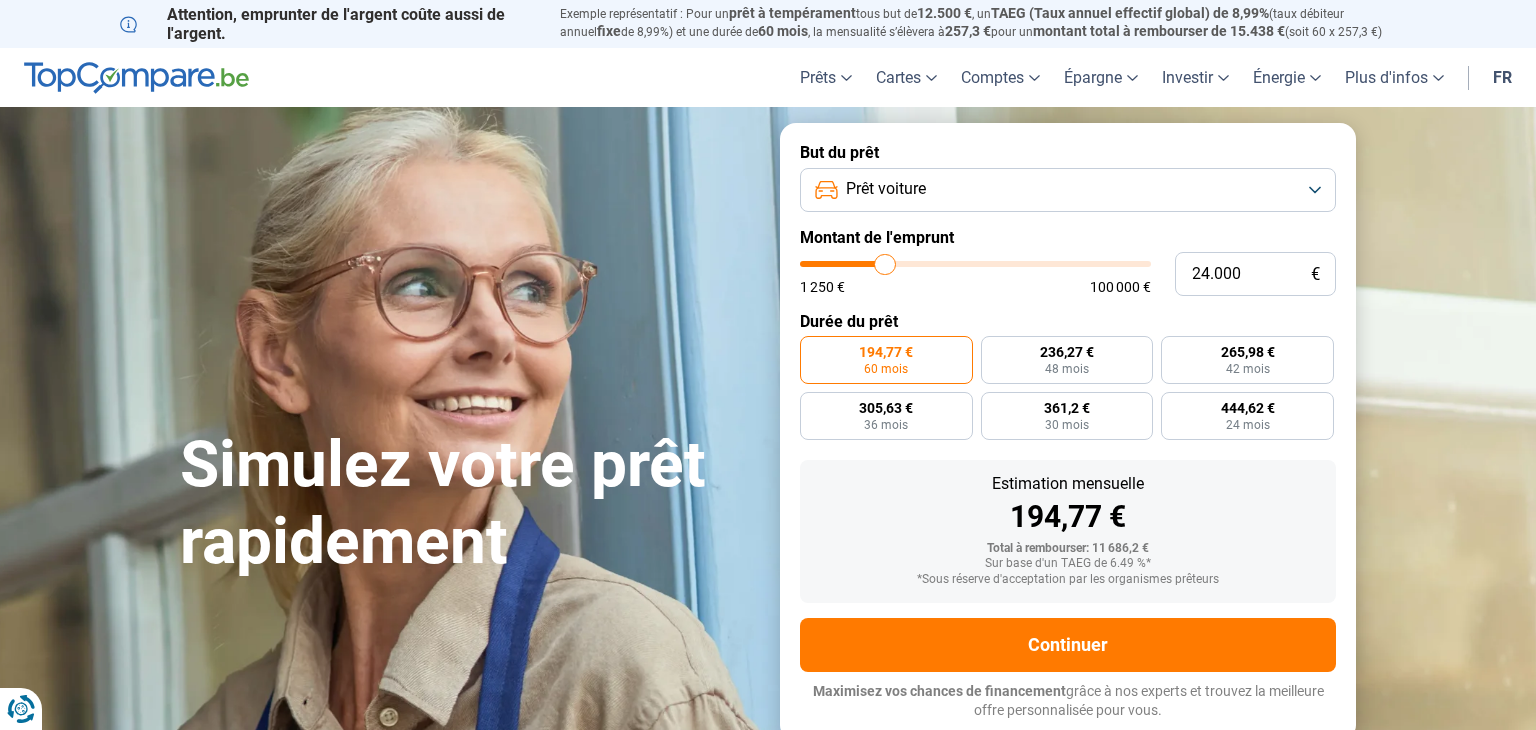 type on "24000" 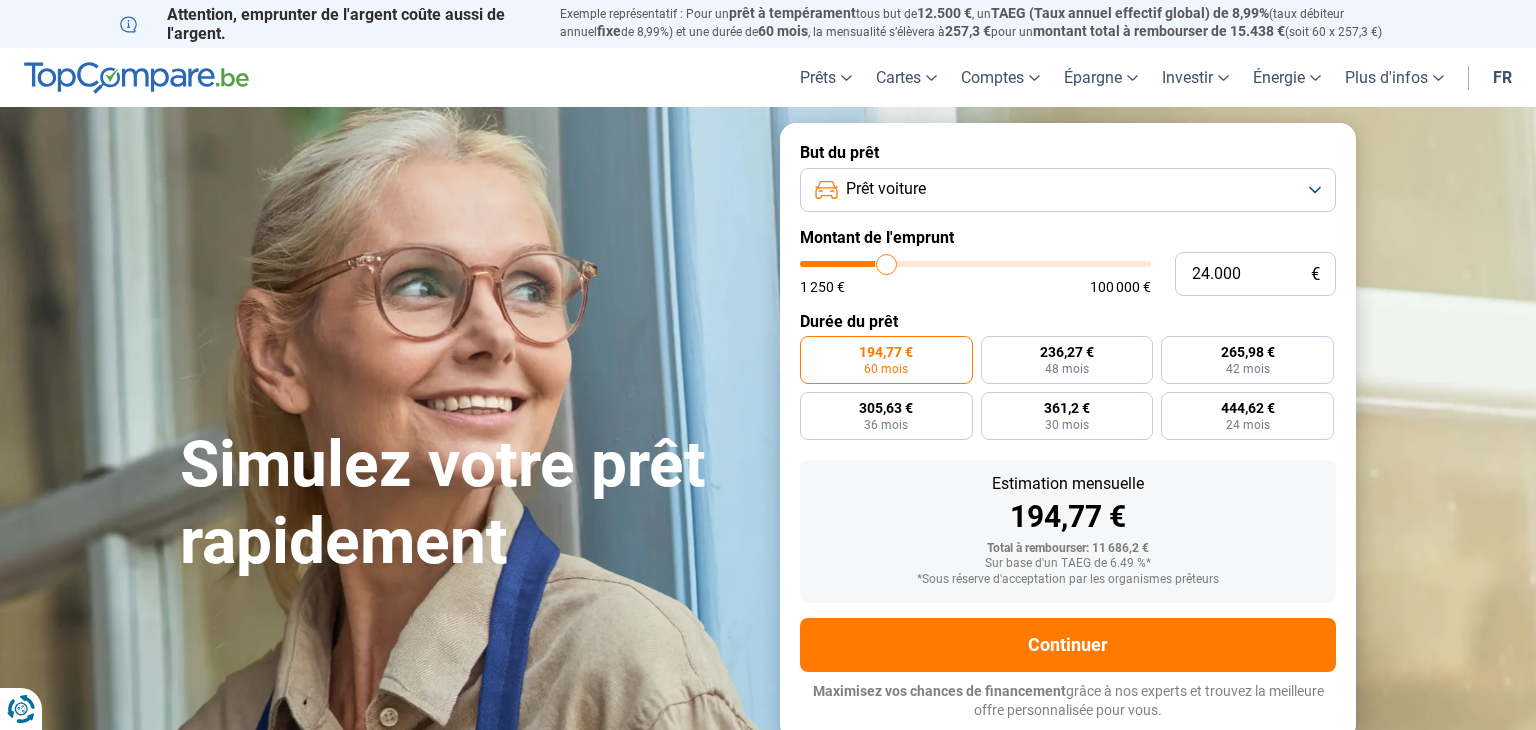 type on "24.750" 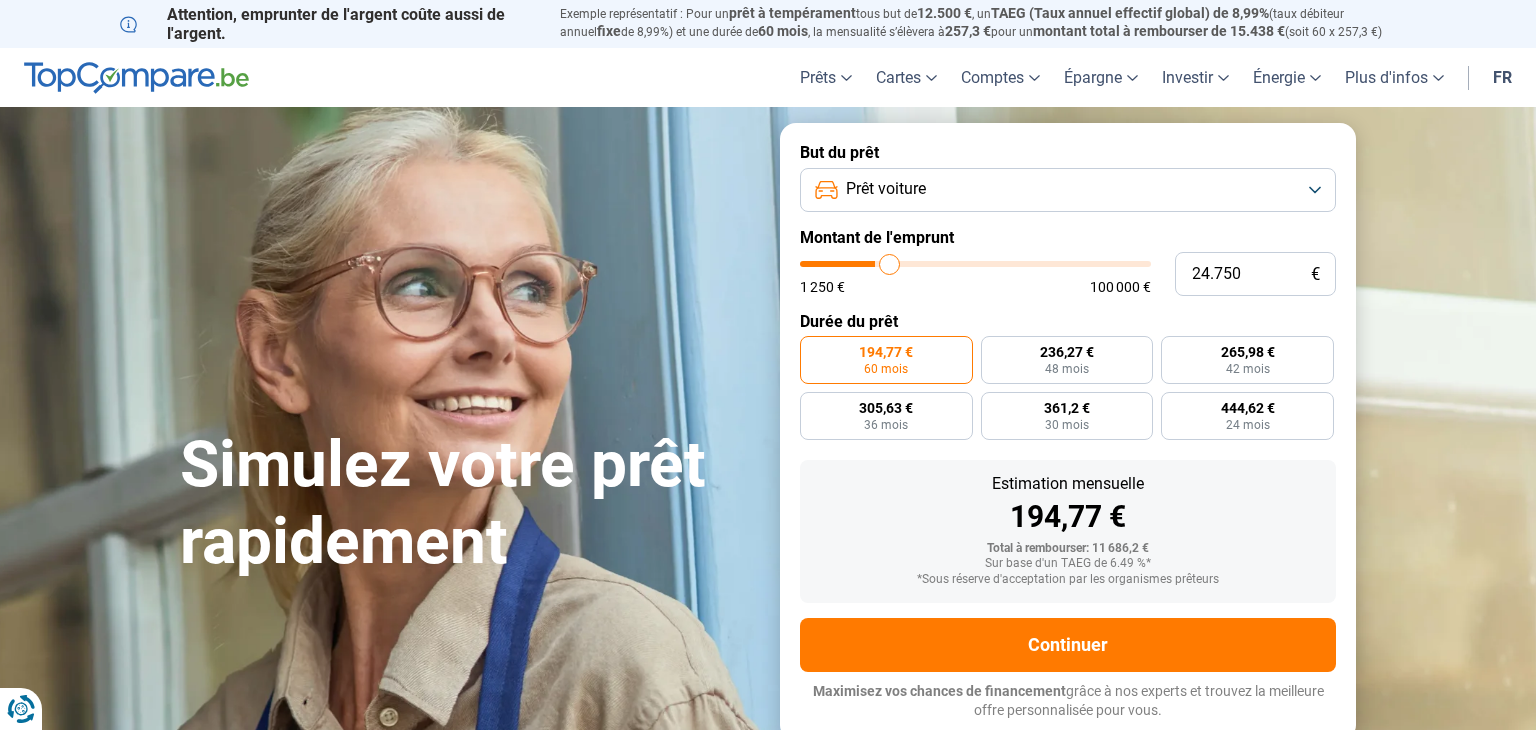 type on "25.250" 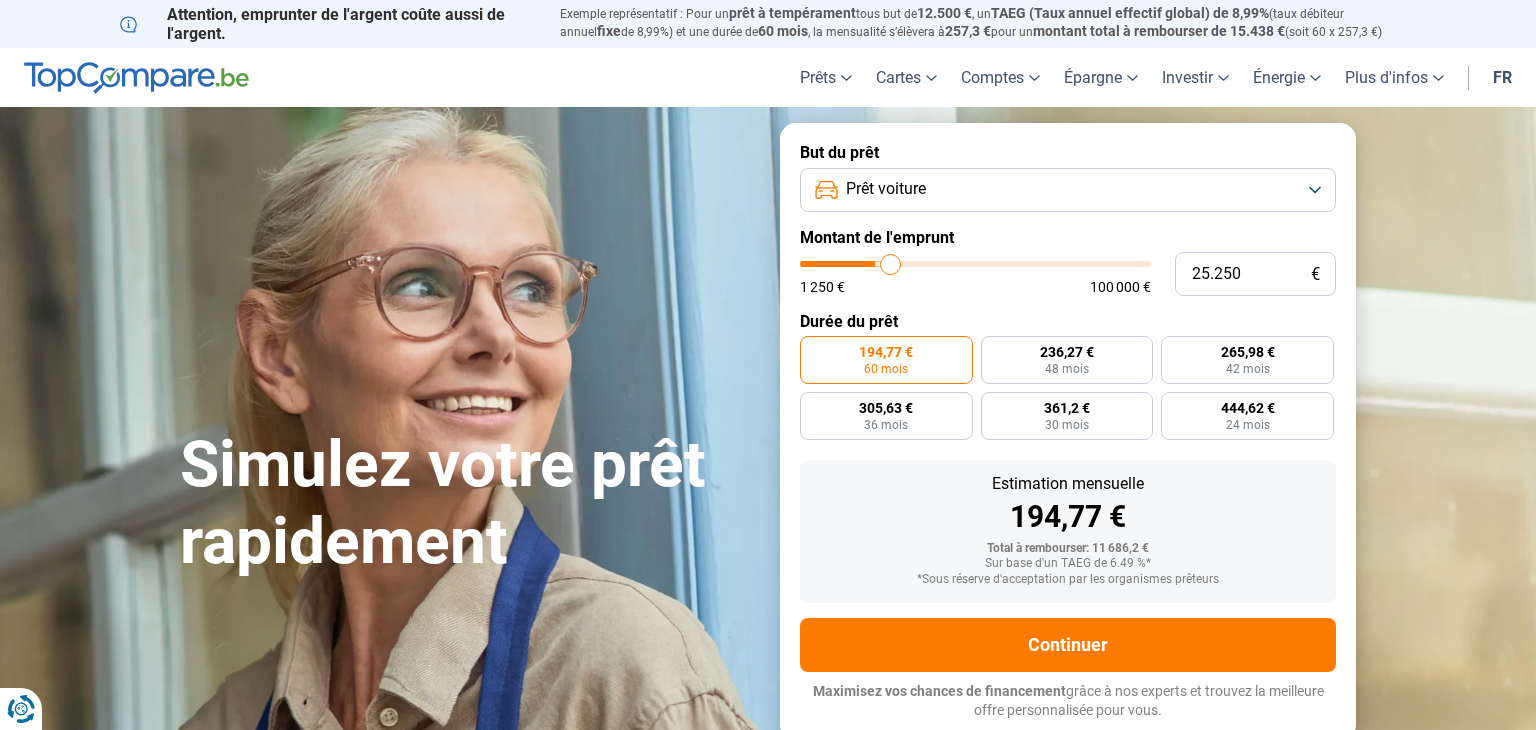 type on "25.500" 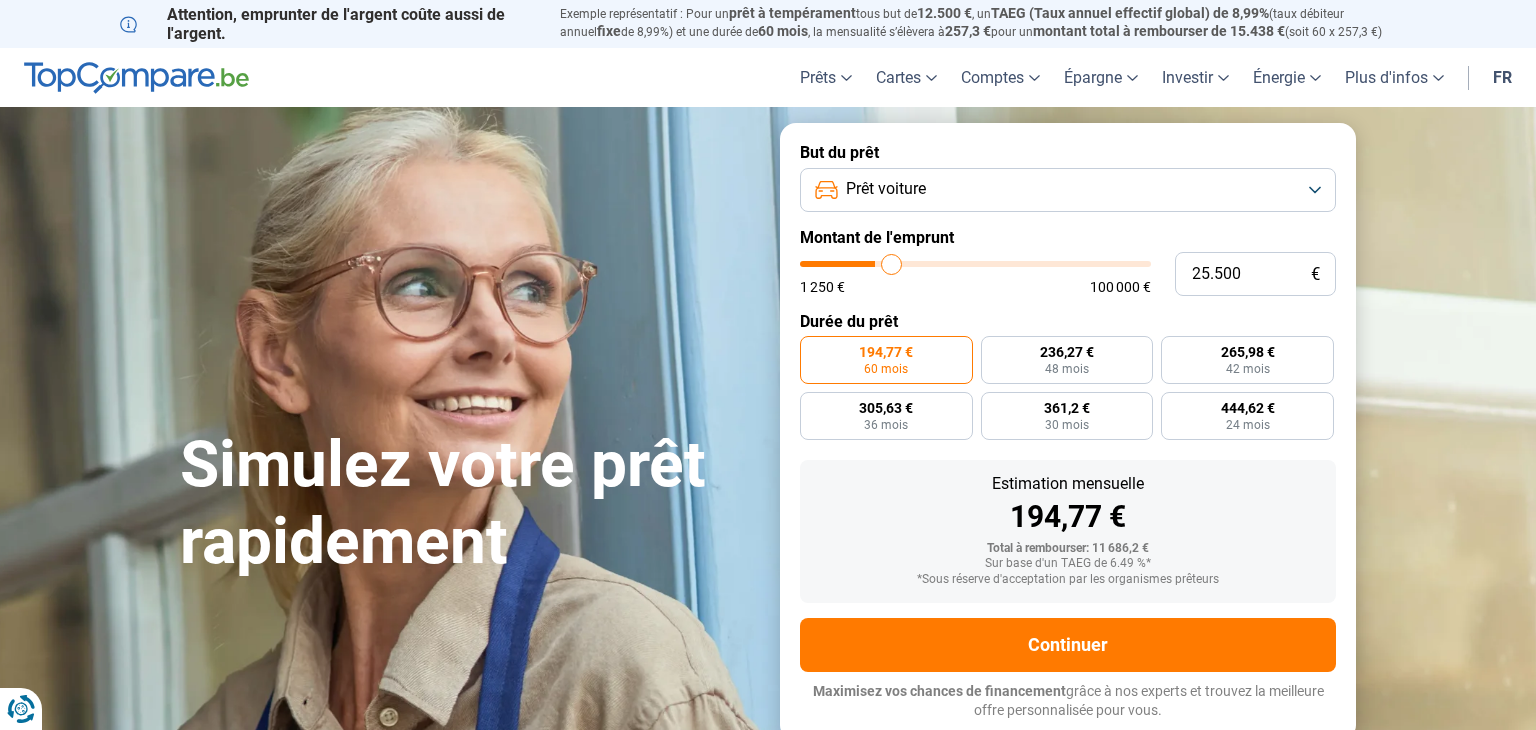 type on "26.250" 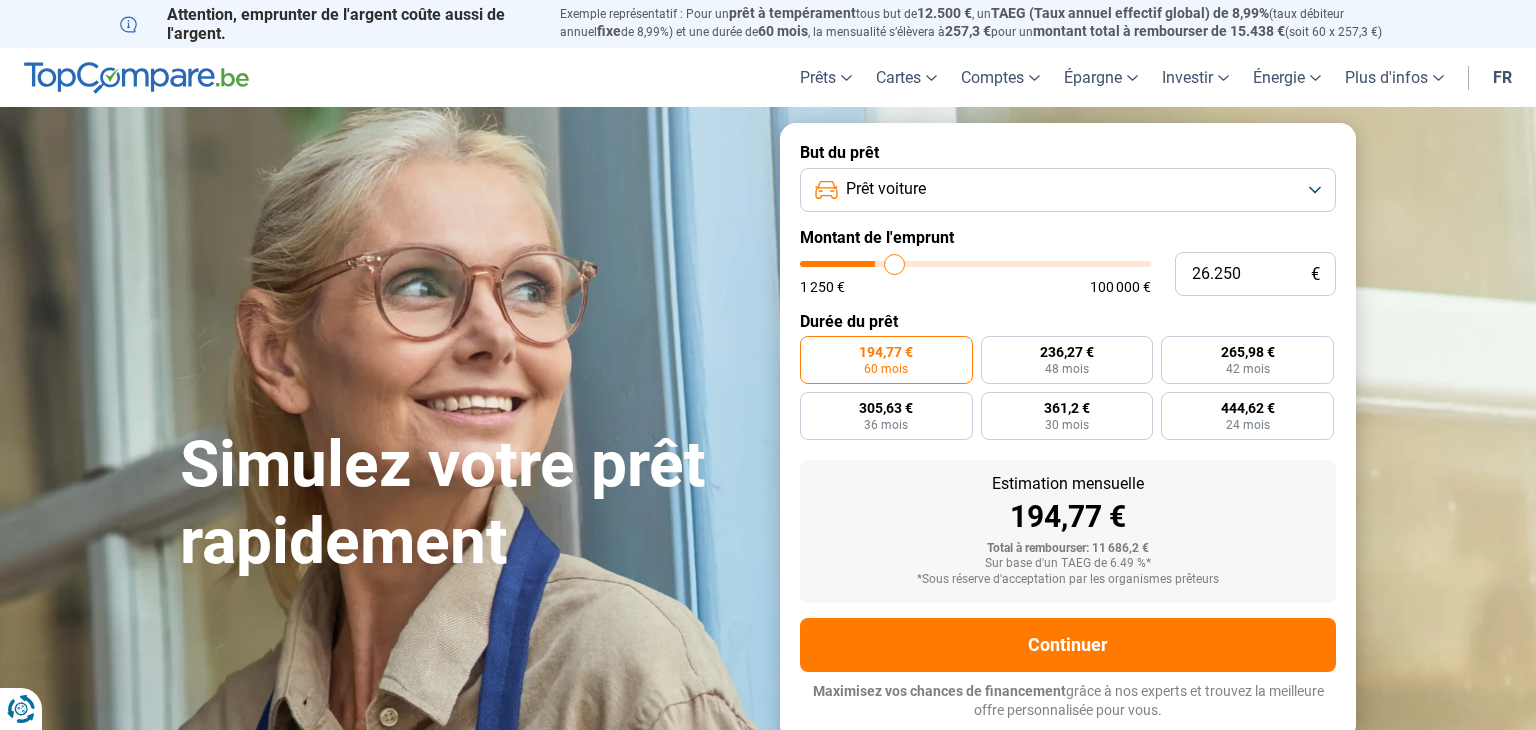 type on "26.500" 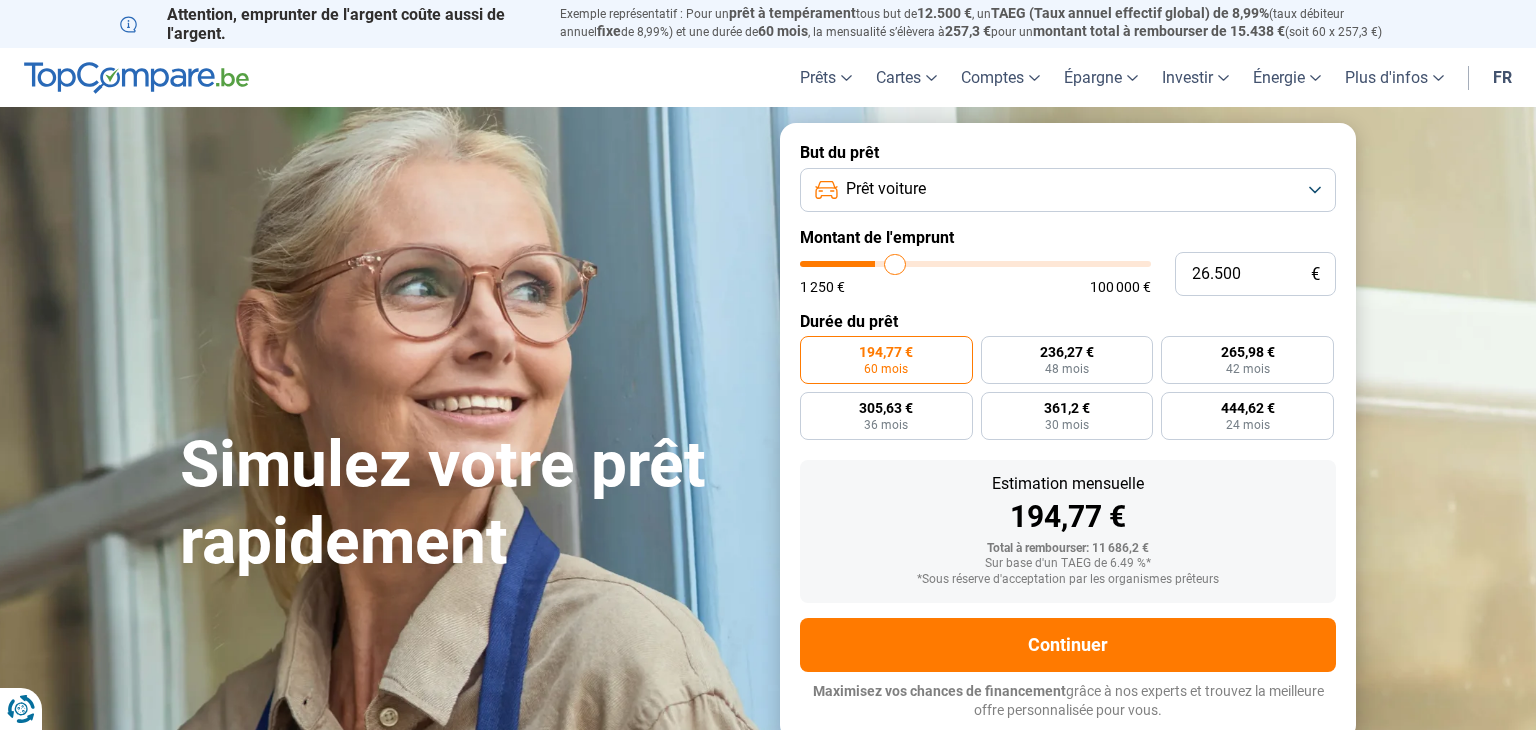 type on "26.750" 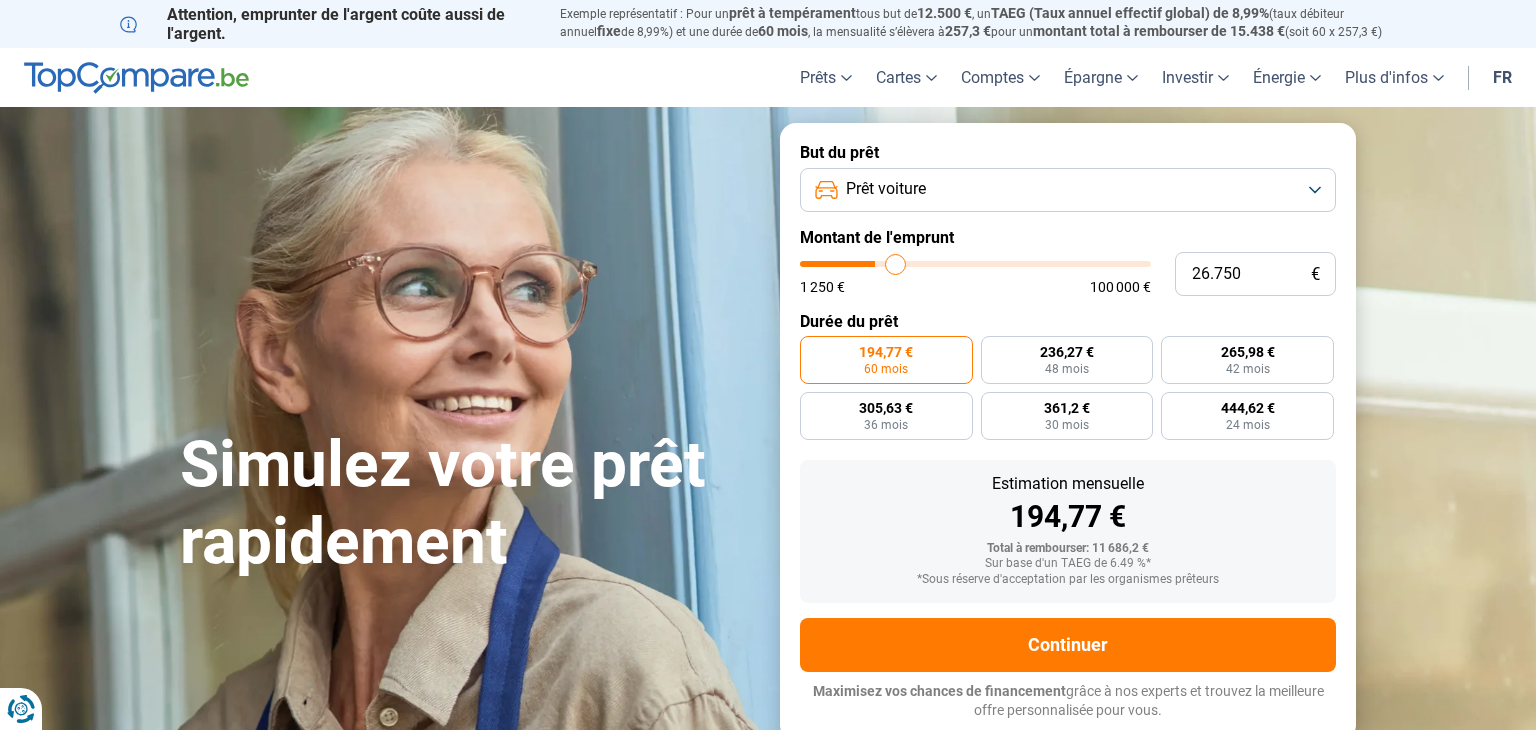 type on "27.000" 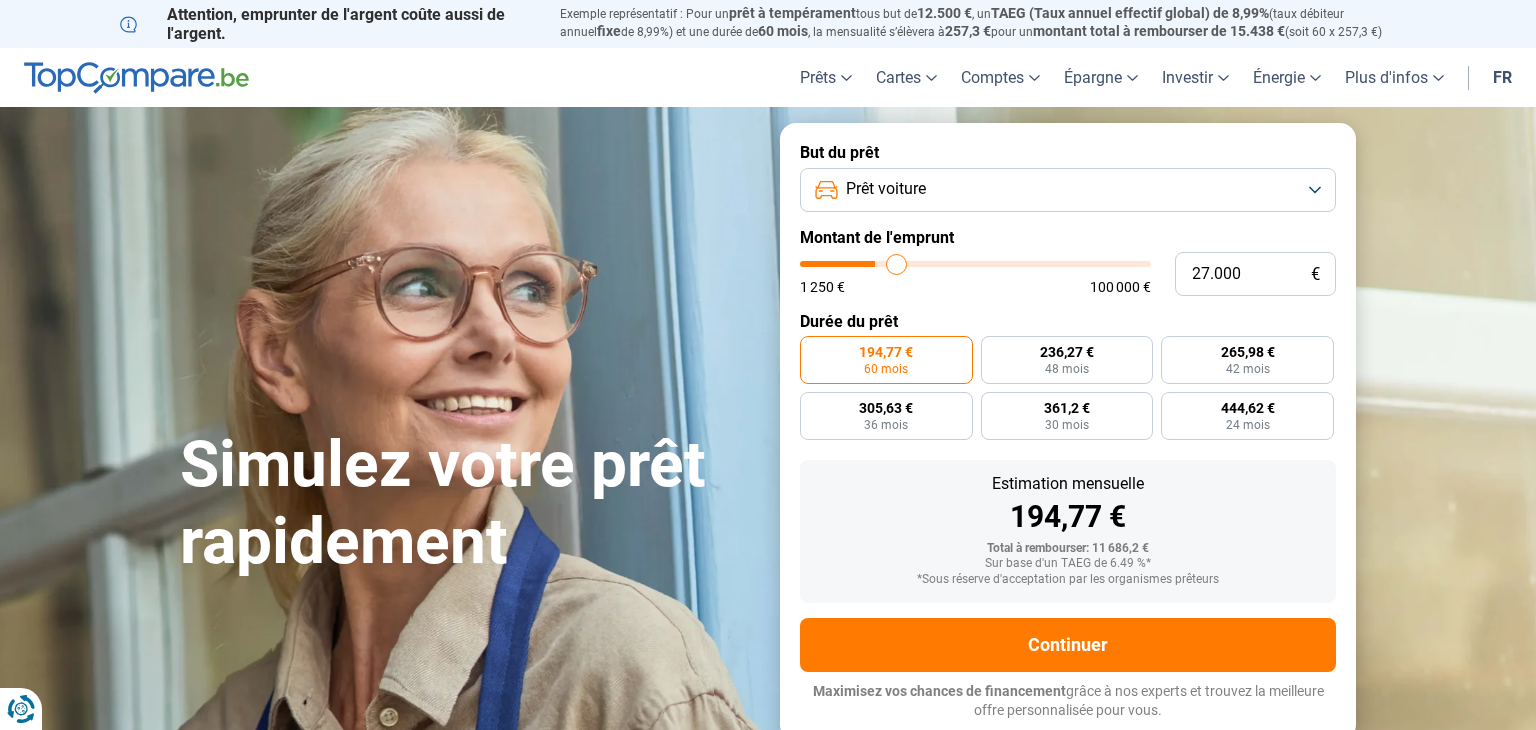 type on "27.250" 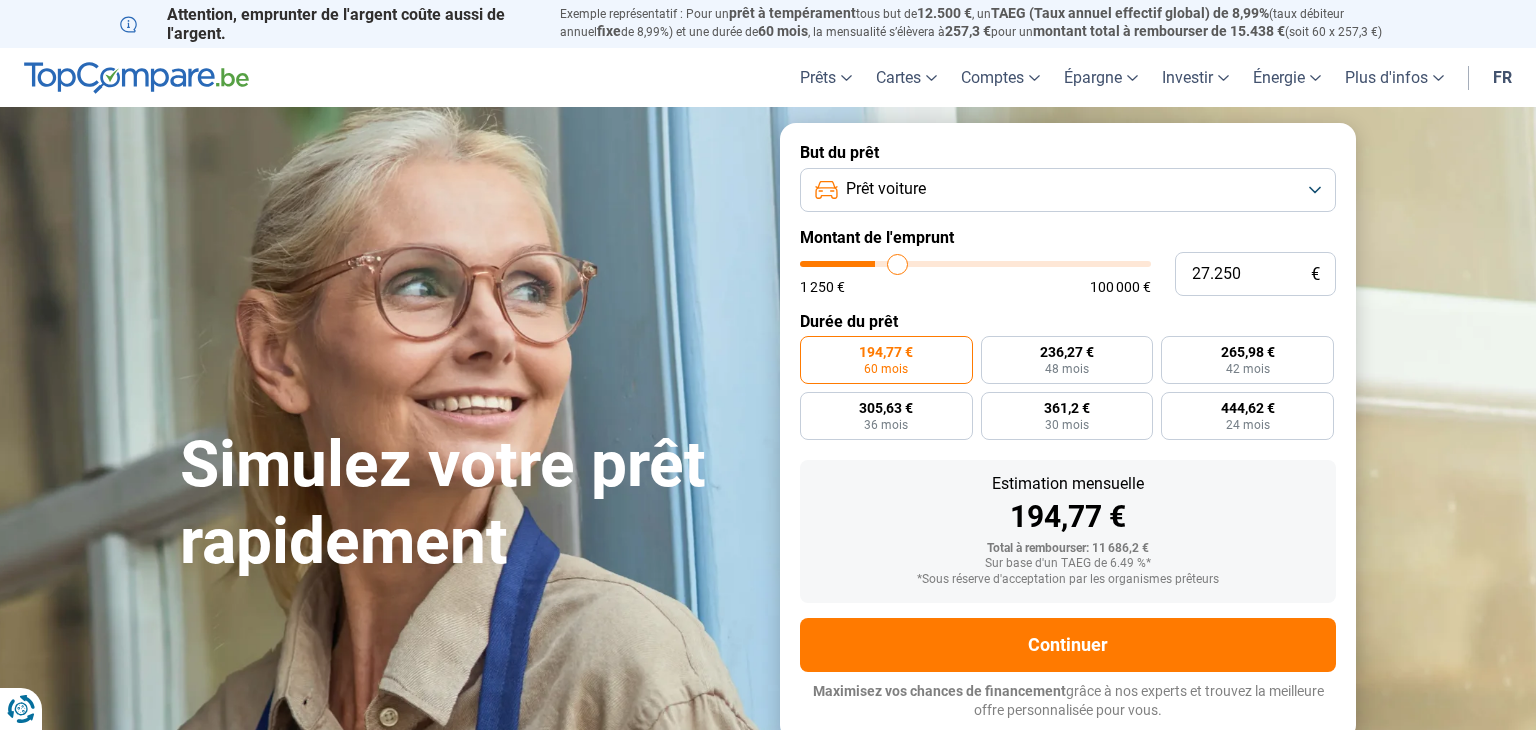 type on "27.500" 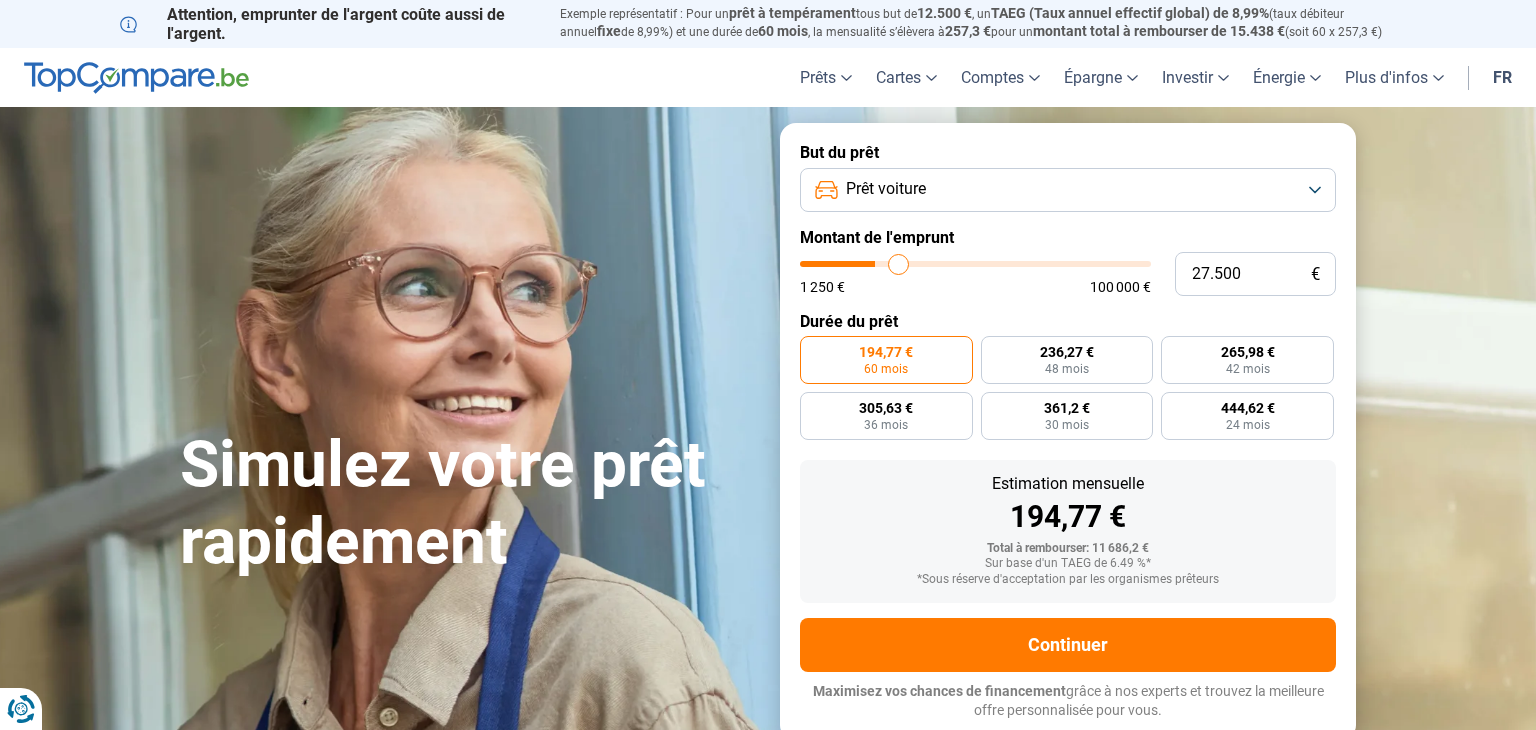 type on "28.000" 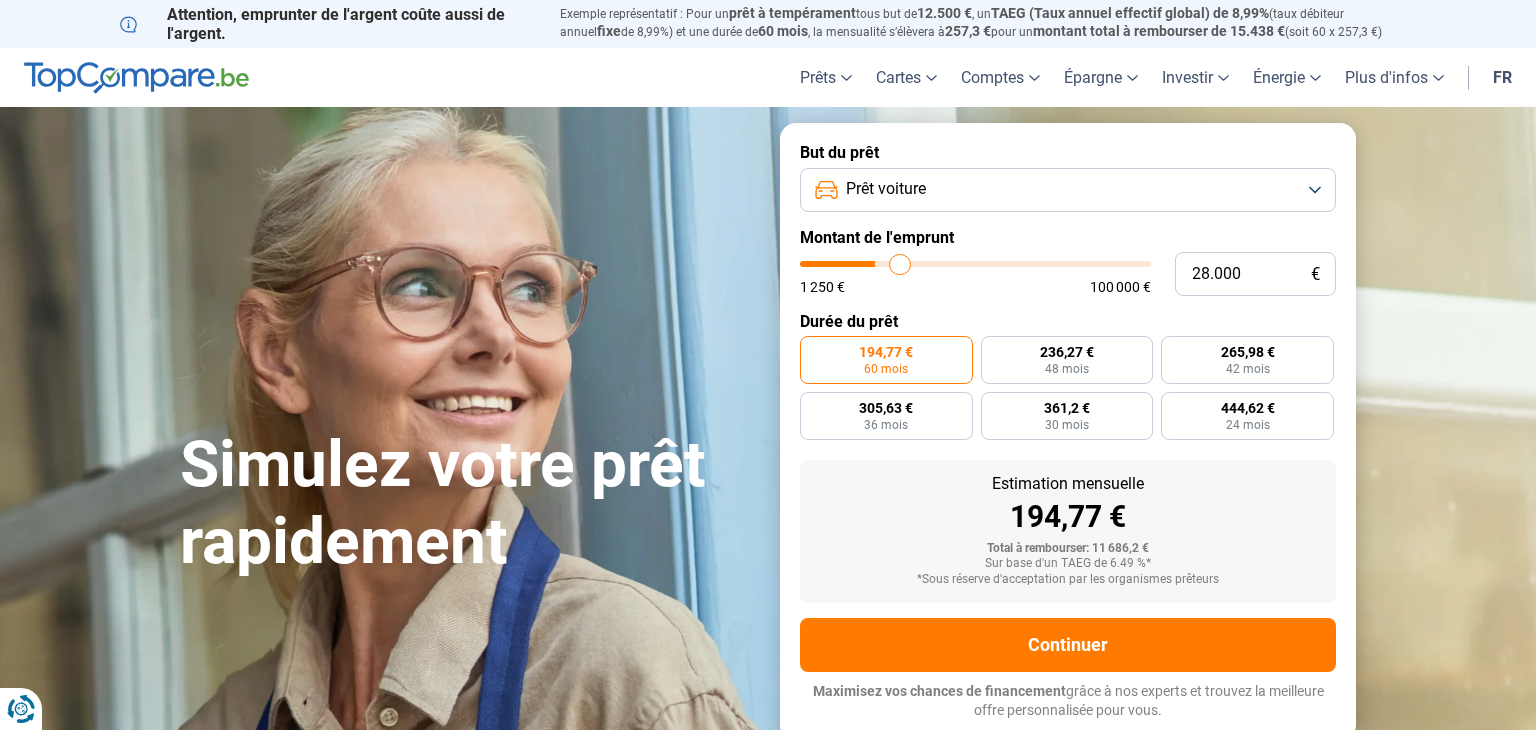 type on "28.250" 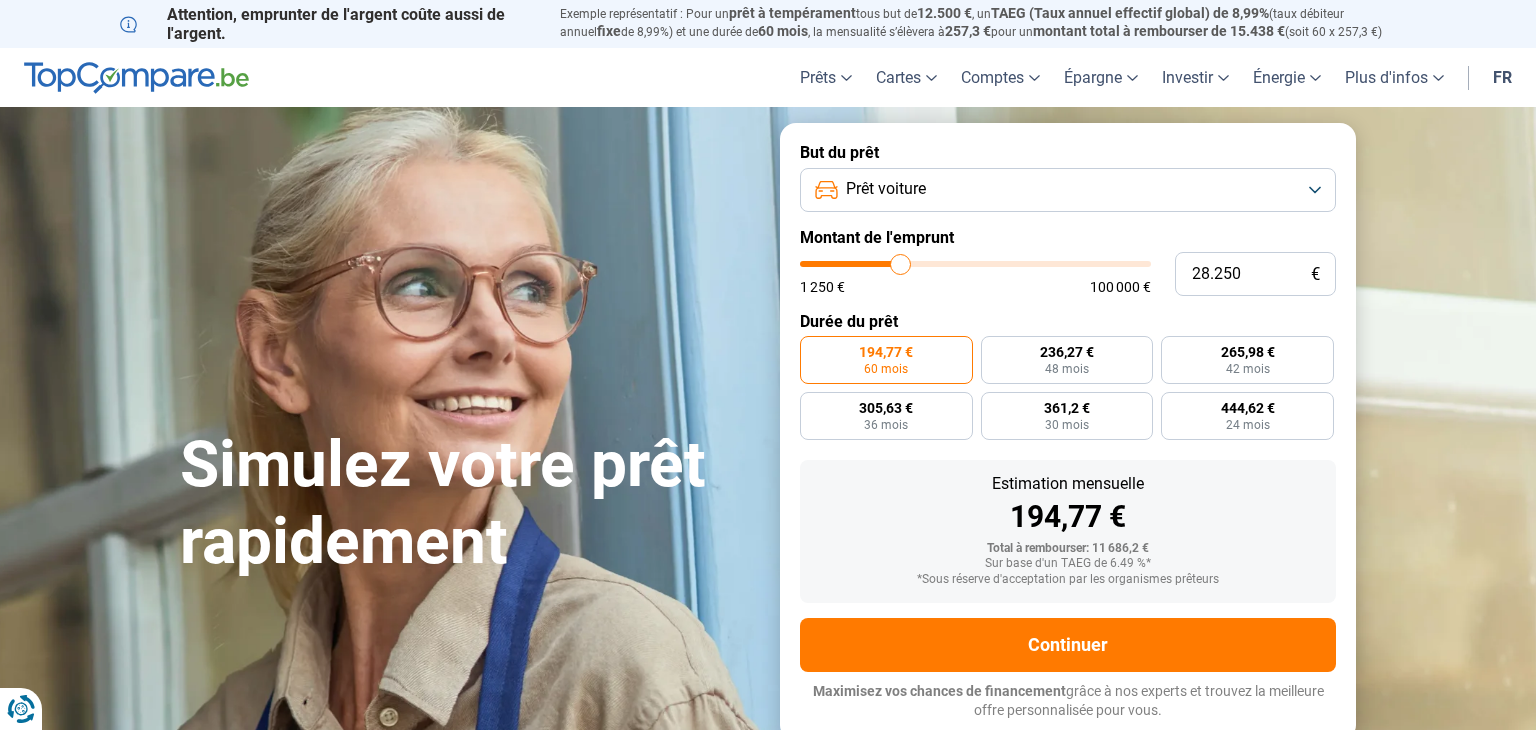 type on "29.000" 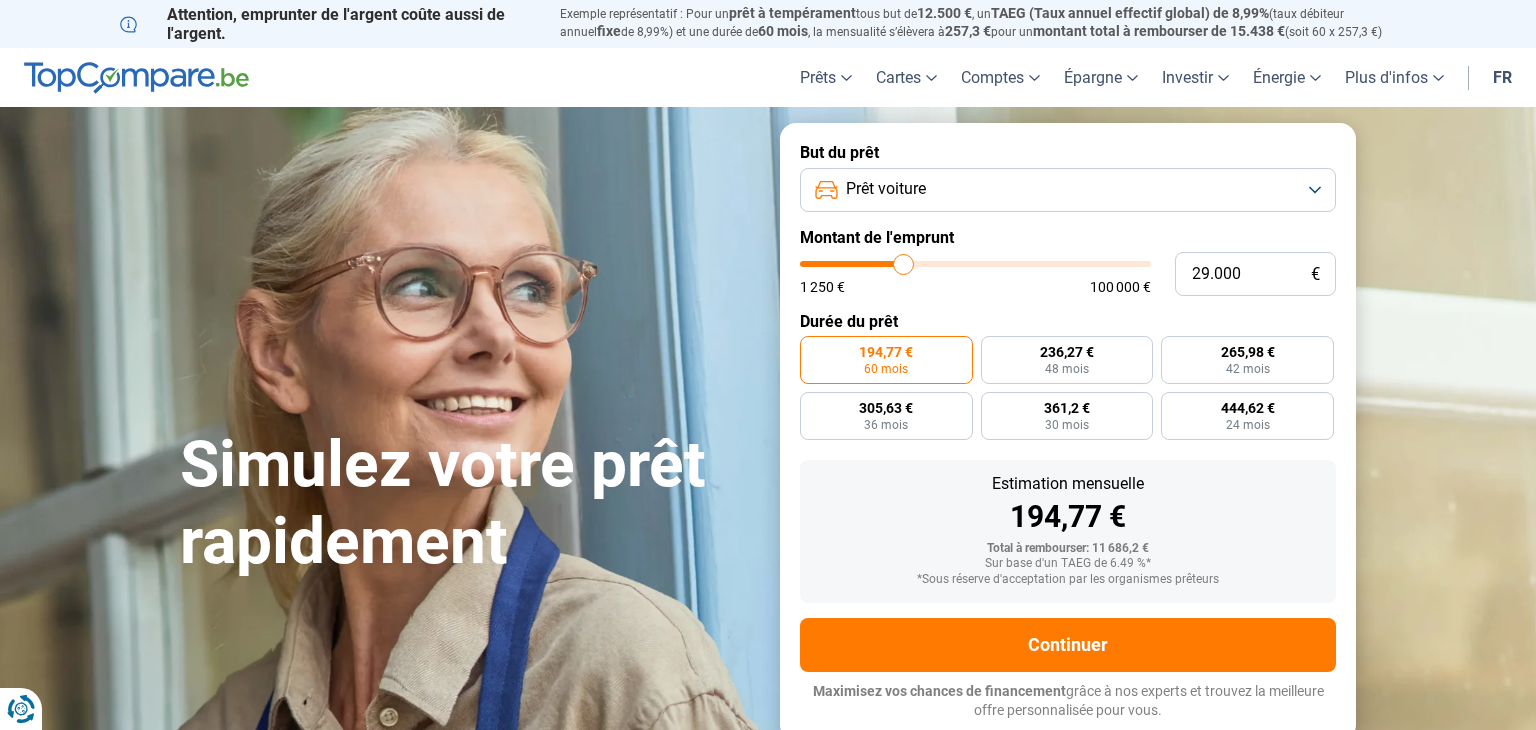 type on "29.250" 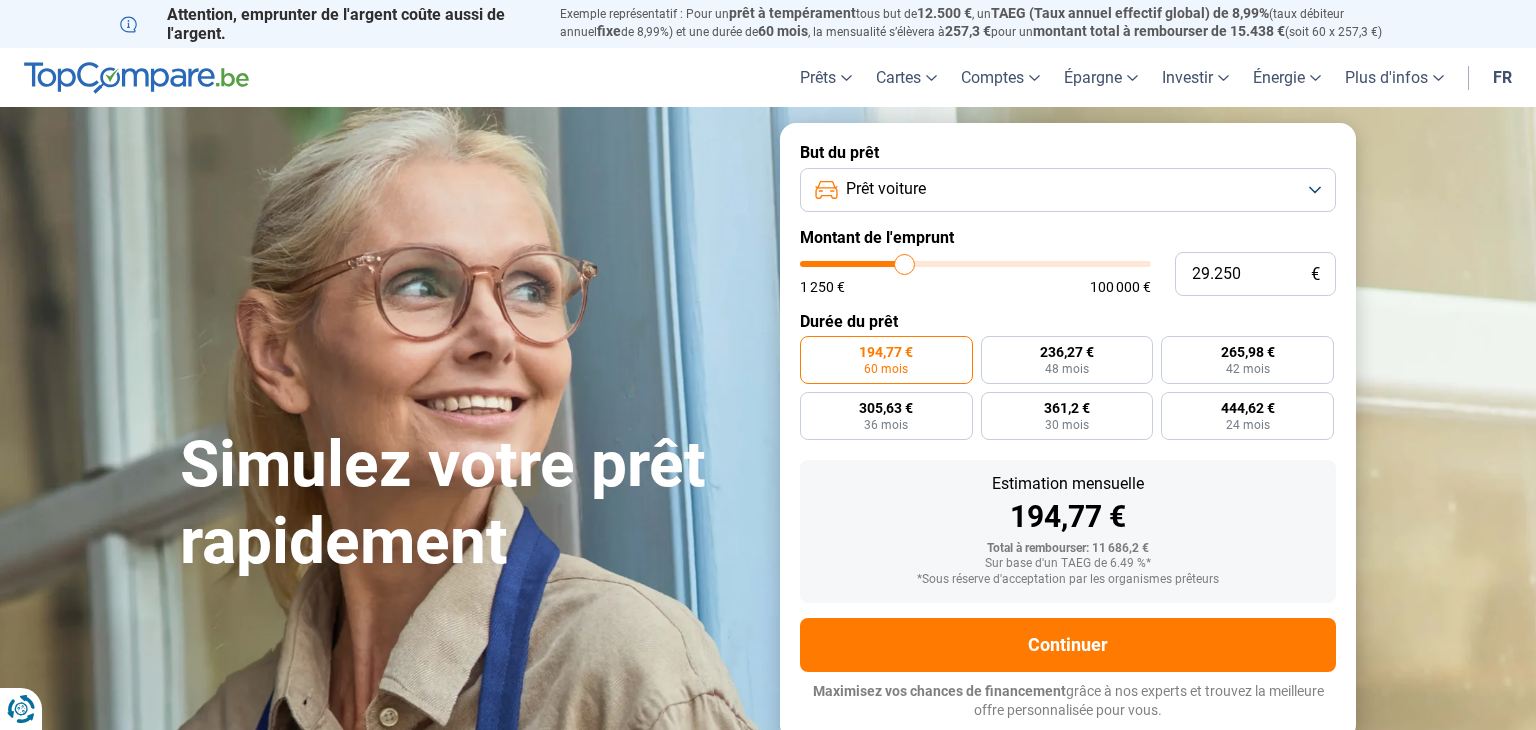 type on "30.000" 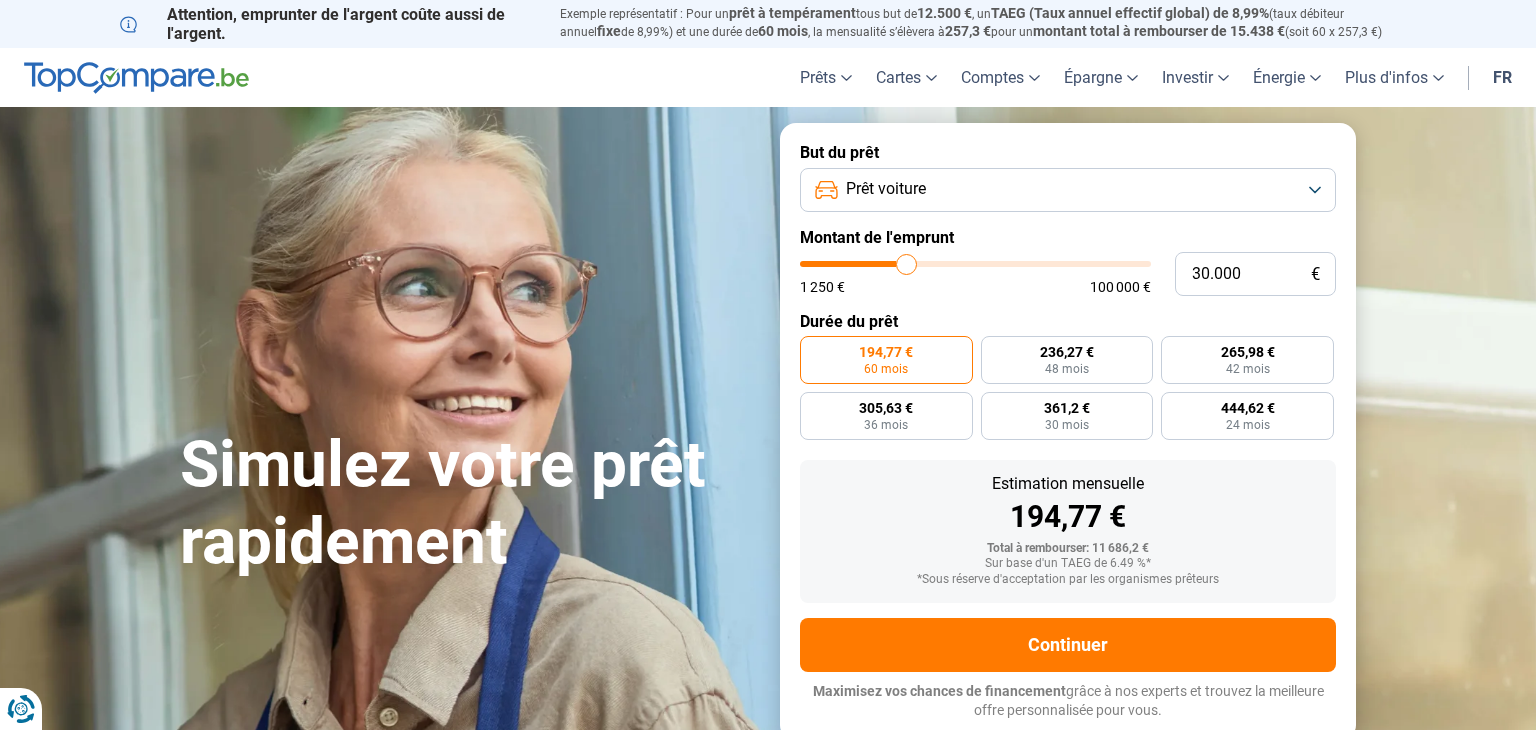 type on "30.750" 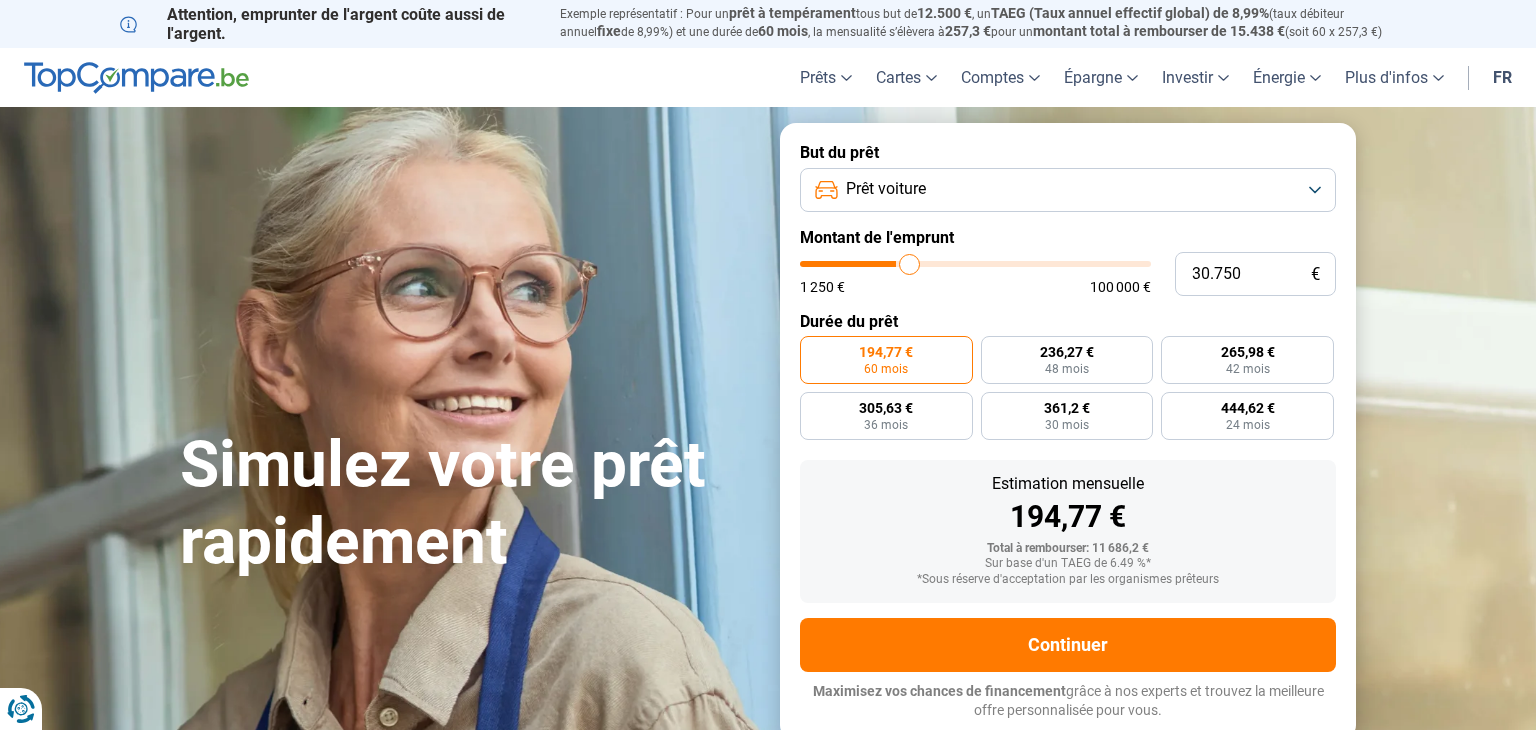 type on "31.250" 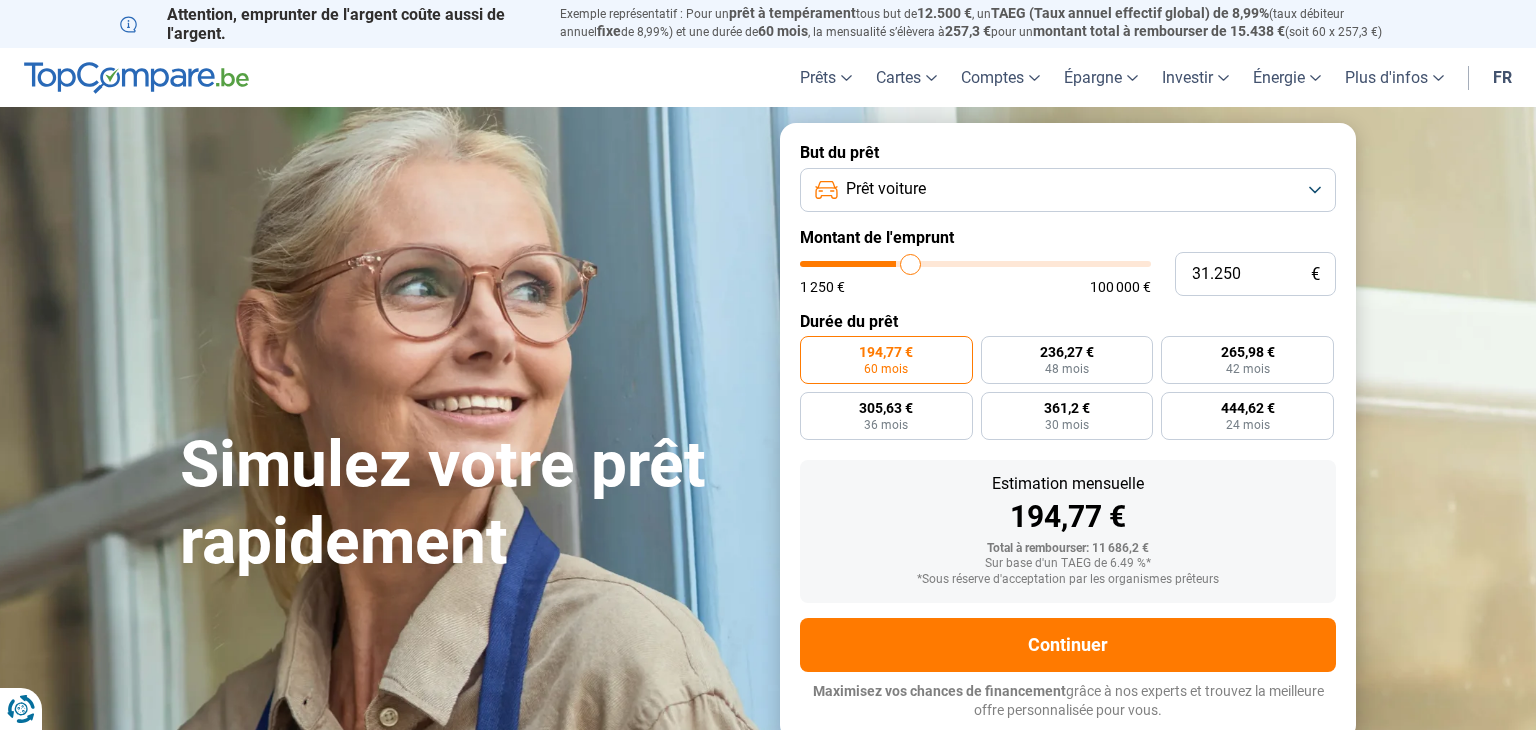 type on "31.750" 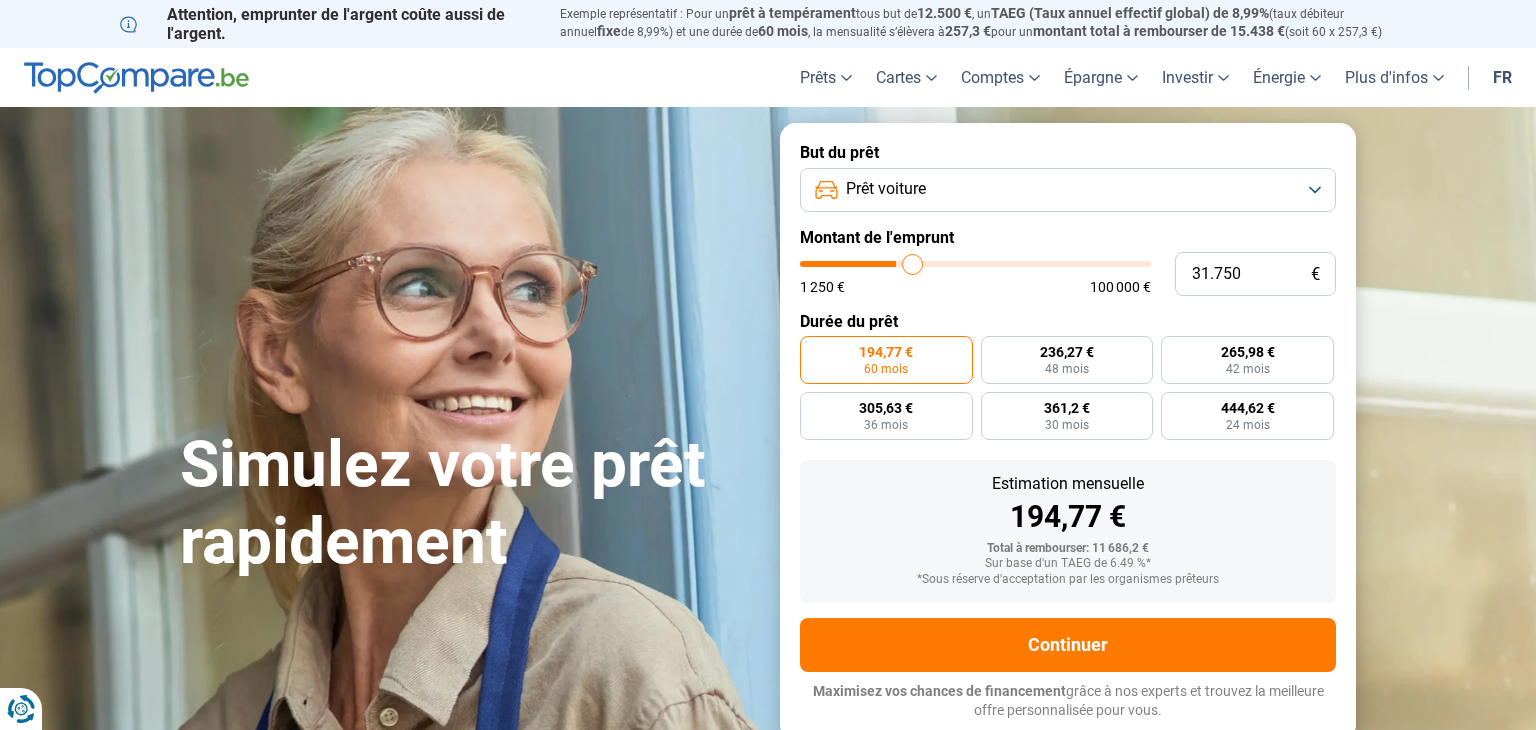 type on "32.250" 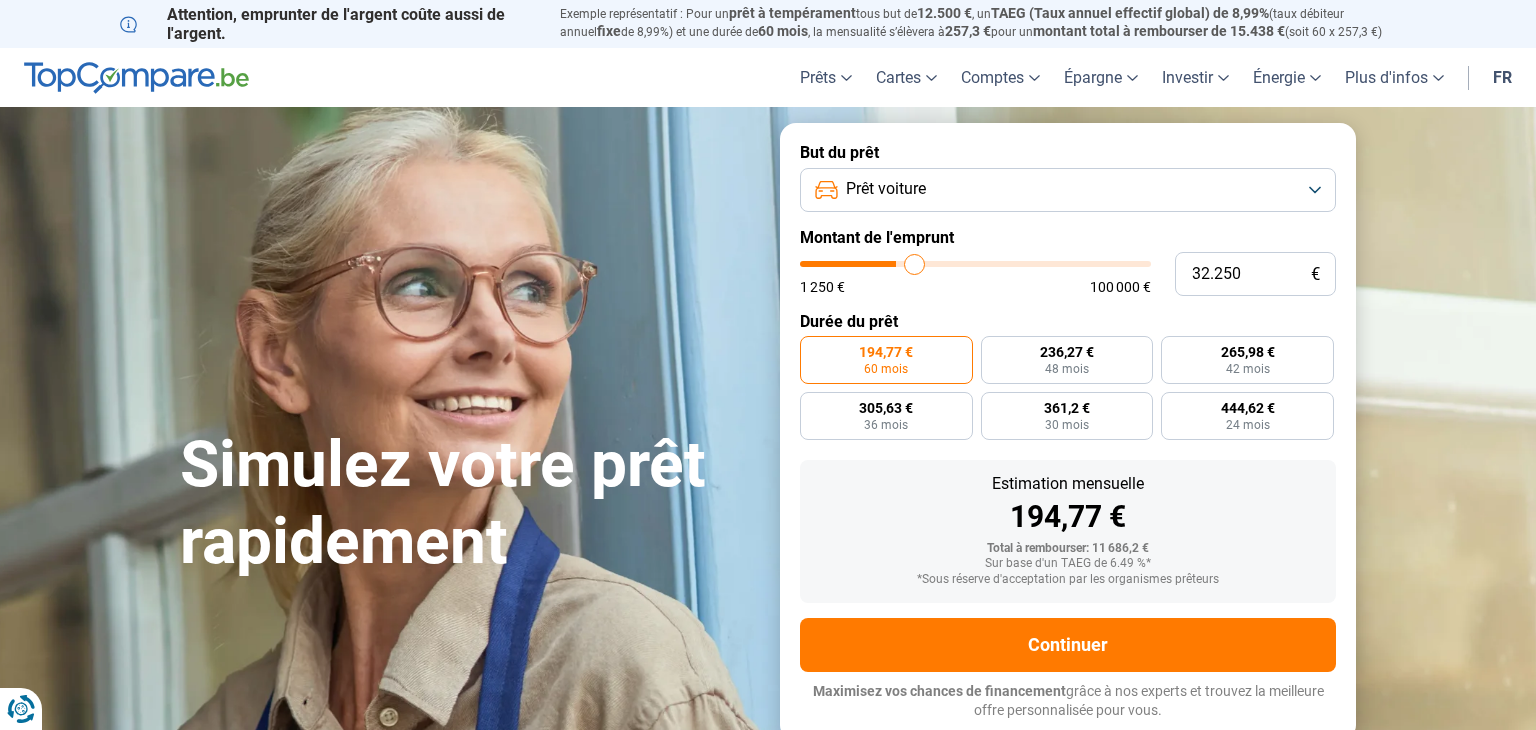 type on "33.000" 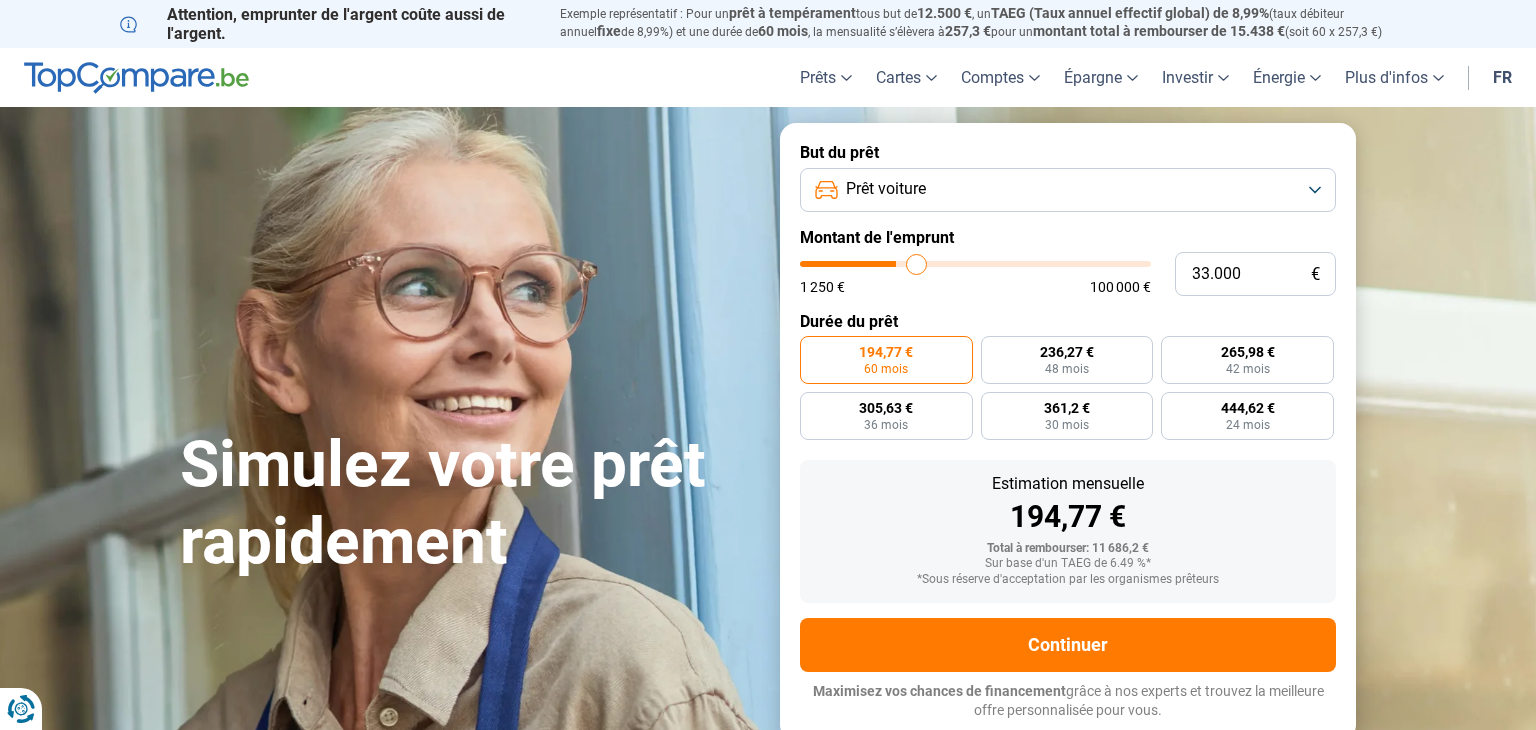 type on "33.250" 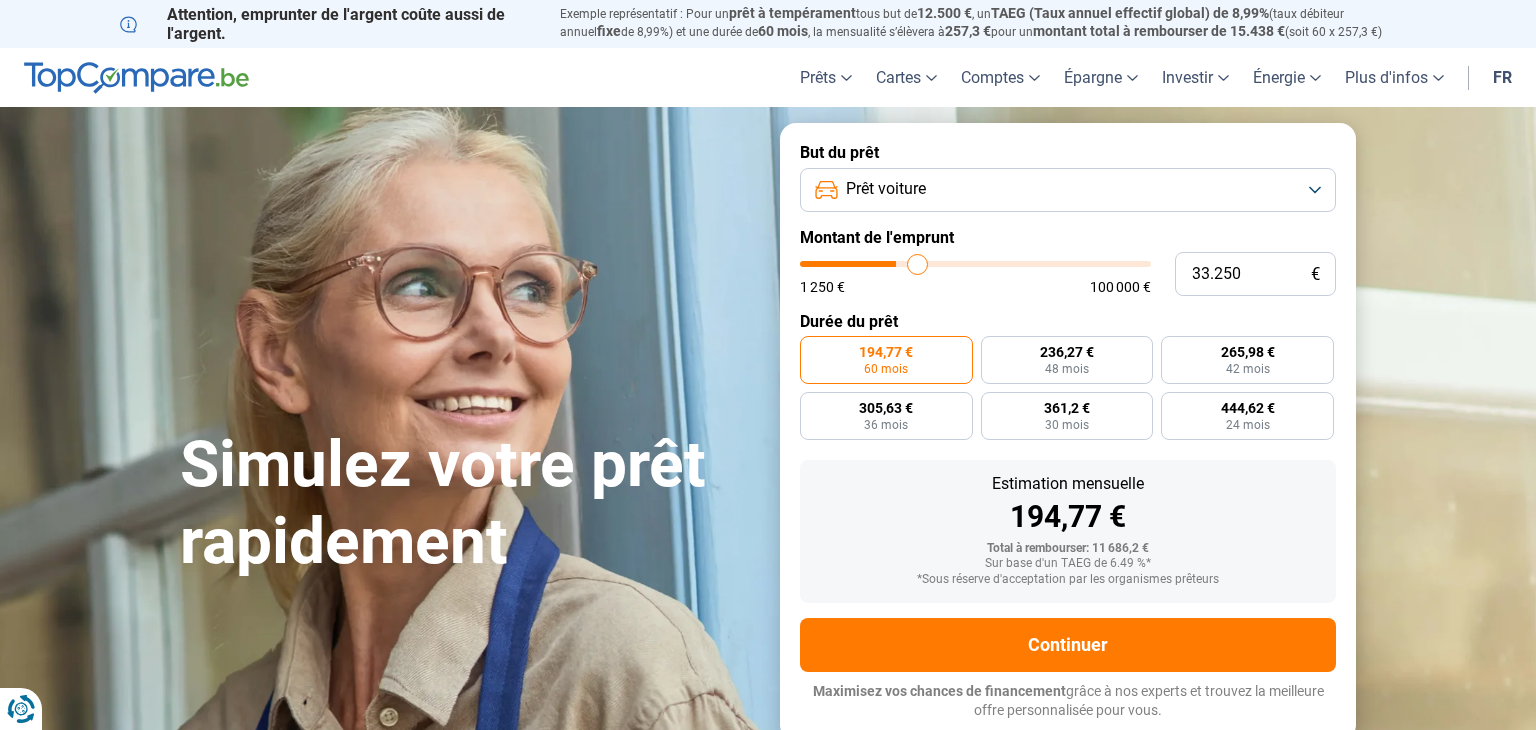 type on "33.750" 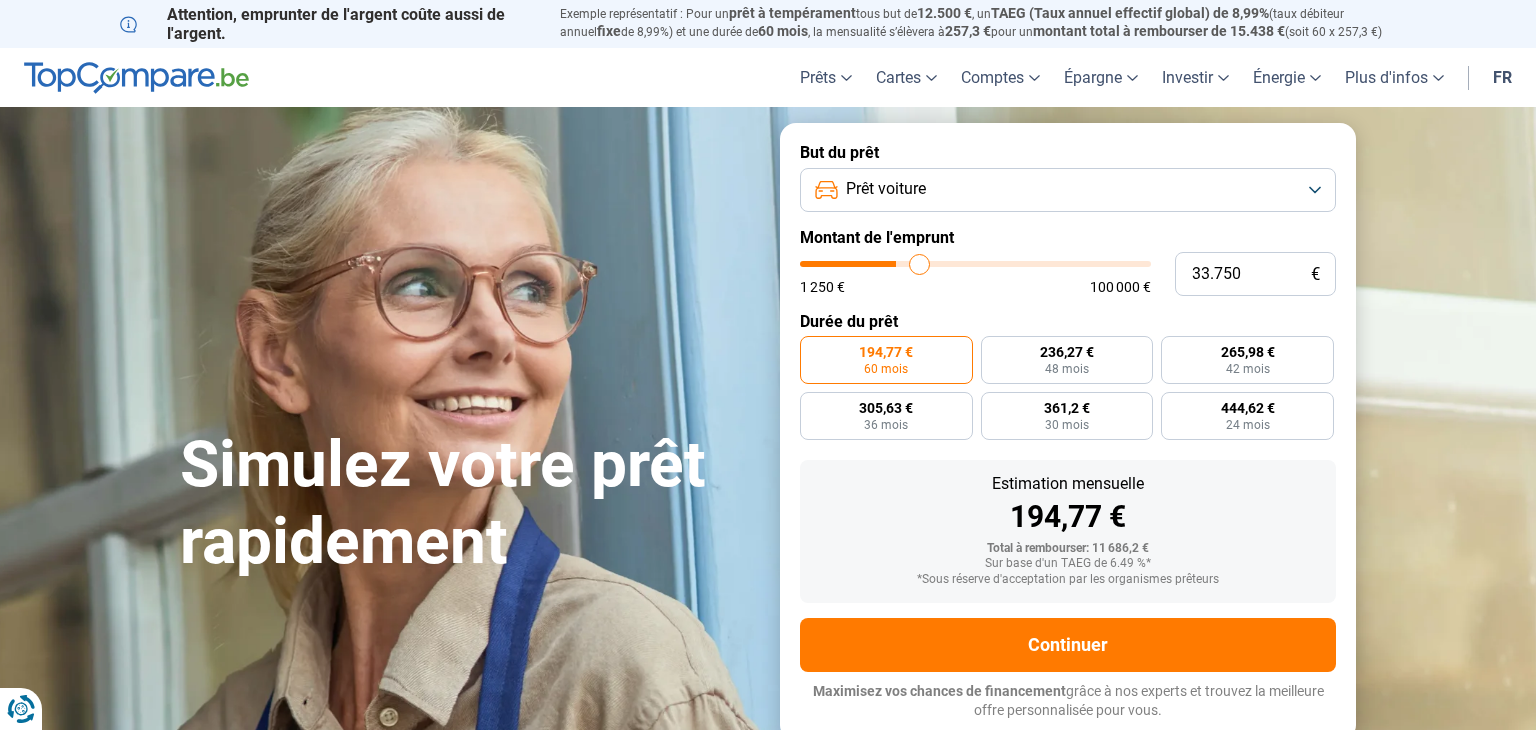 type on "34.250" 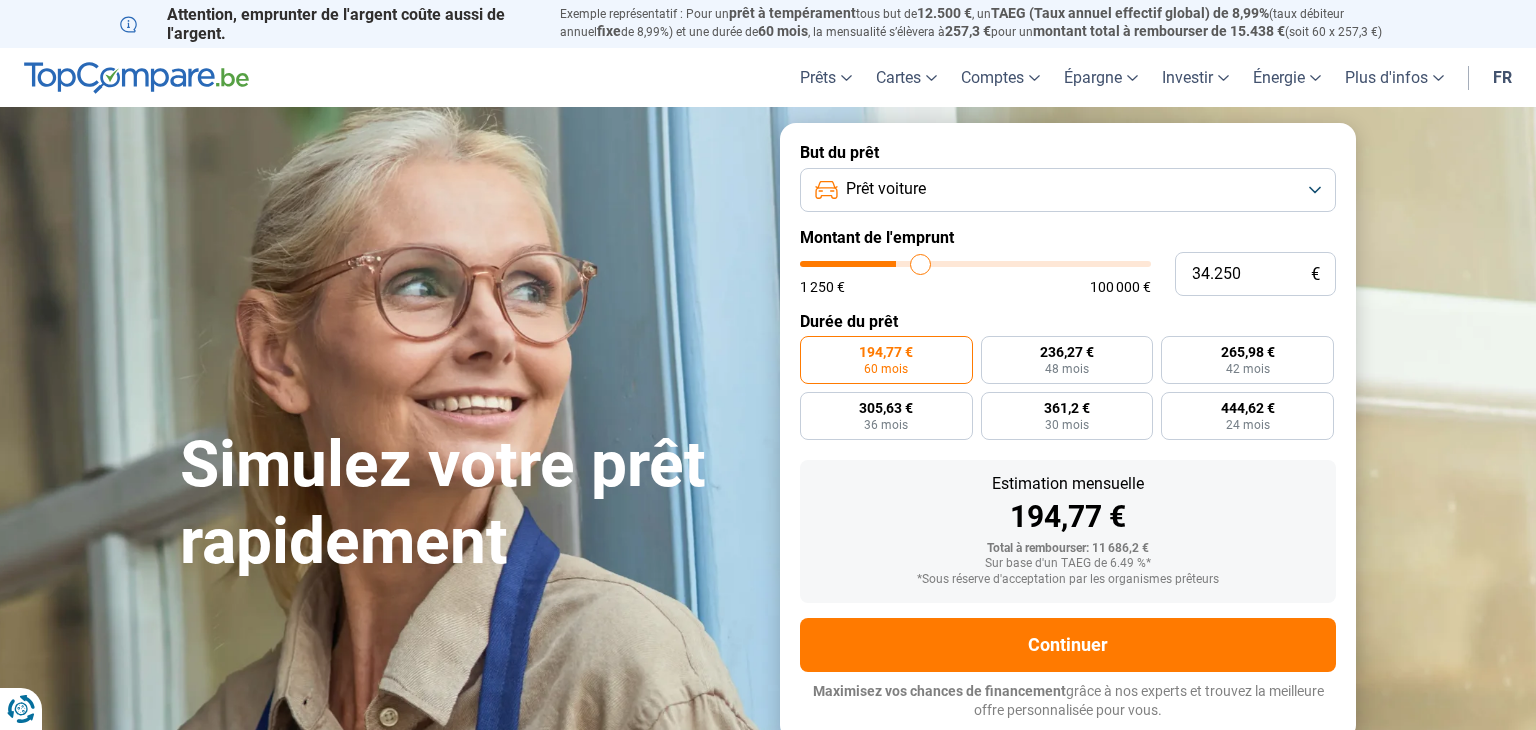 type on "34.500" 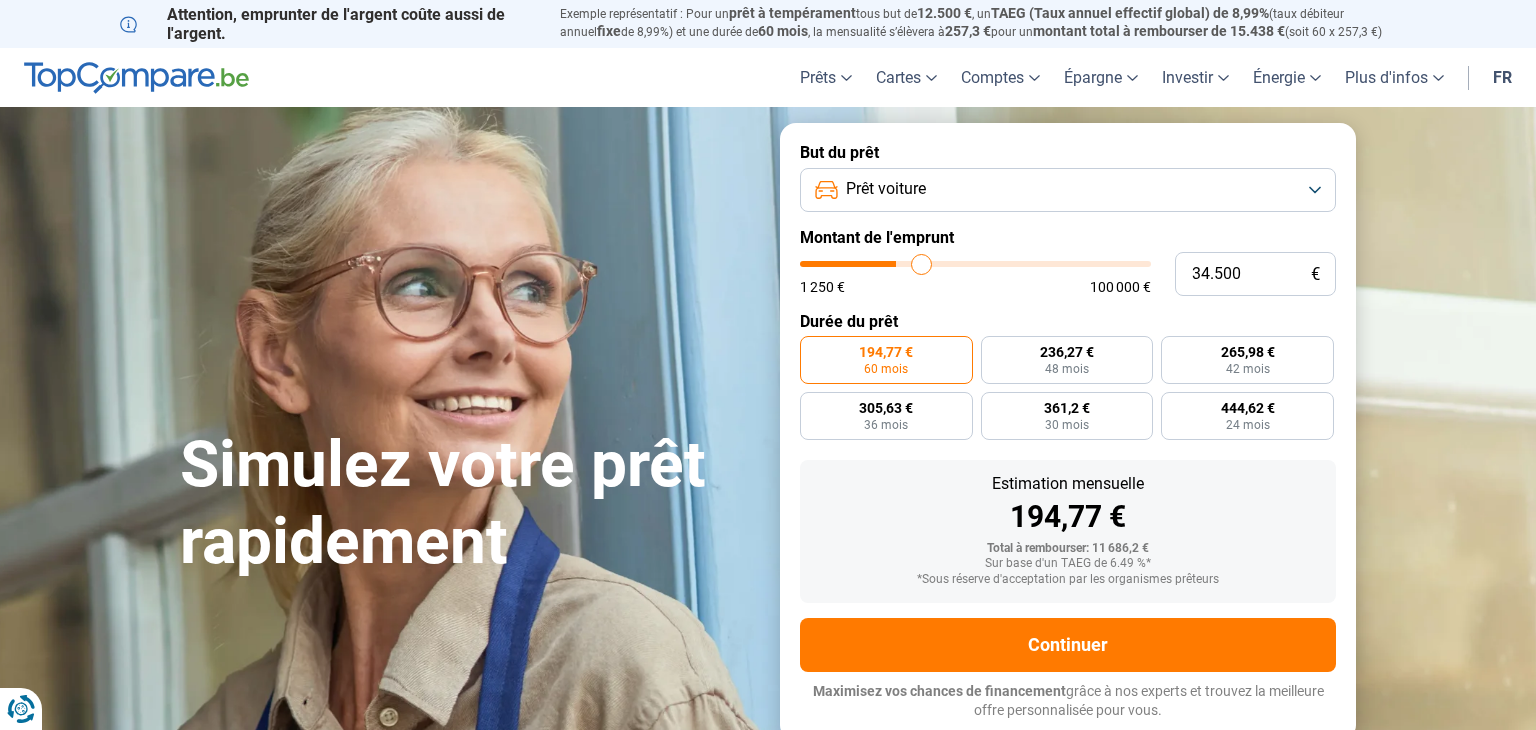 type on "34.750" 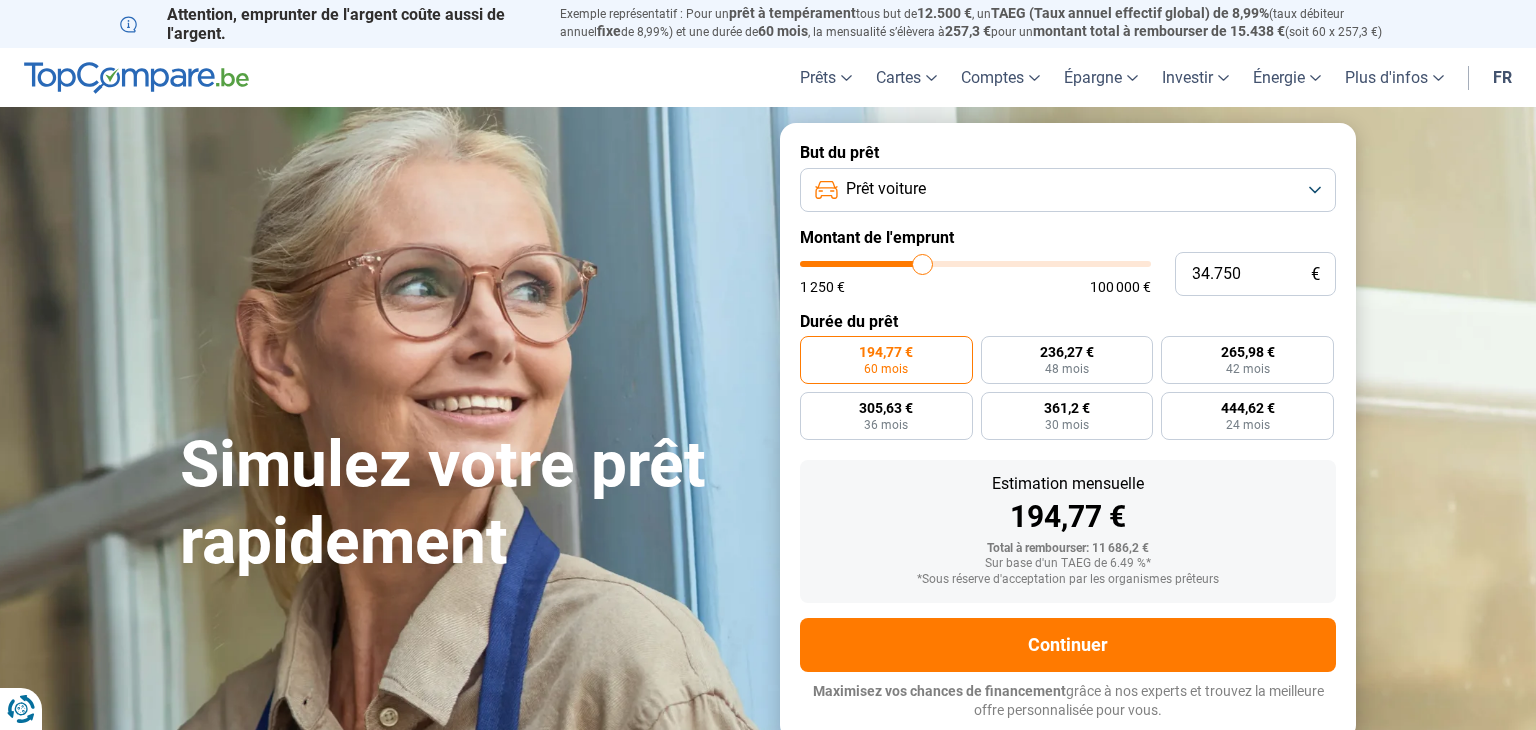 type on "35.000" 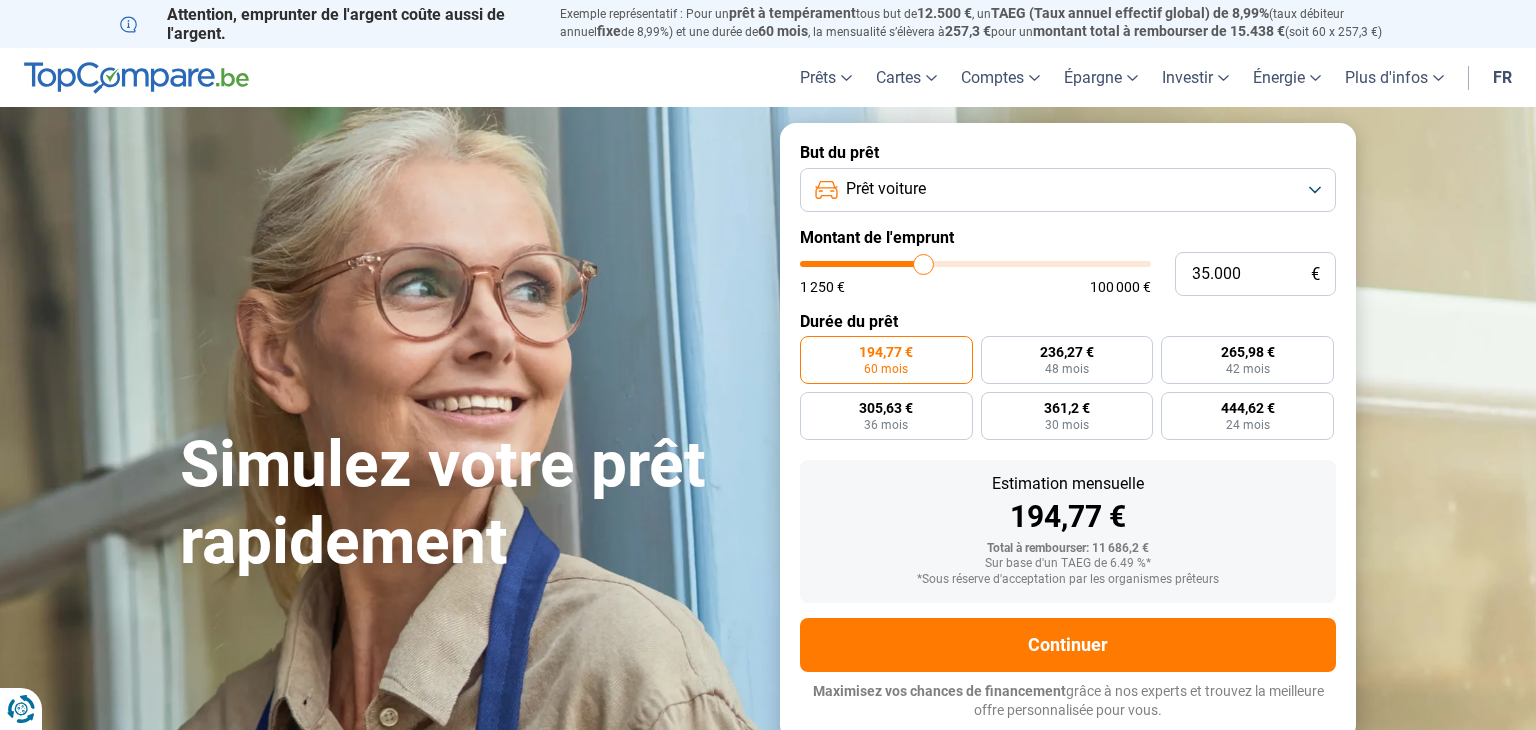 type on "35.500" 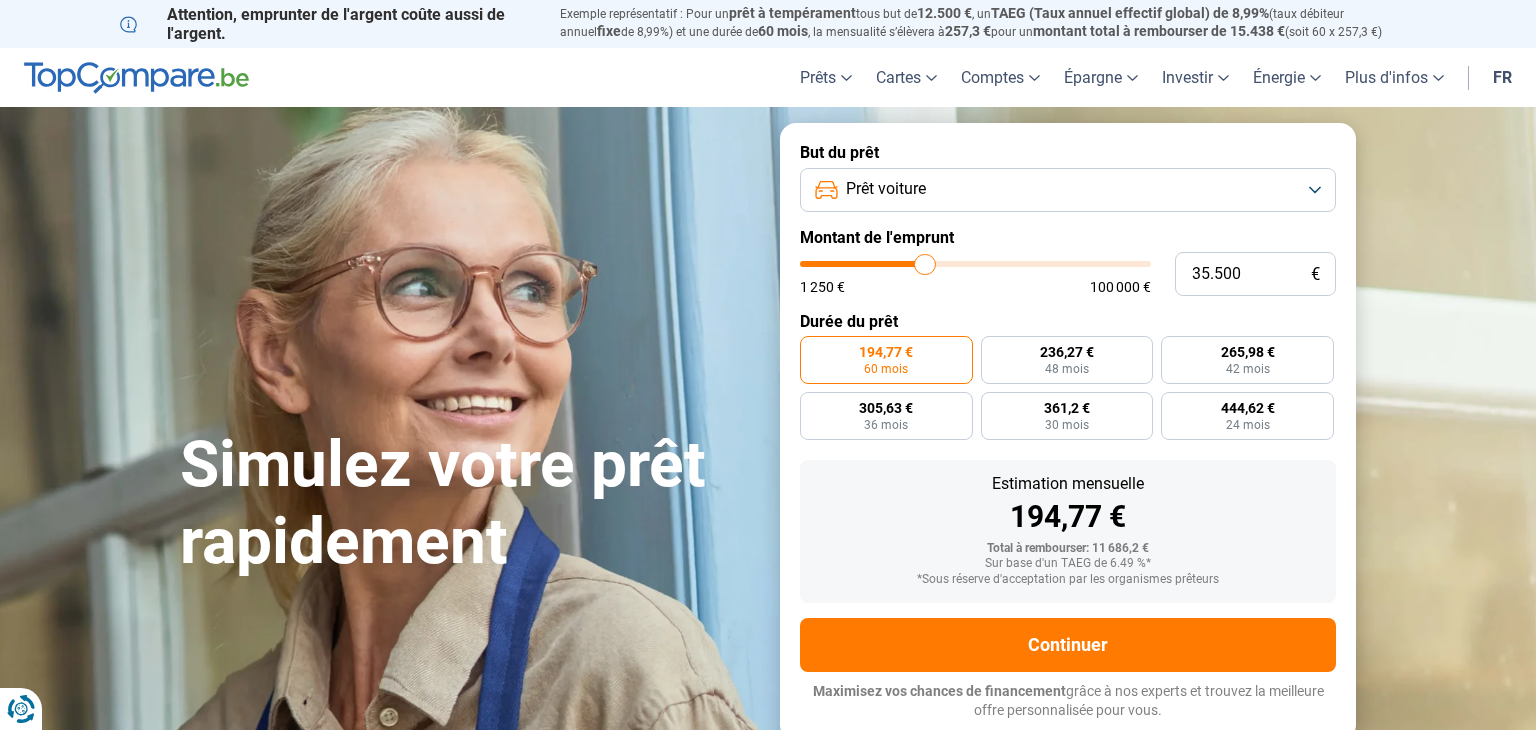 type on "35.750" 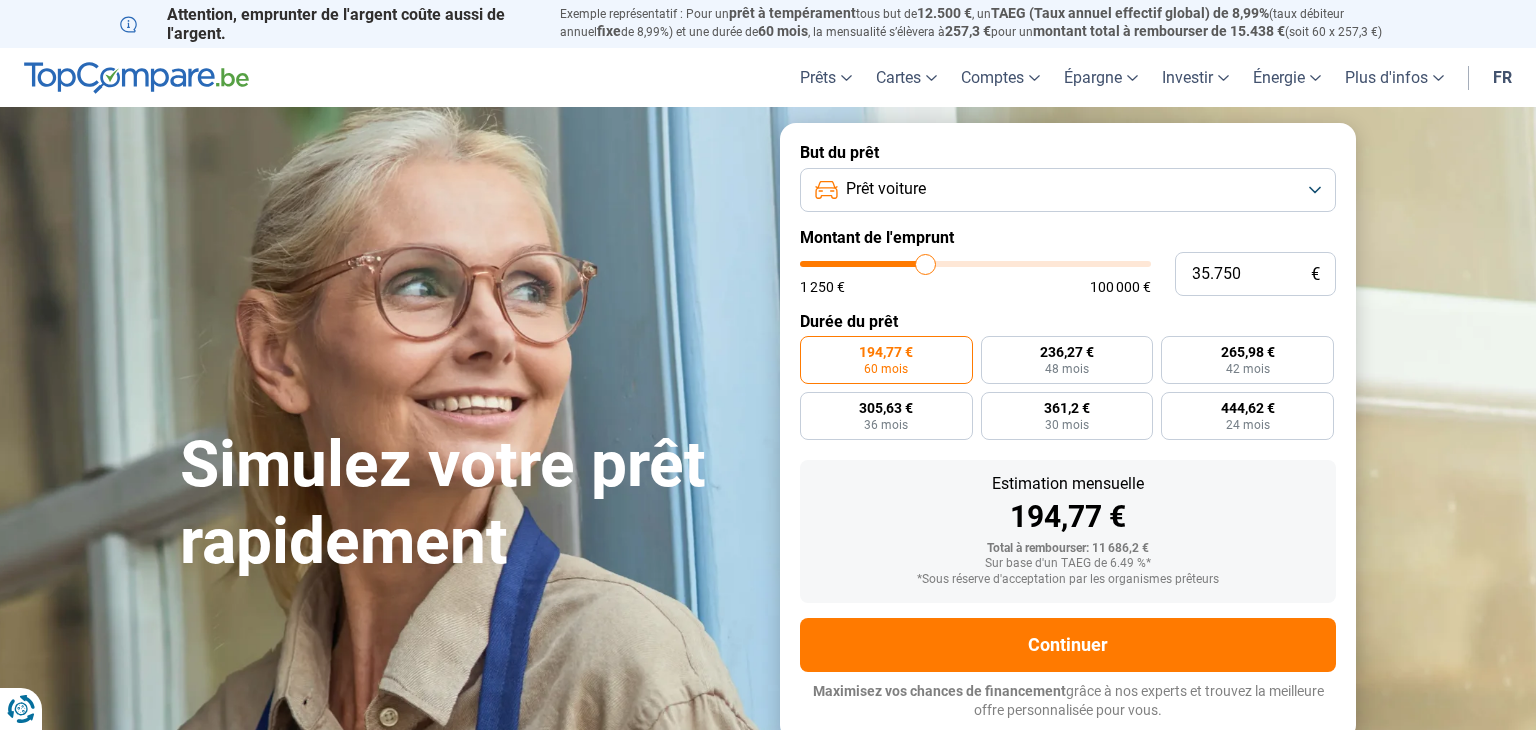 type on "36.000" 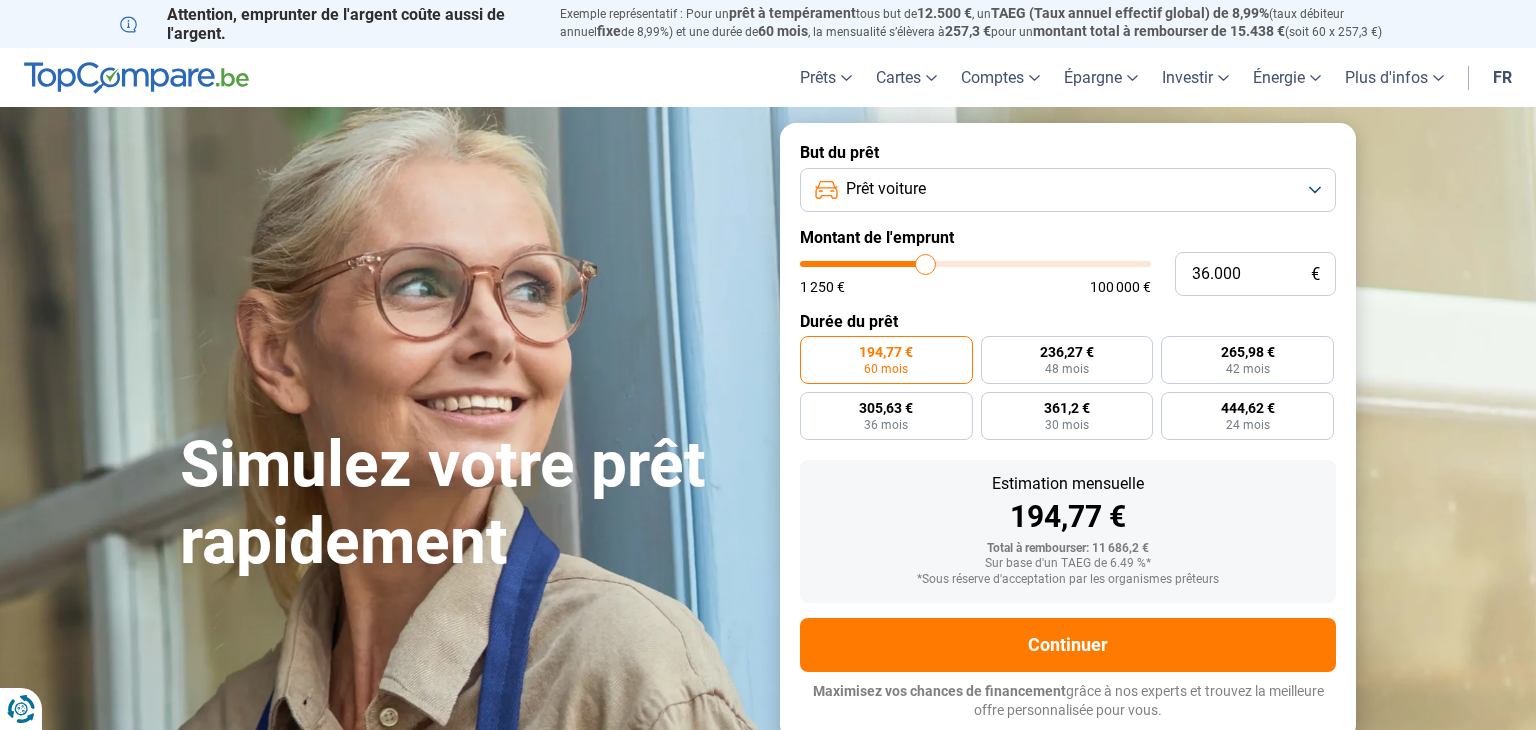 type on "36000" 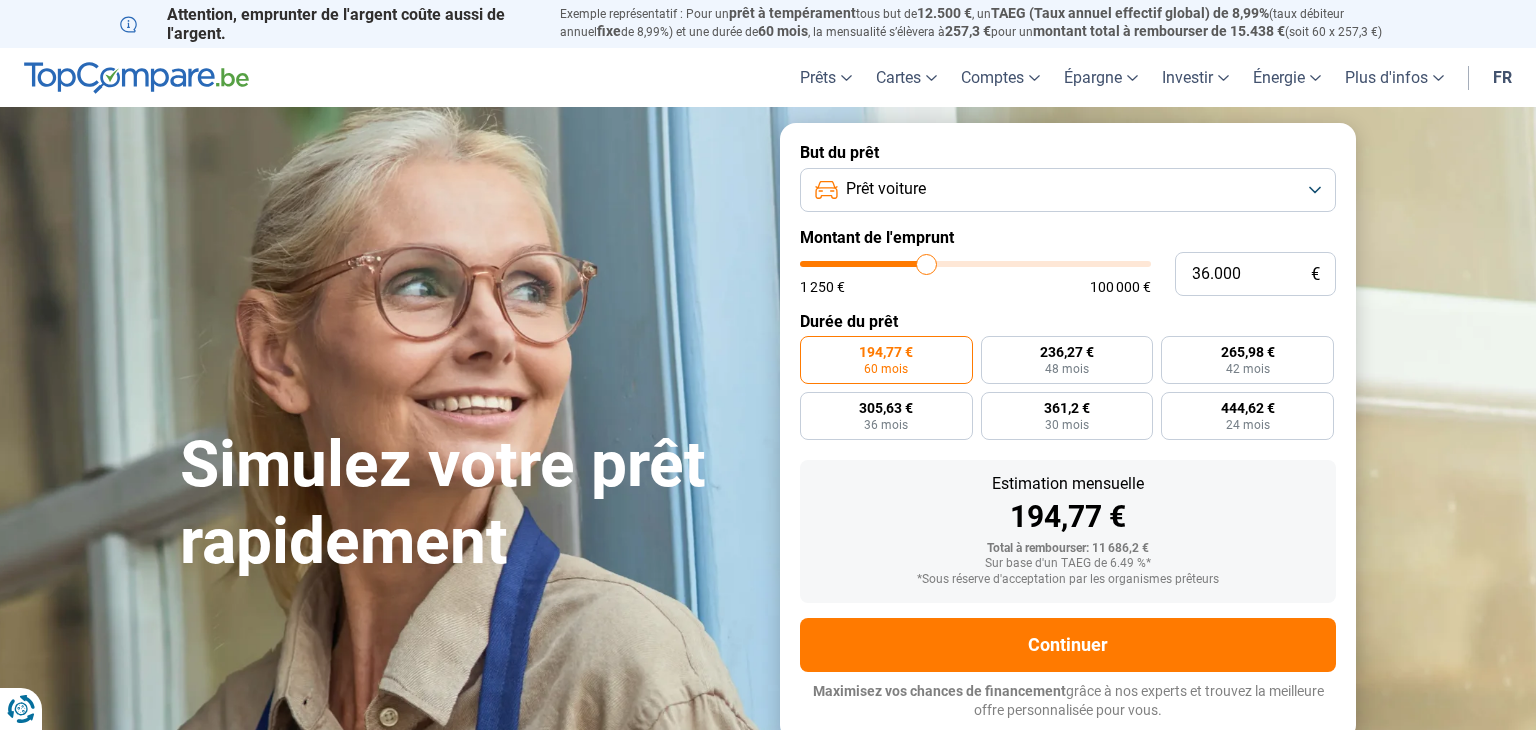 type on "36.250" 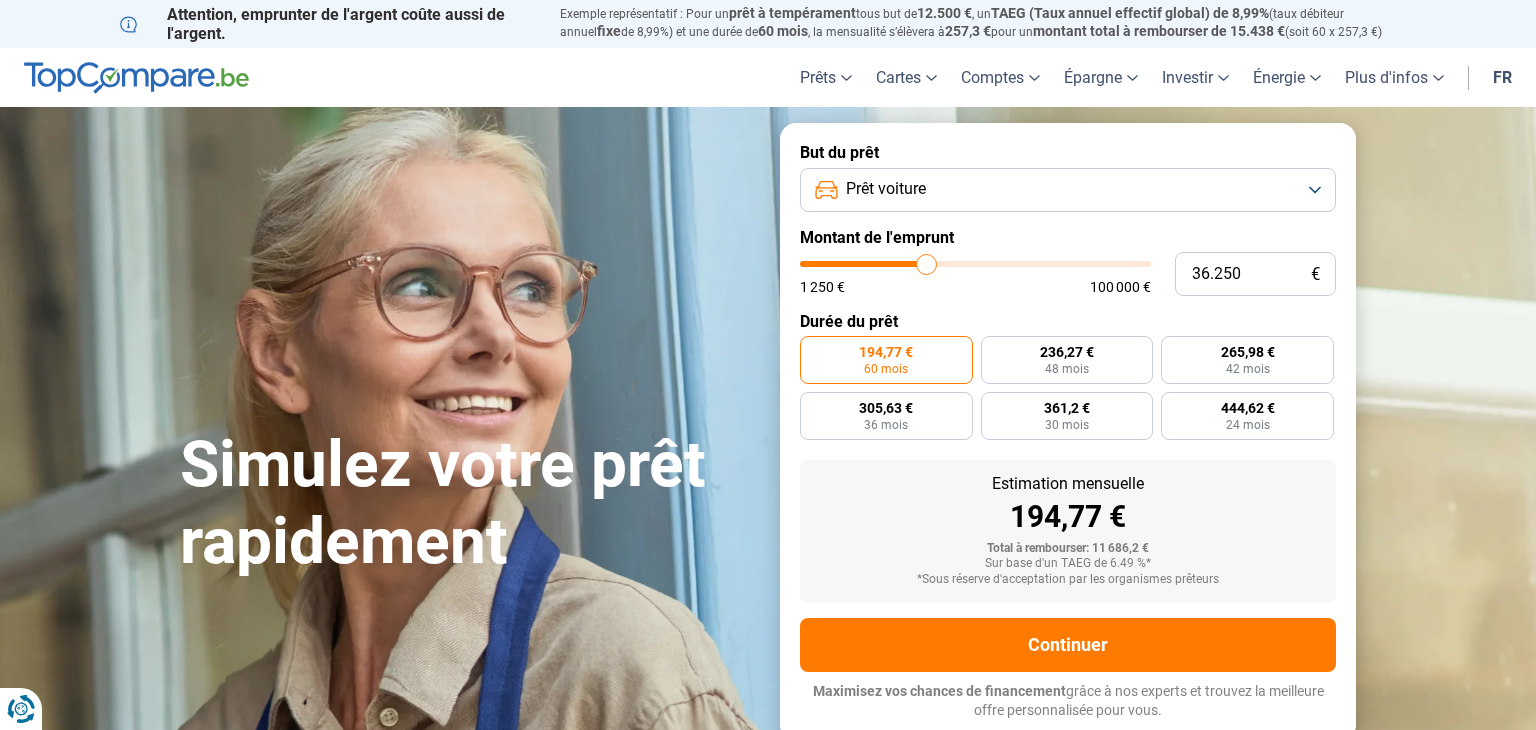 type on "36250" 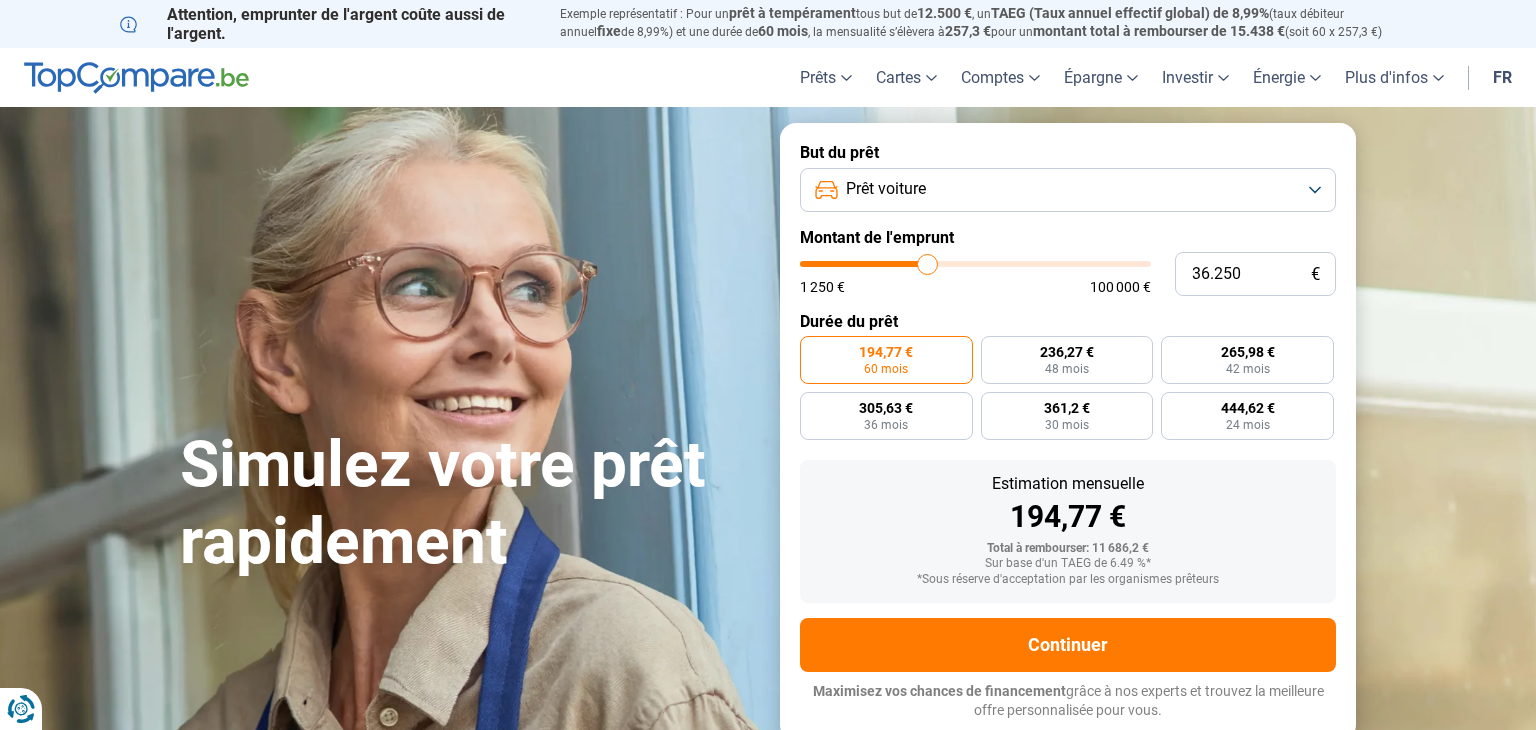 type on "36.500" 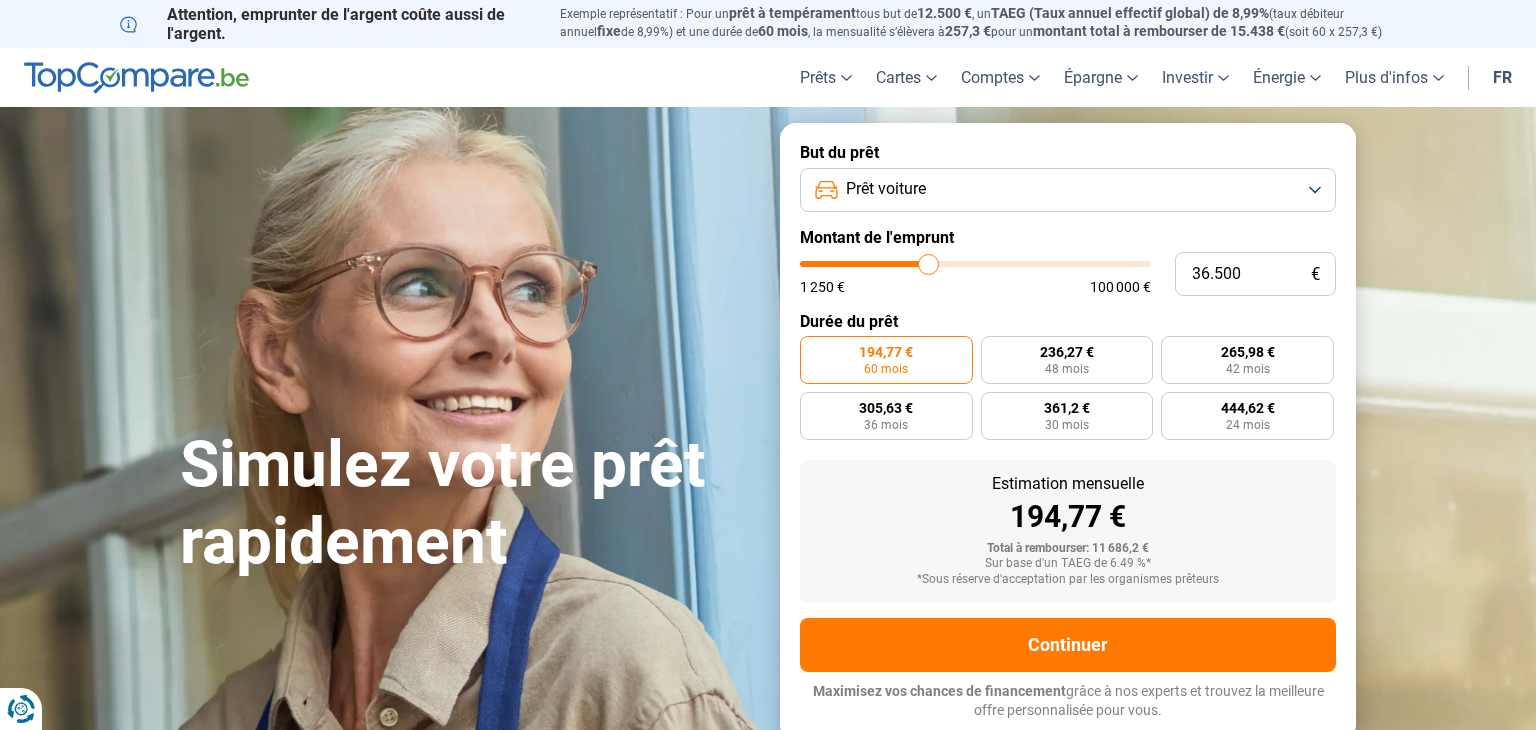 type on "36.750" 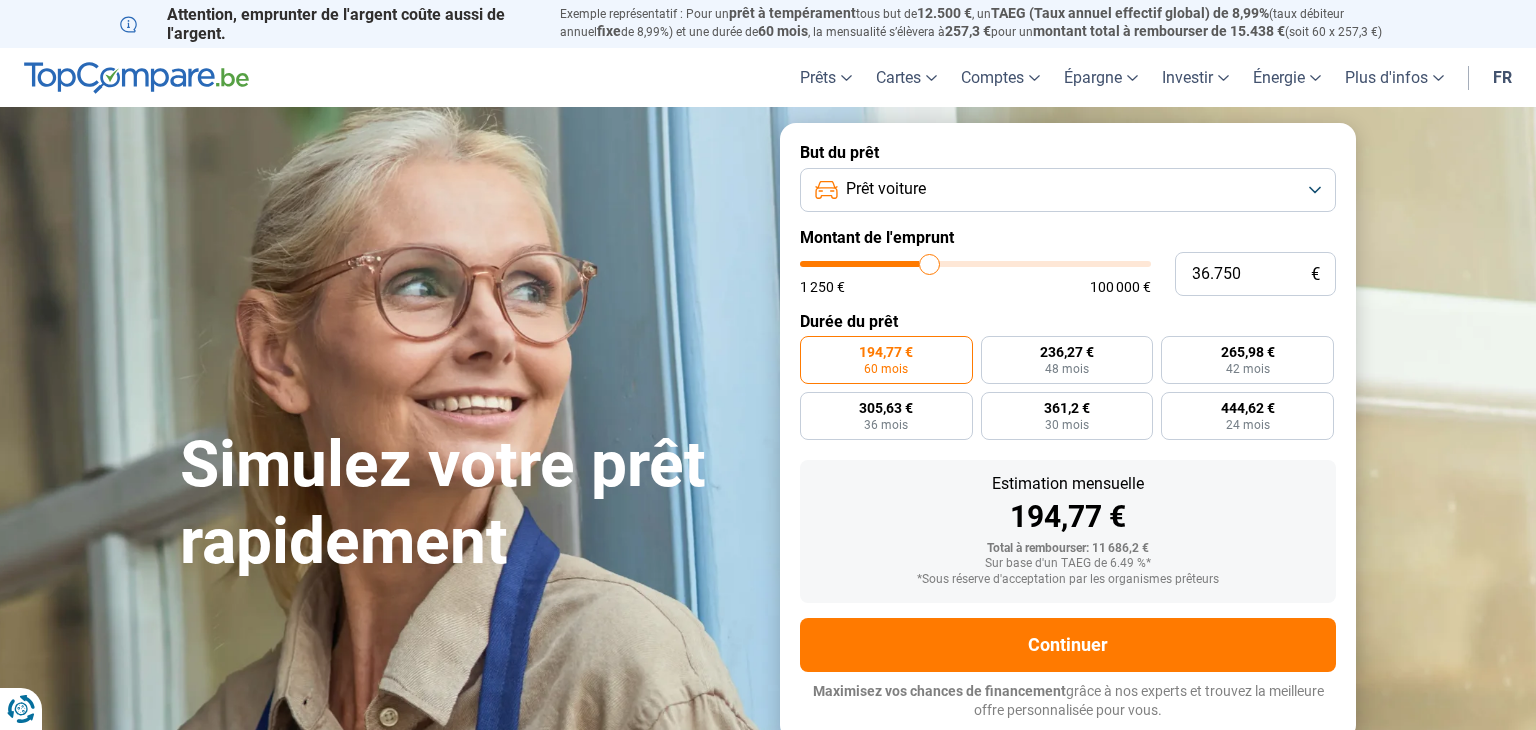 type on "37.000" 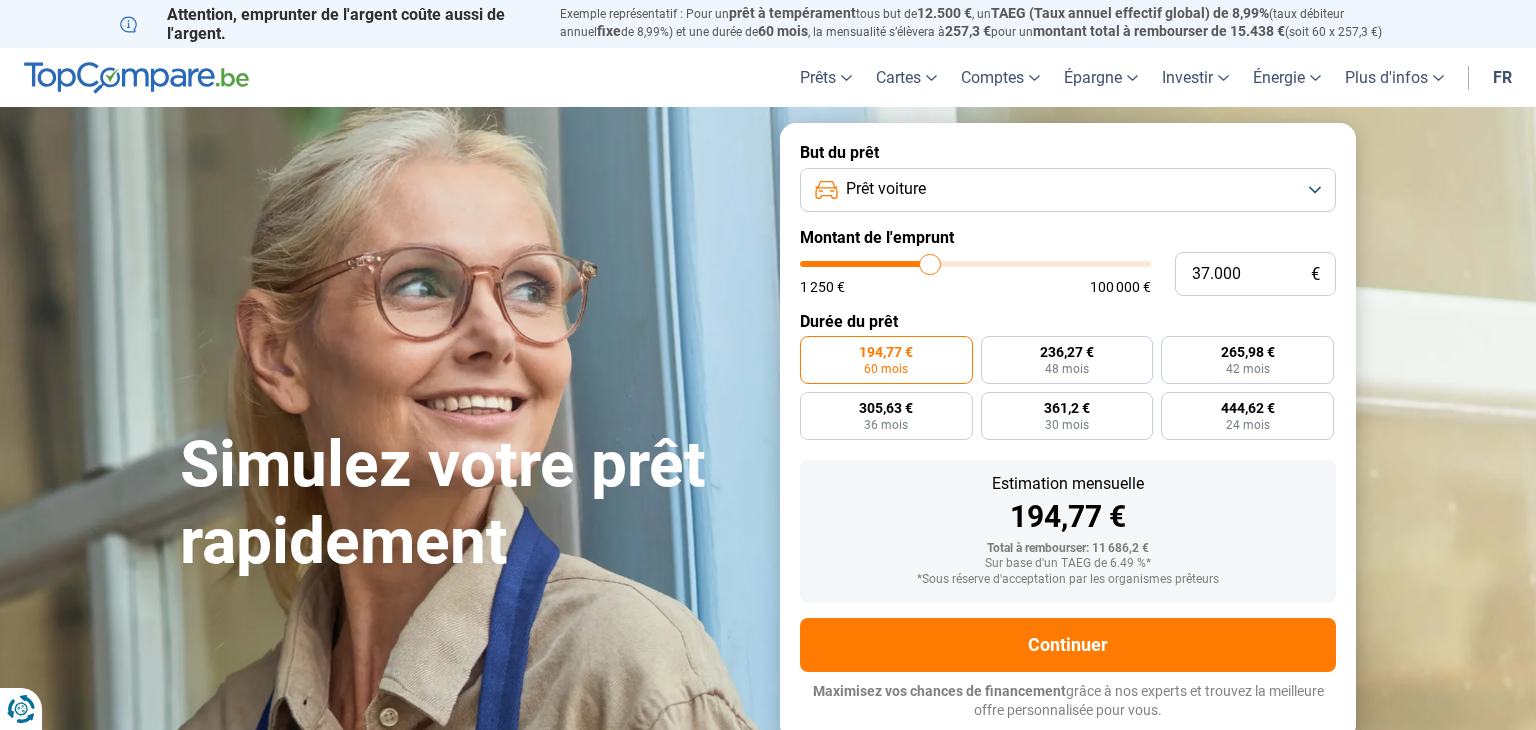 type on "37.250" 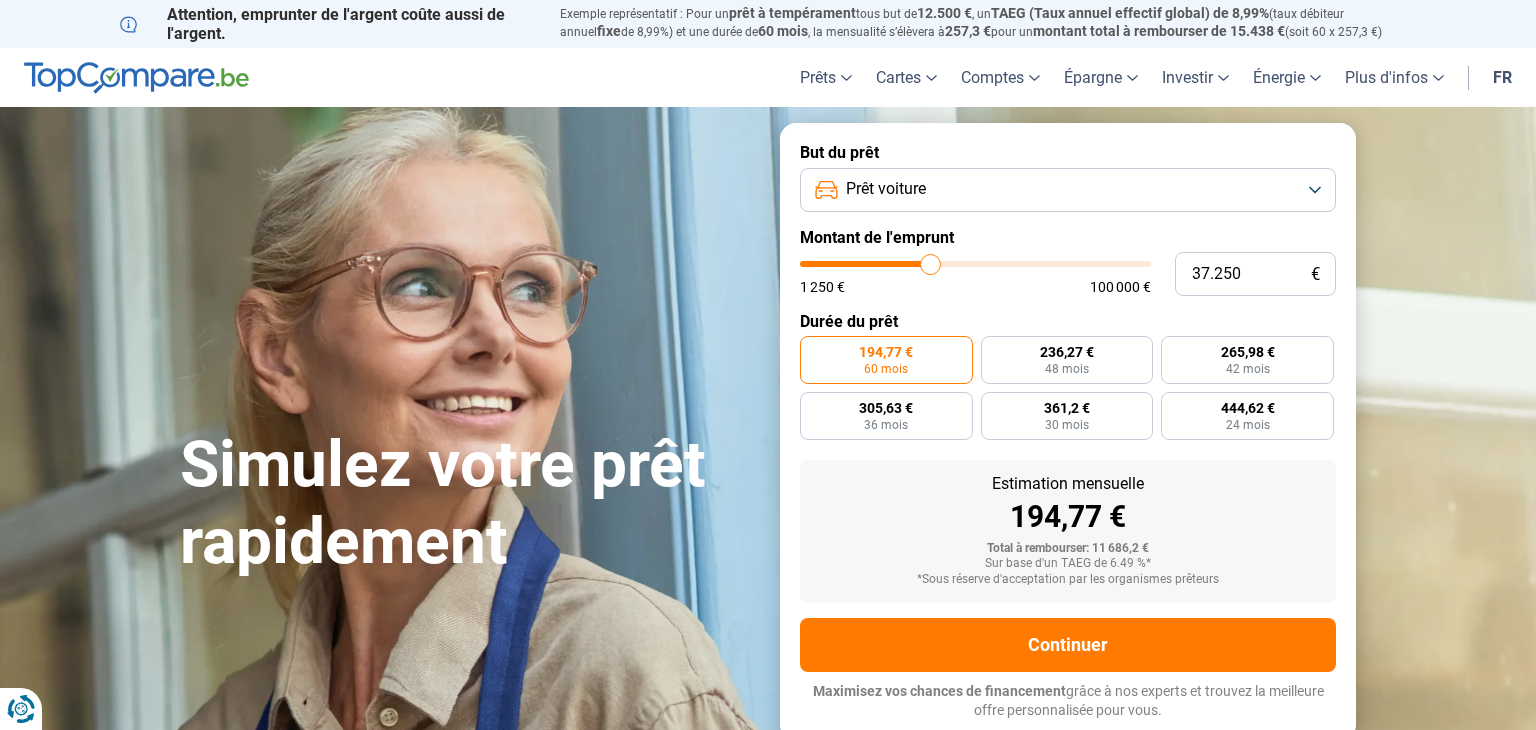 type on "37.500" 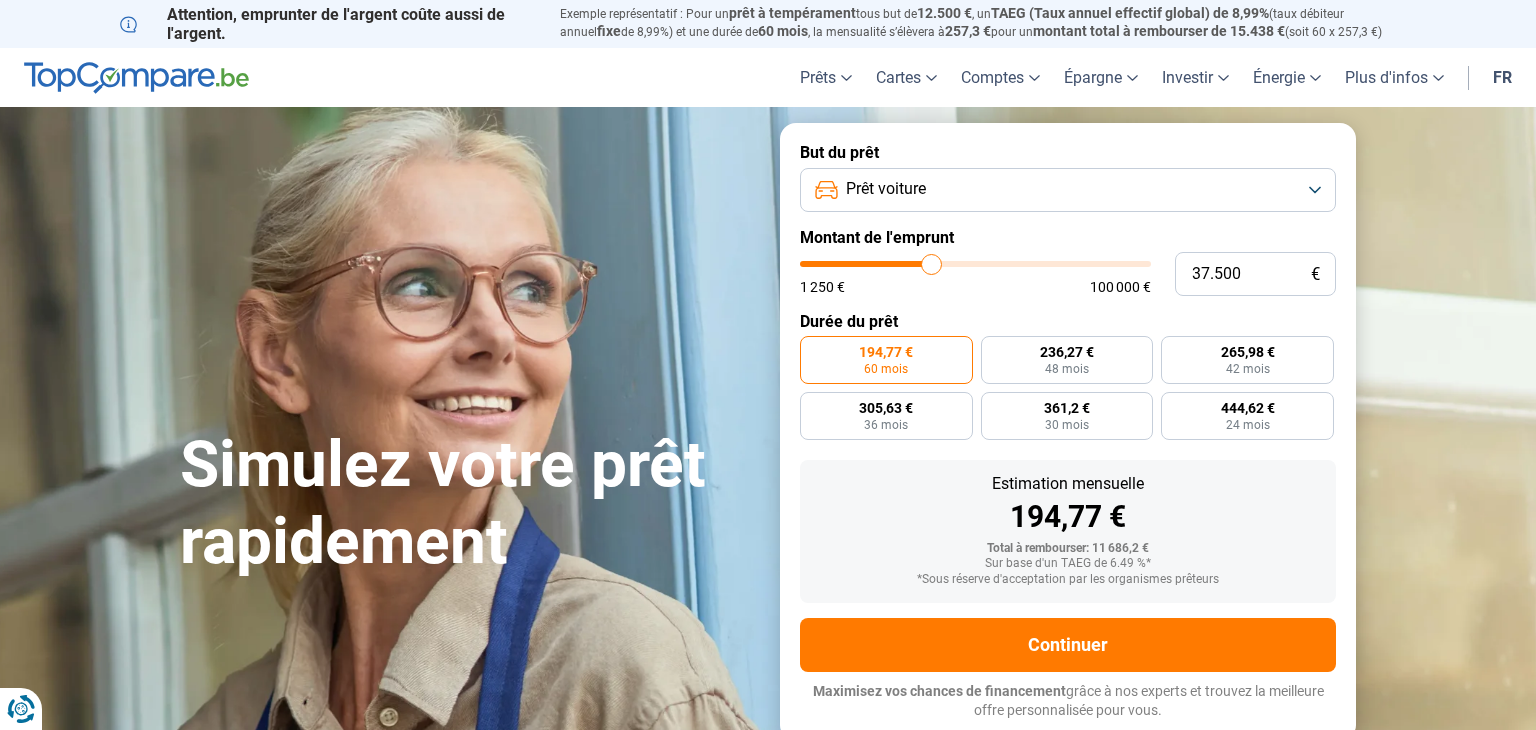 type on "37.750" 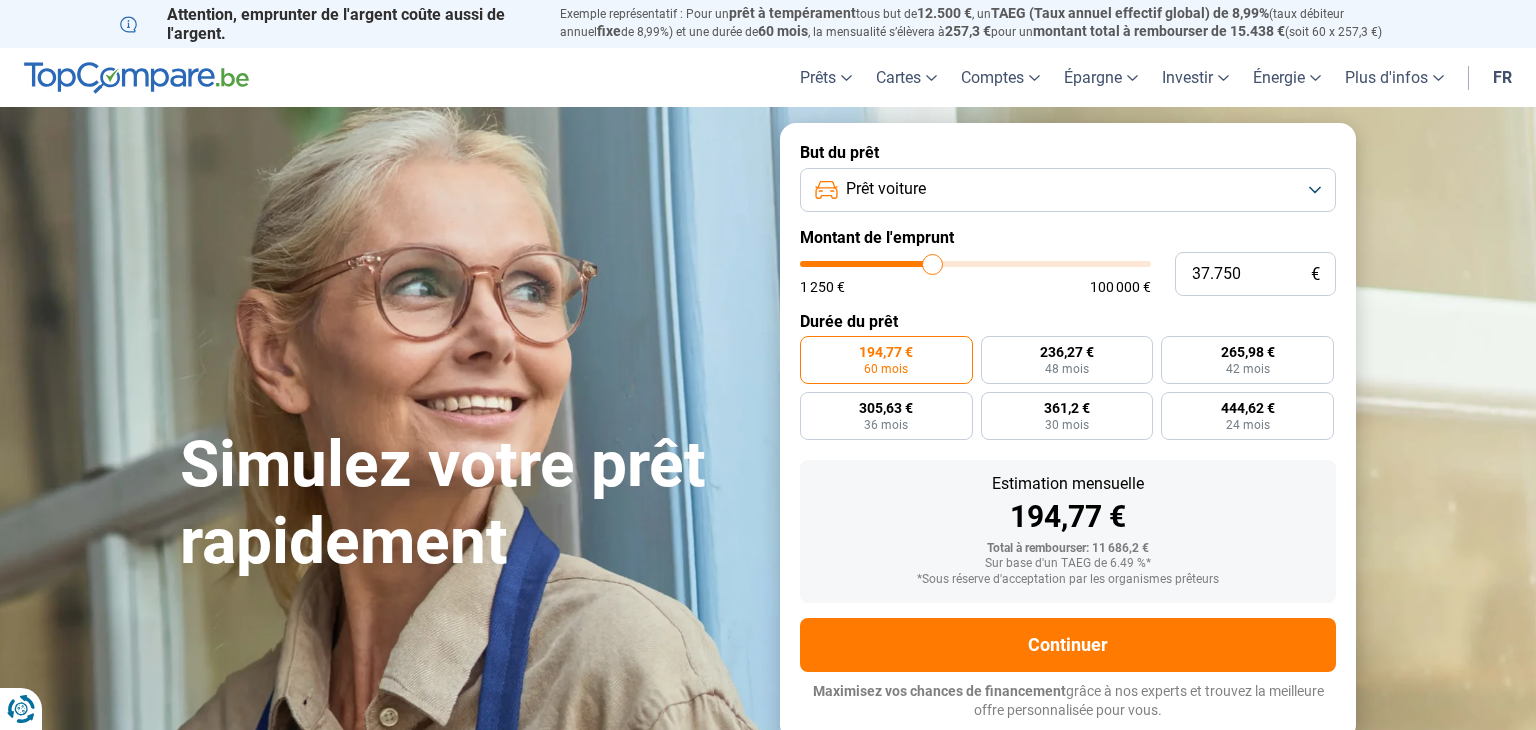 type on "38.000" 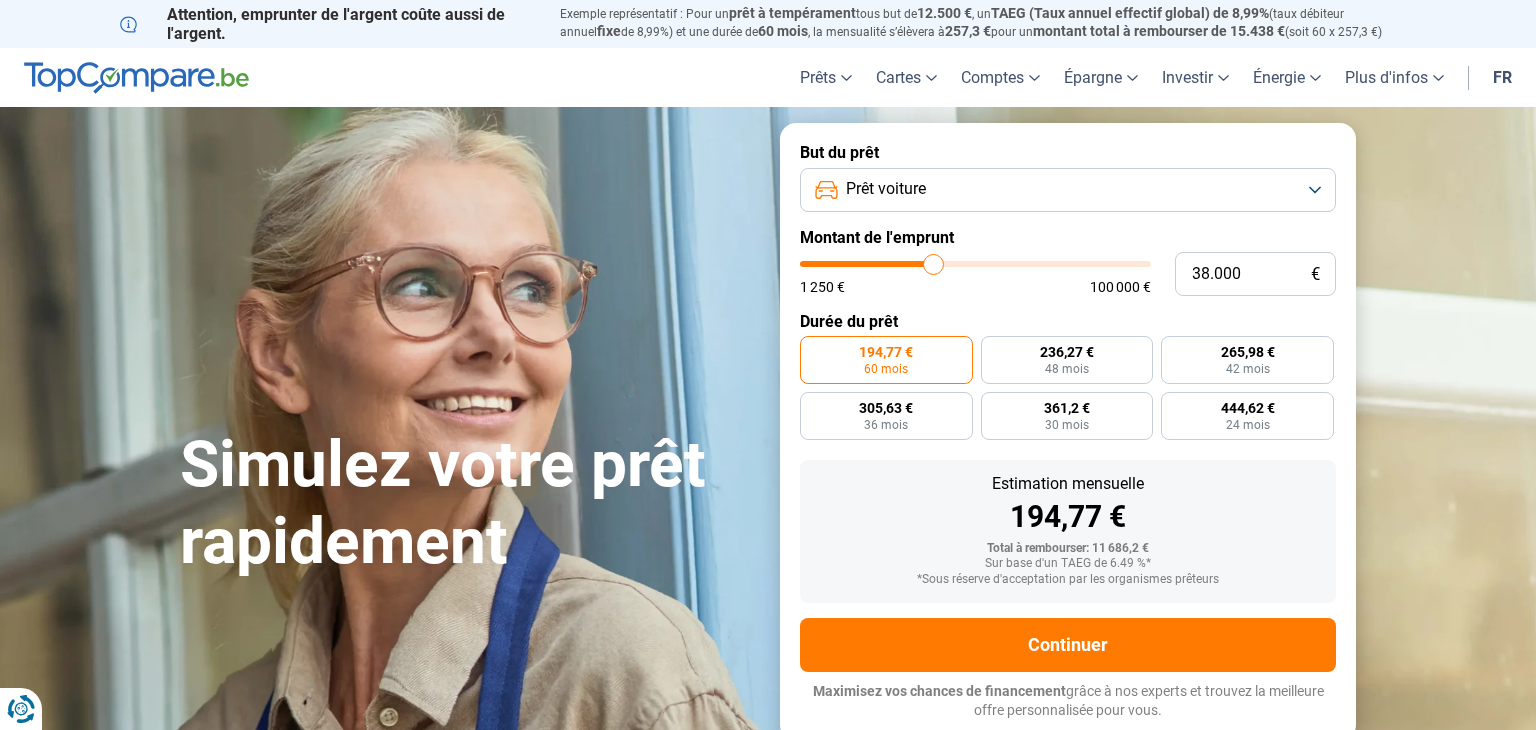 type on "38.250" 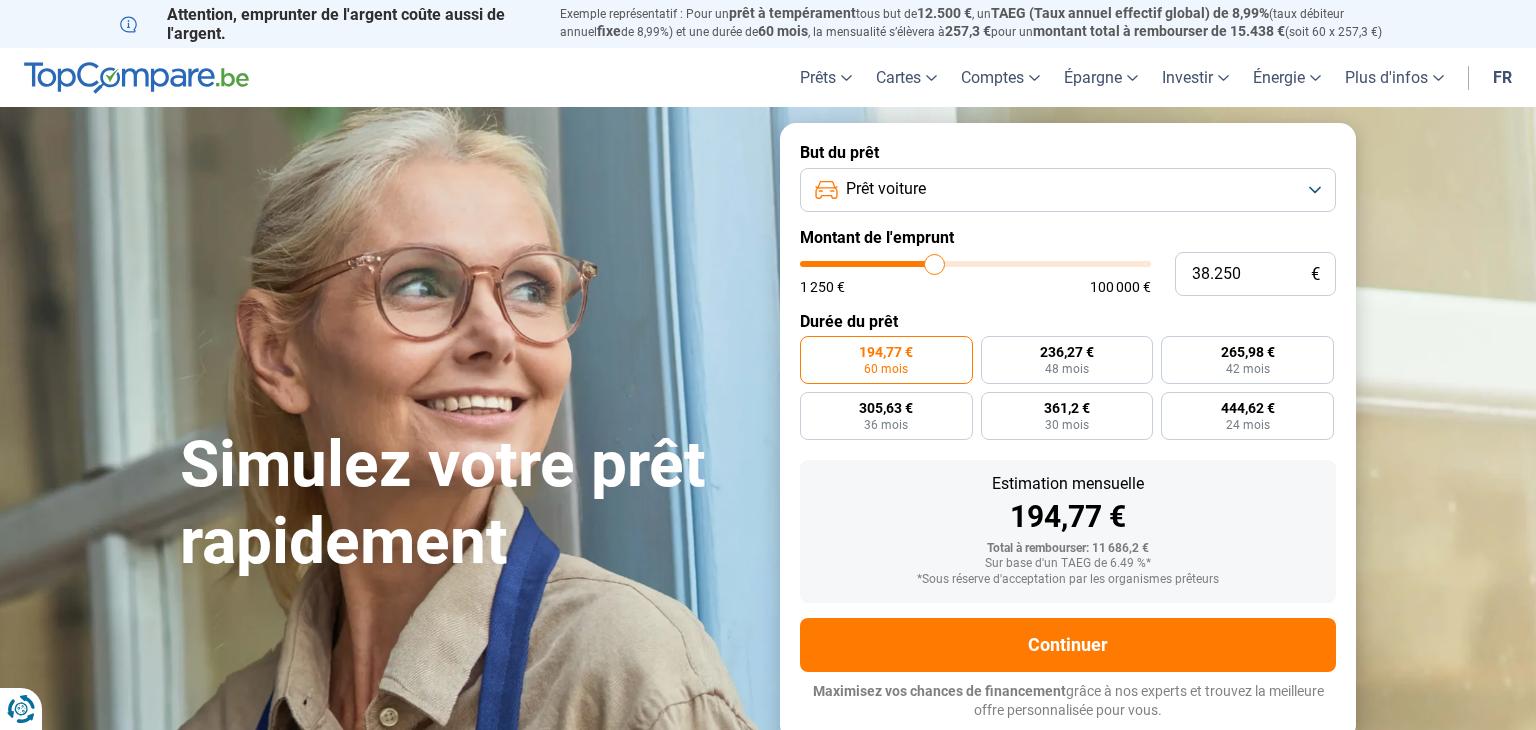 type on "38.500" 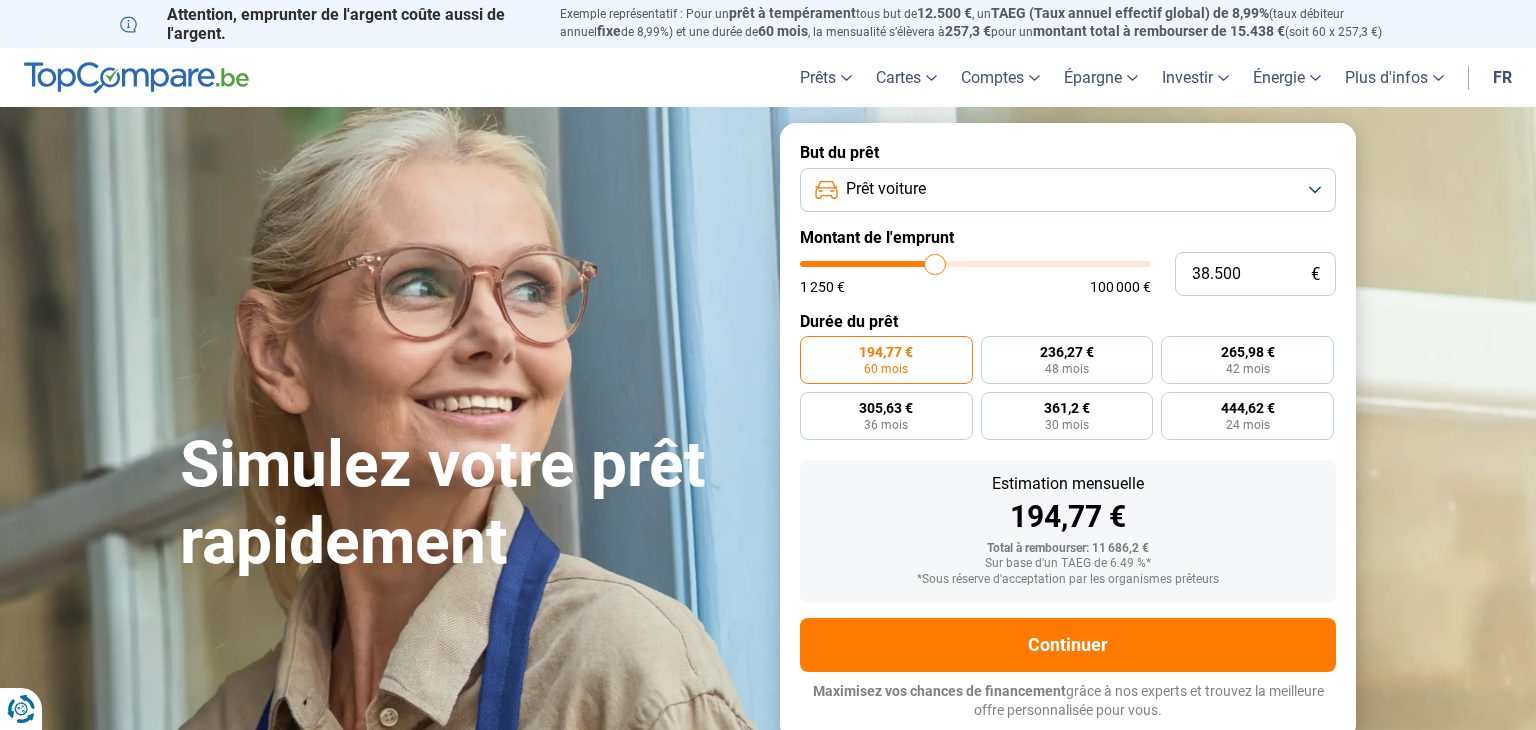 type on "38.750" 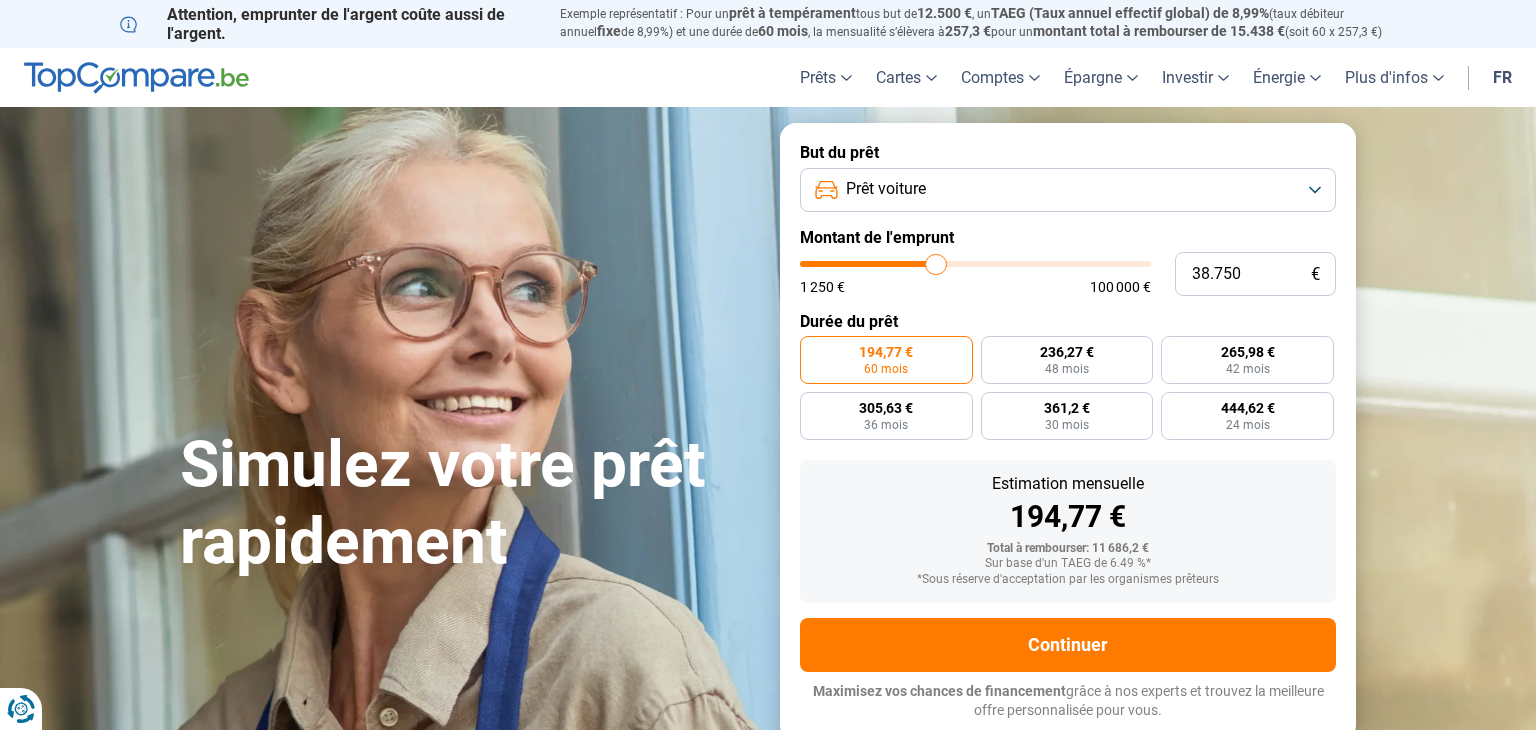 type on "39.000" 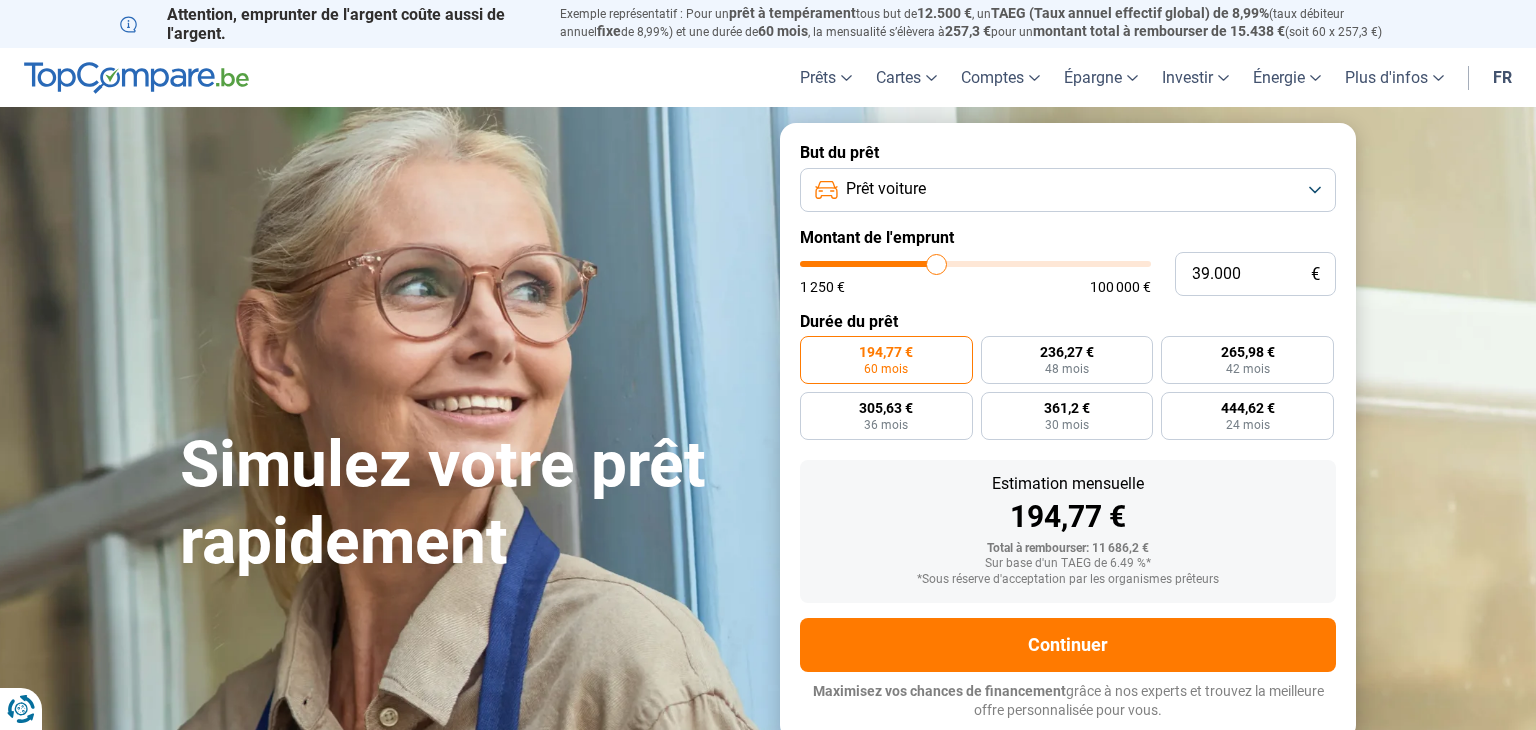 type on "39.250" 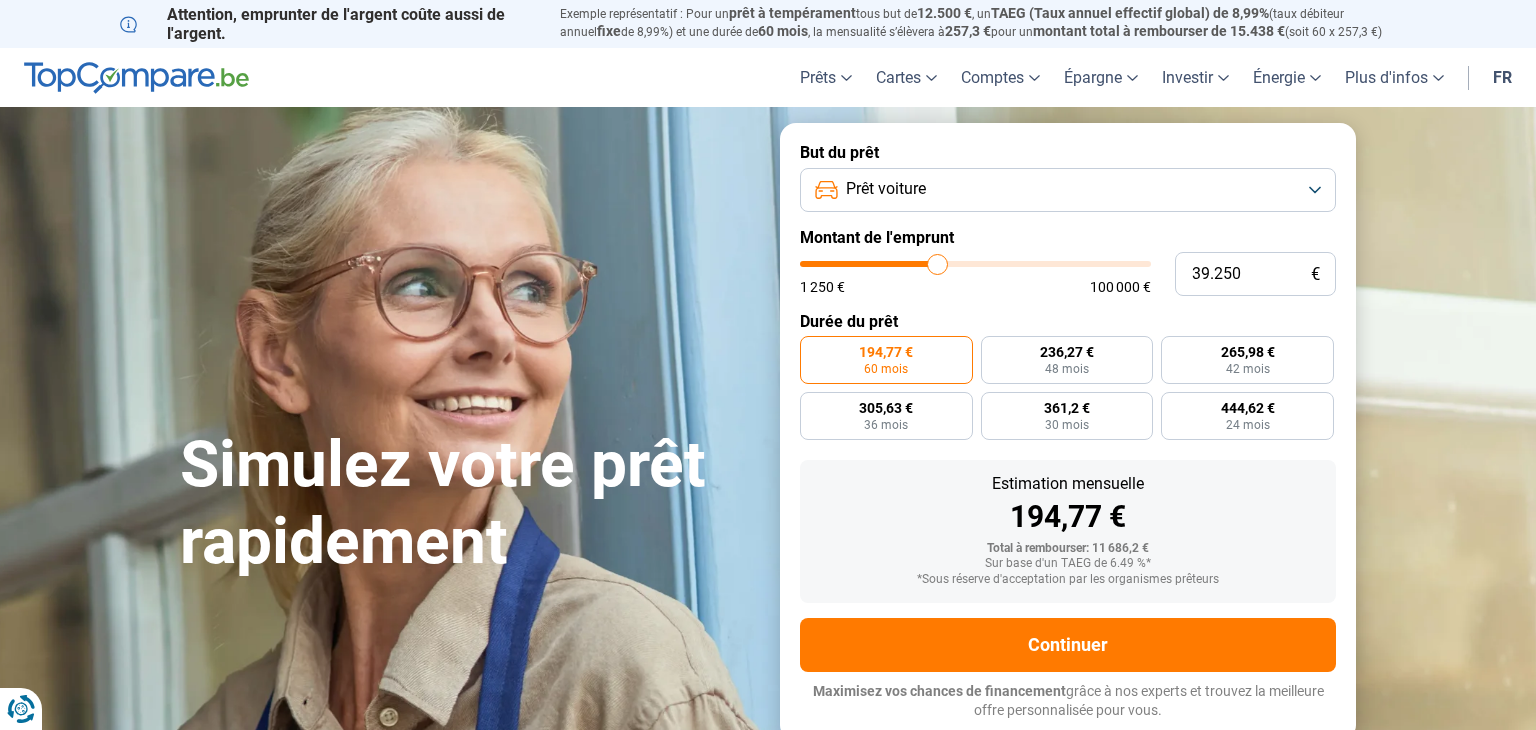 type on "39.500" 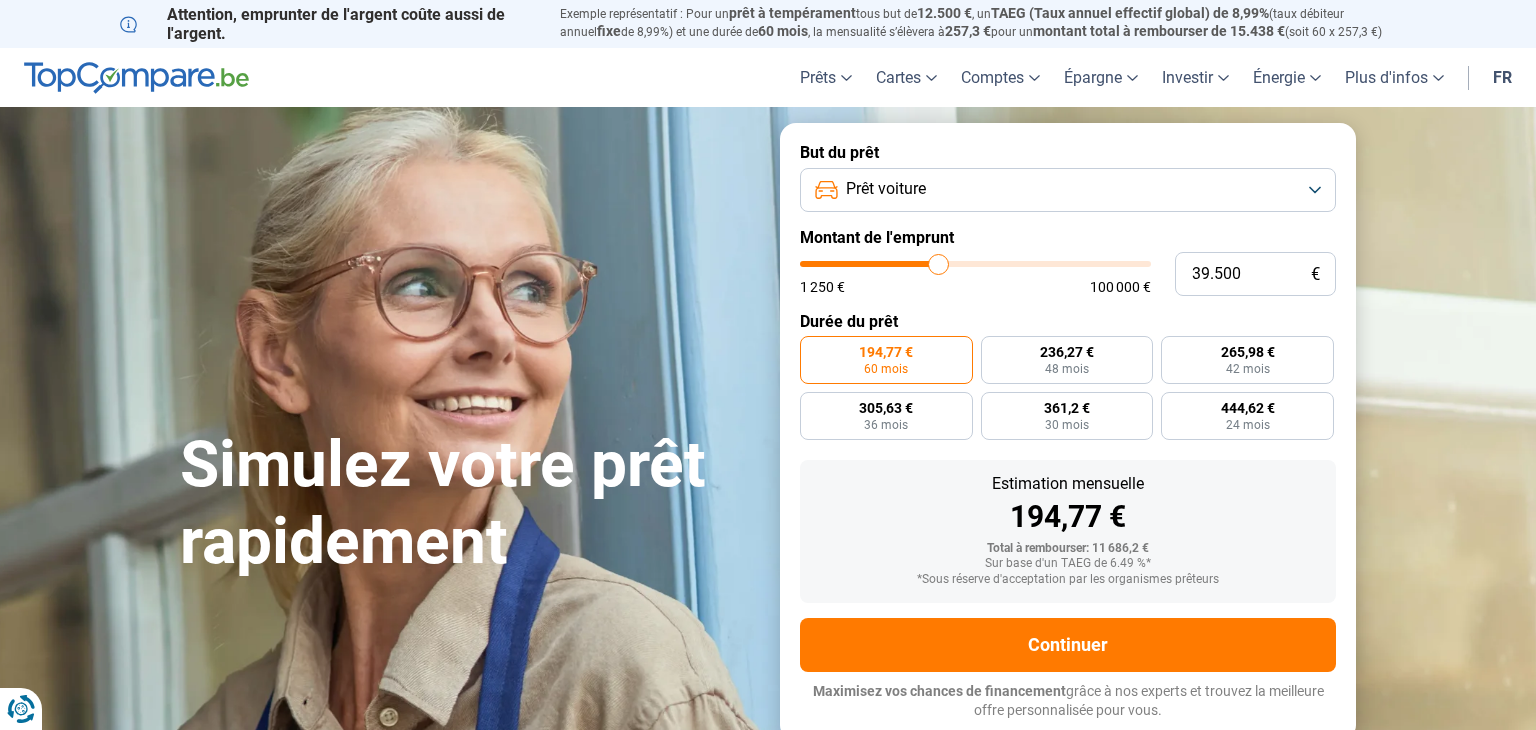 type on "39.750" 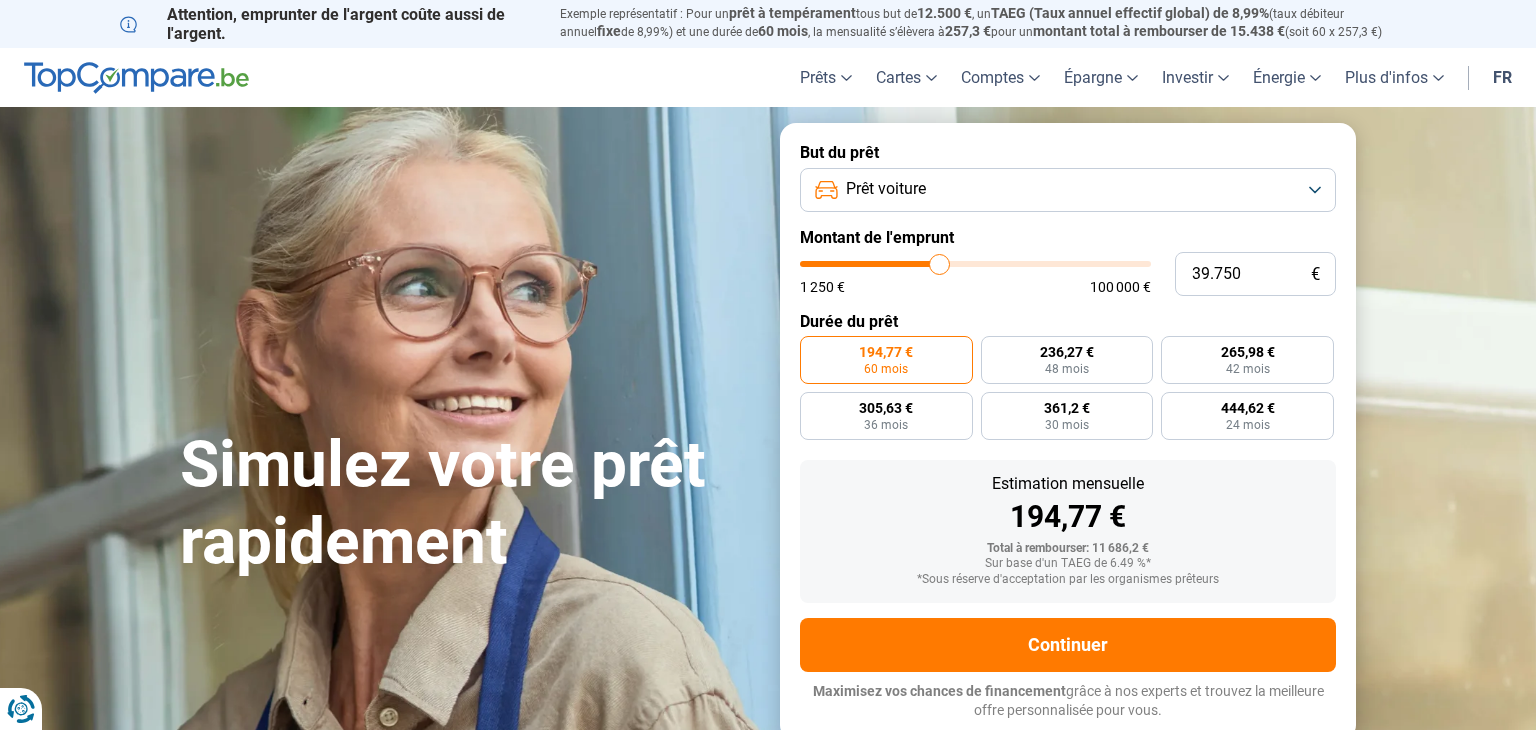 type on "40.000" 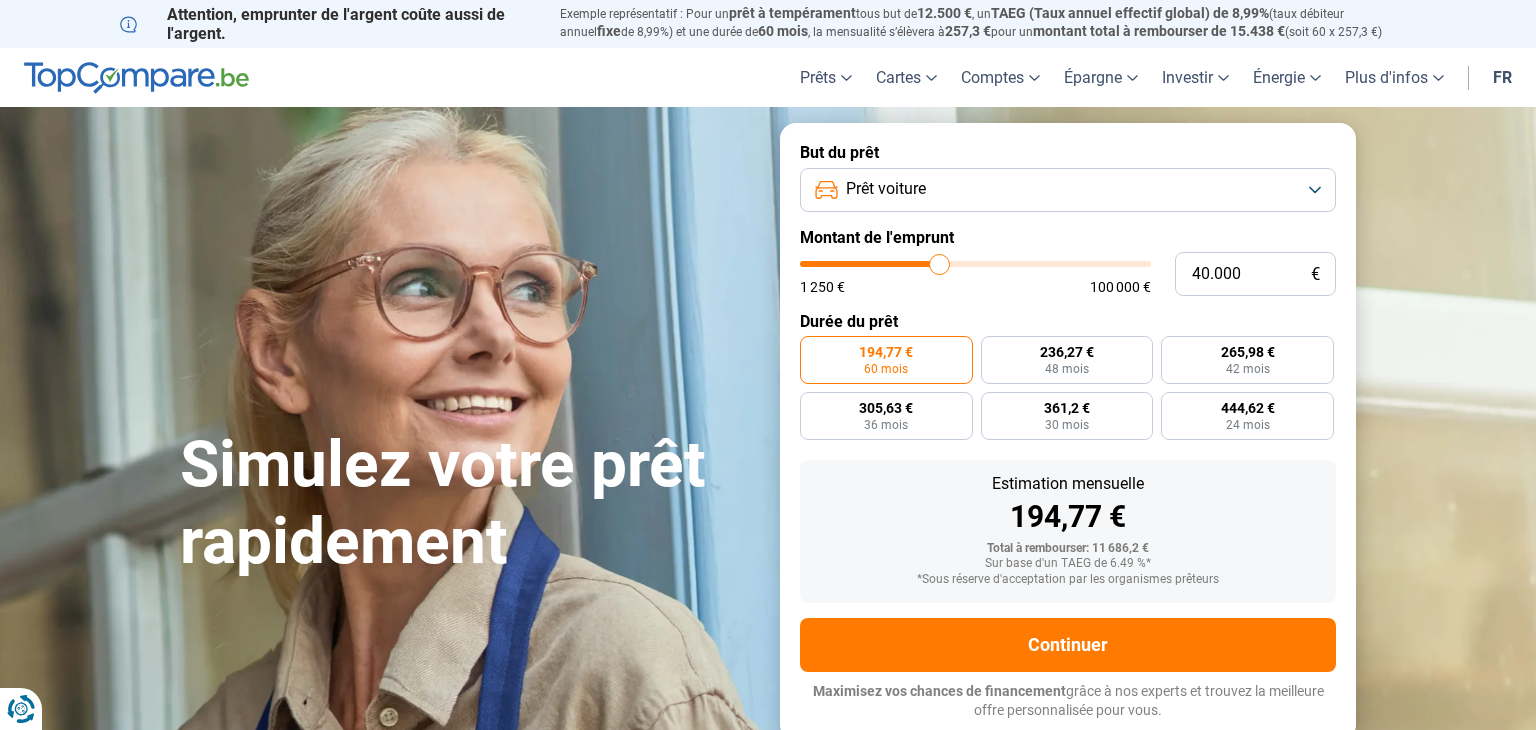 type on "40000" 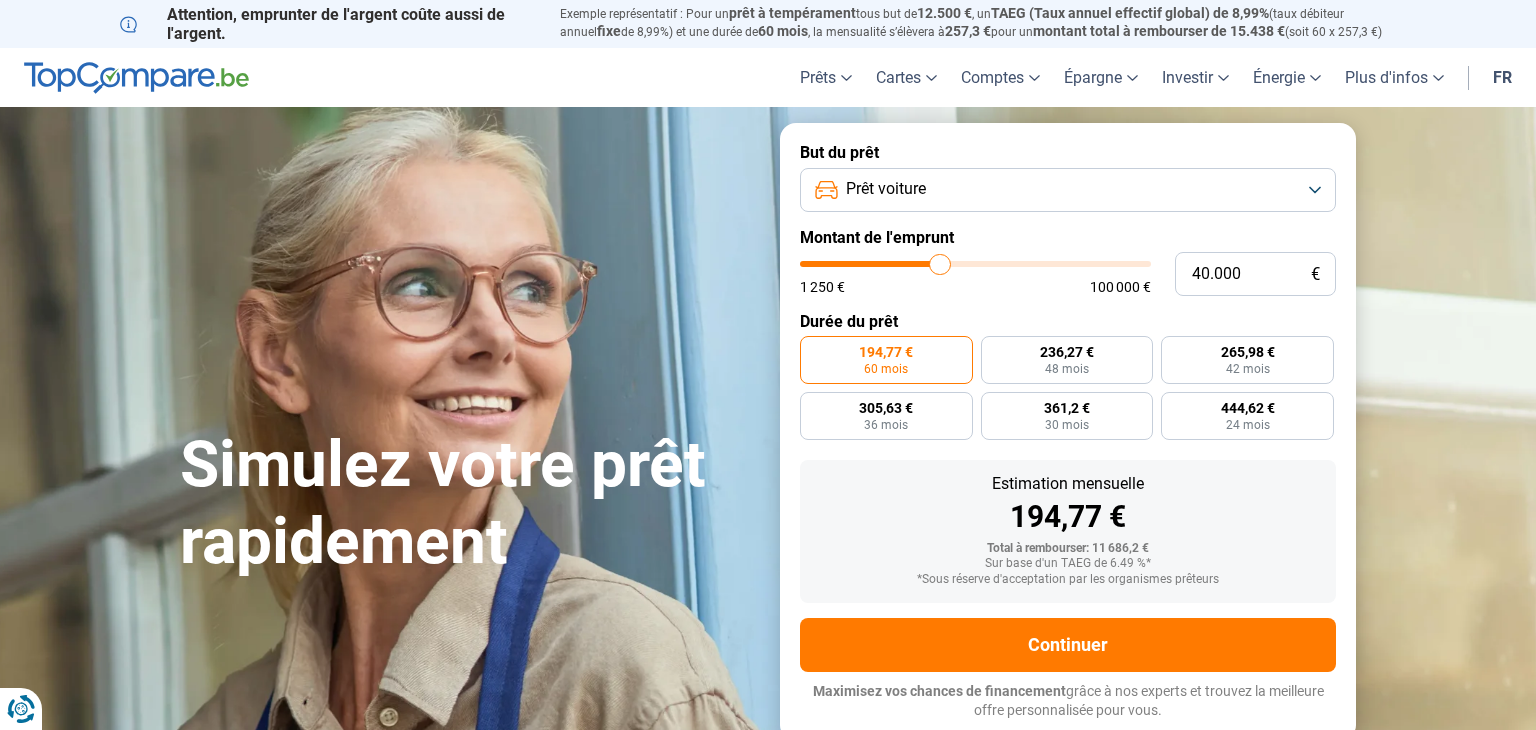 type on "40.250" 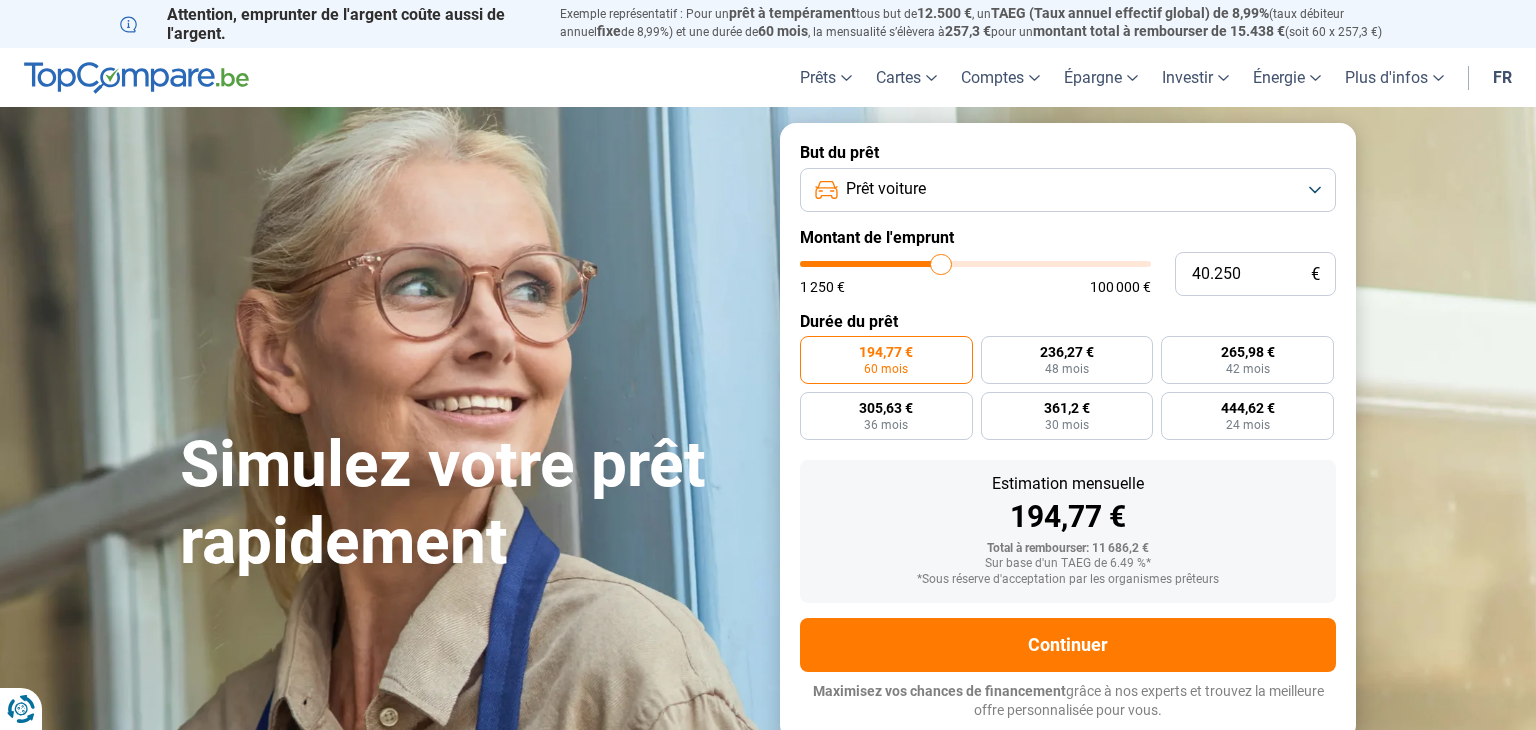 type on "40.500" 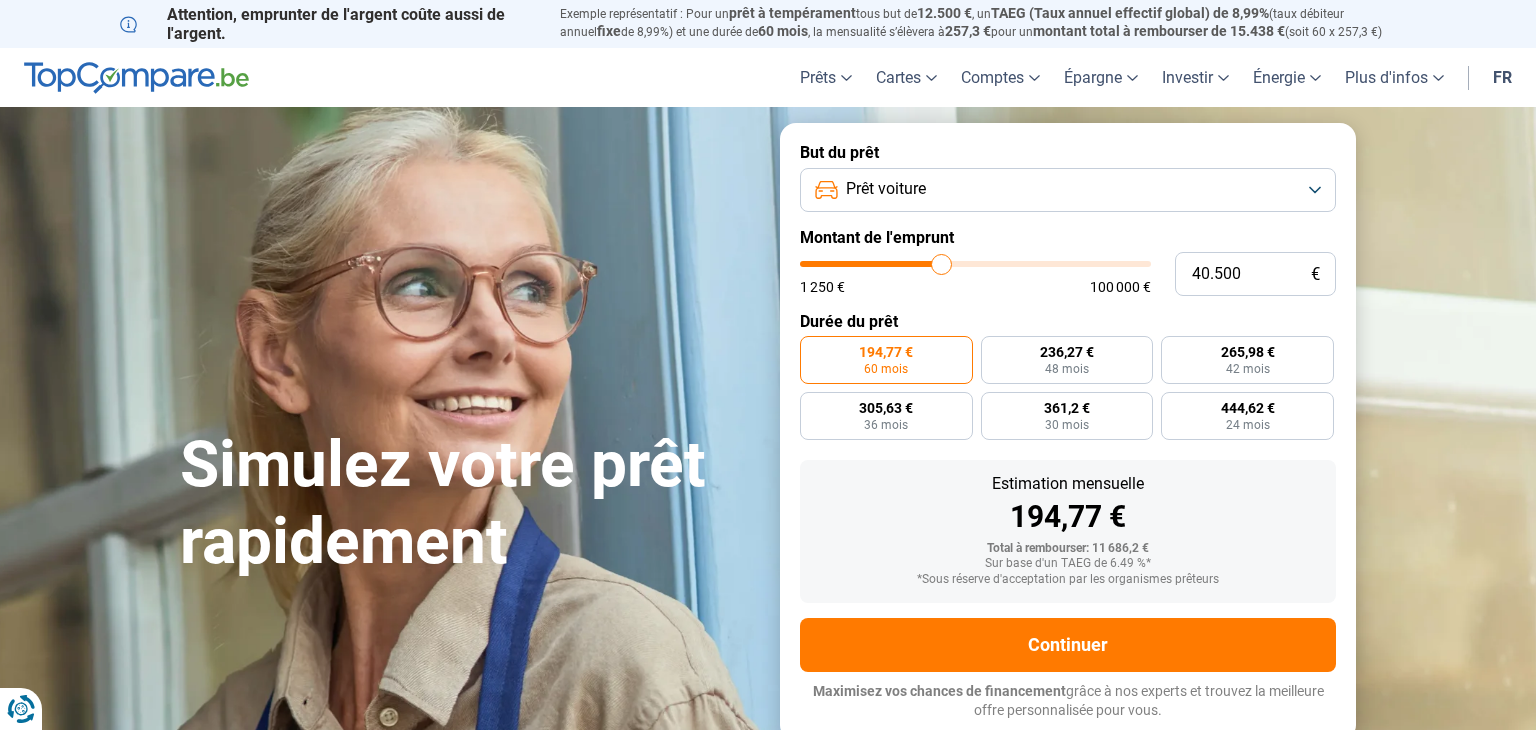 type on "40.750" 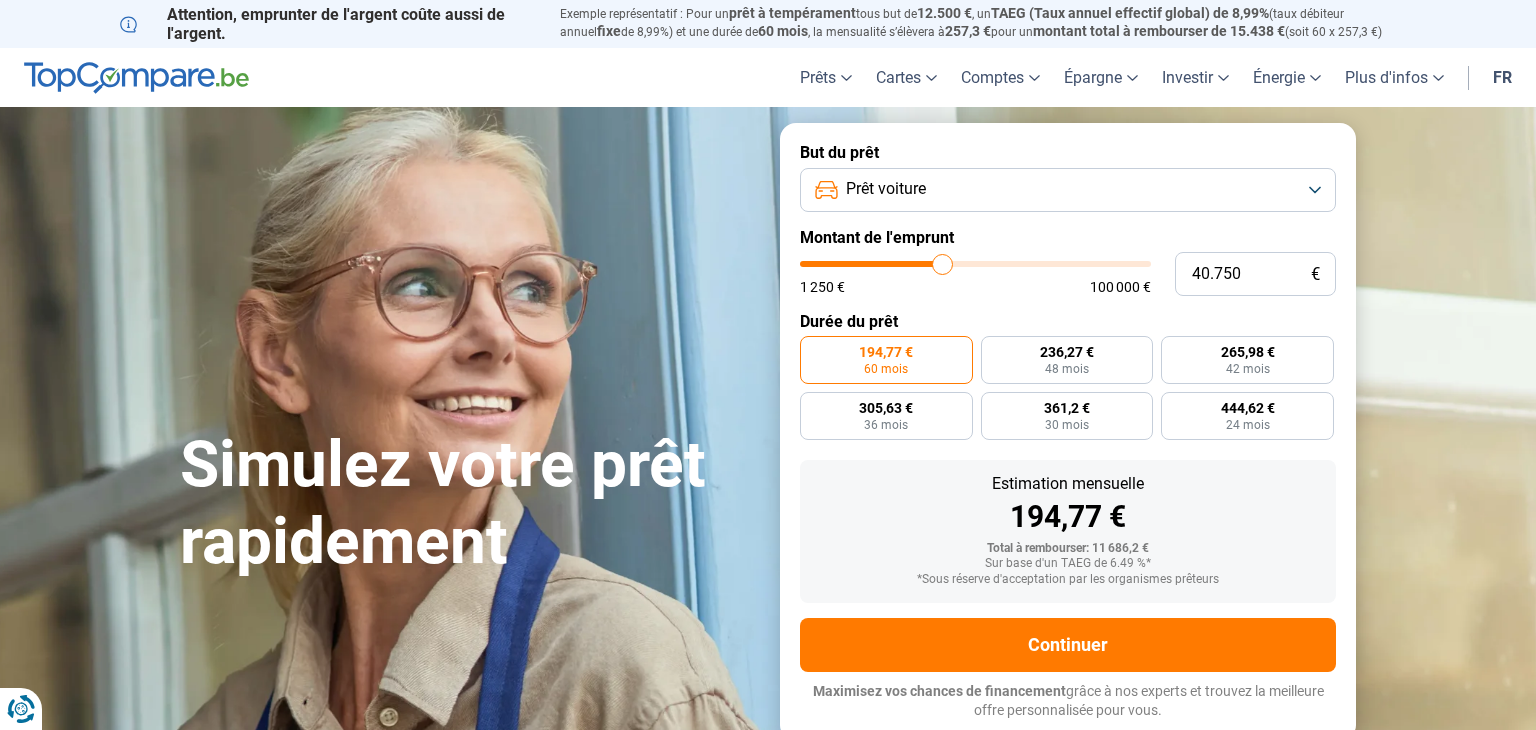 type on "41.000" 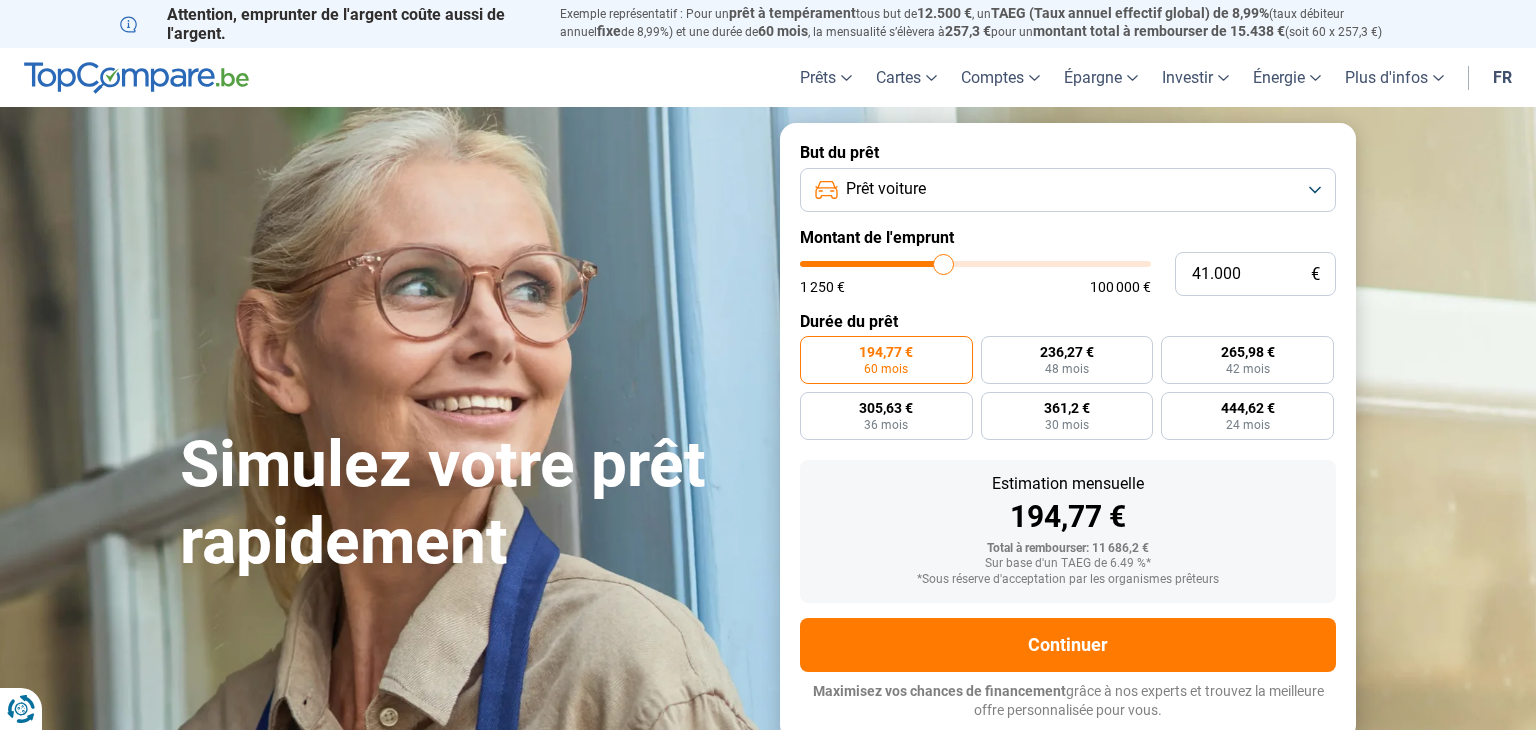 type on "41.250" 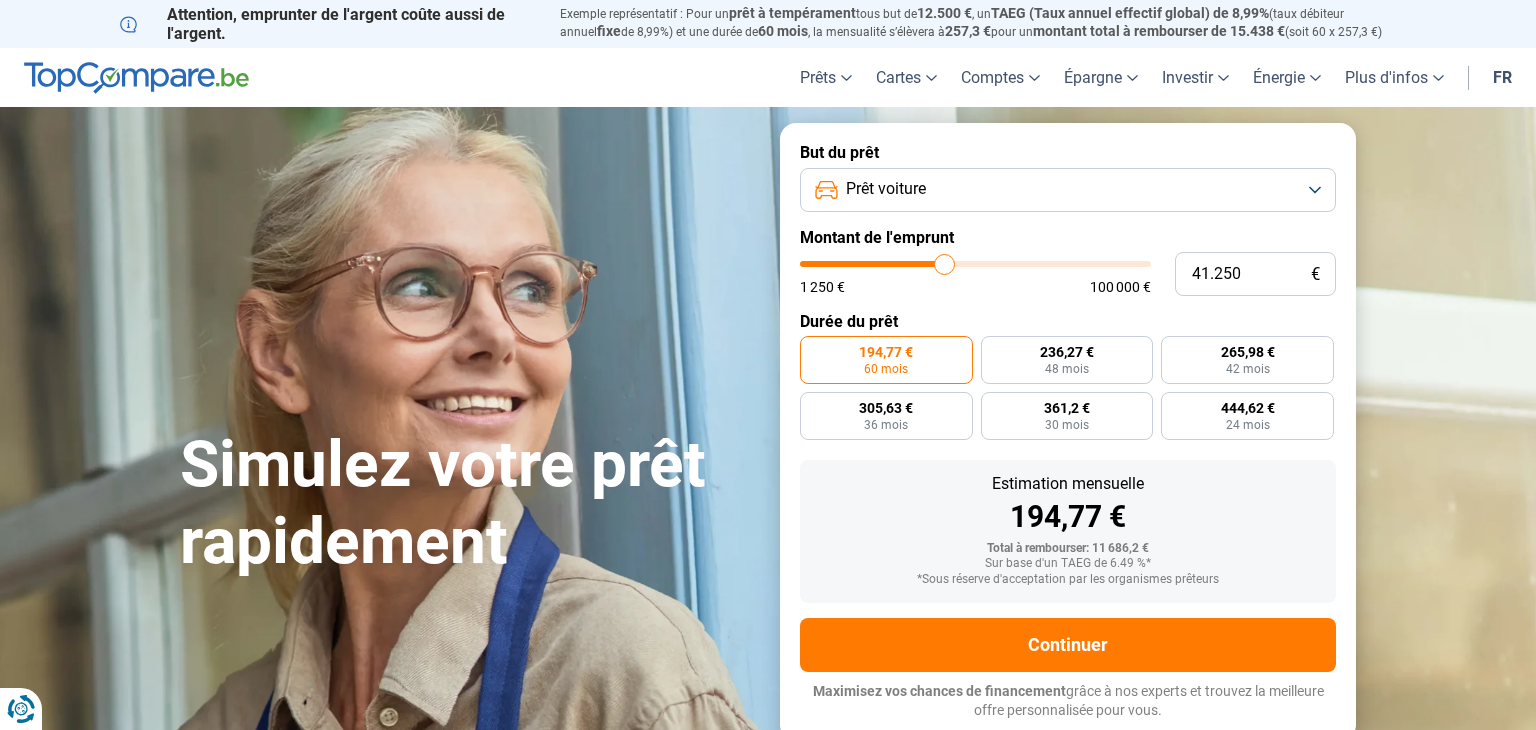 type on "41.500" 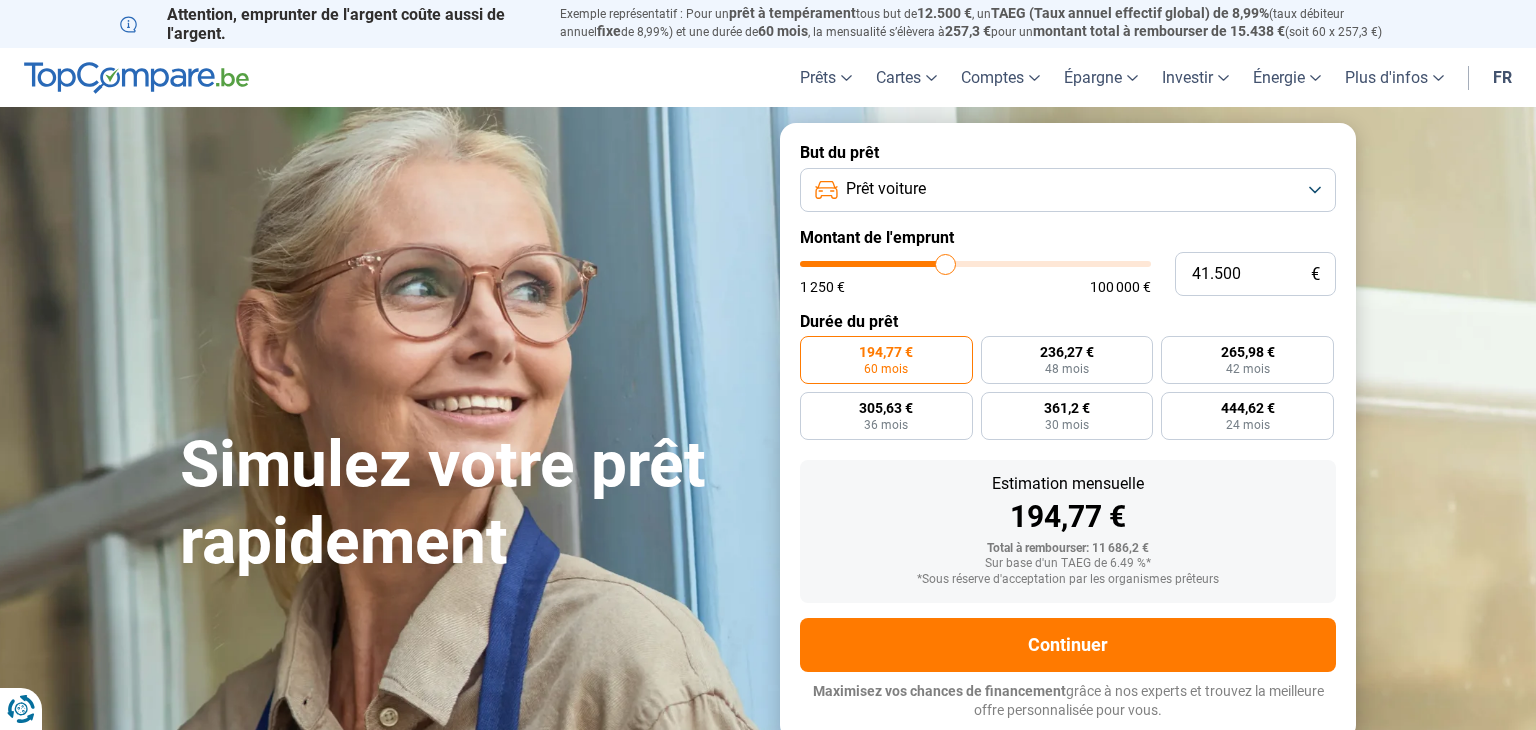 type on "41.250" 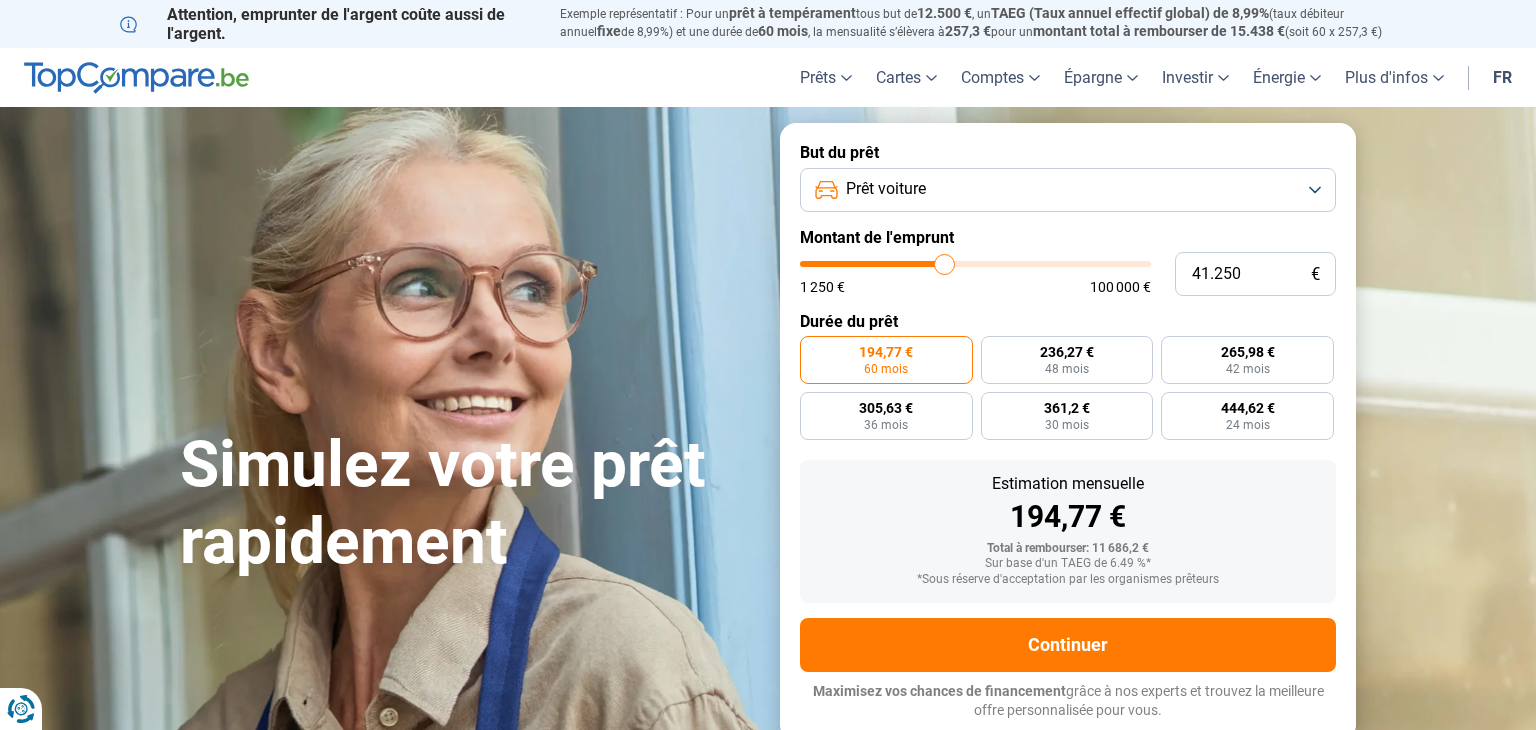 type on "40.750" 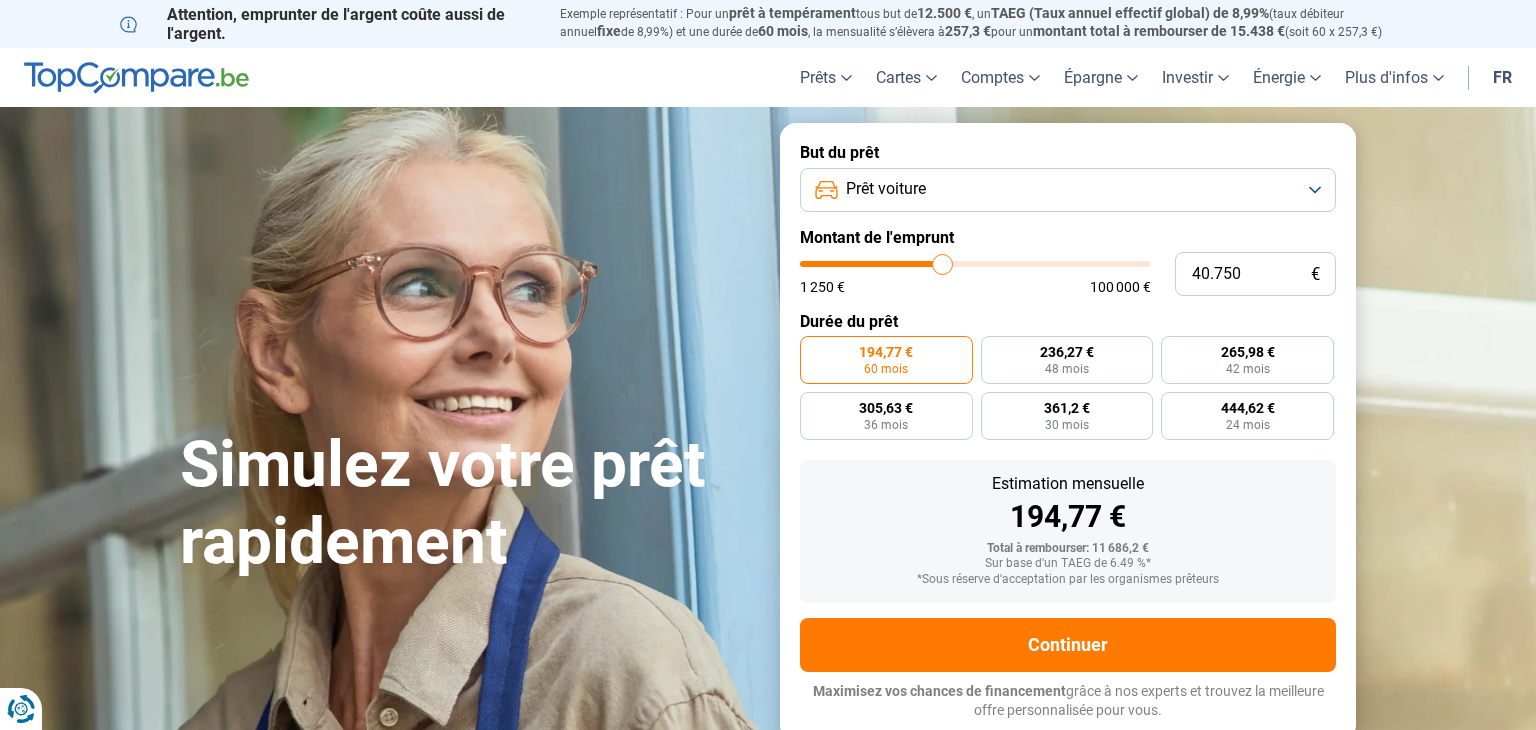 type on "40.250" 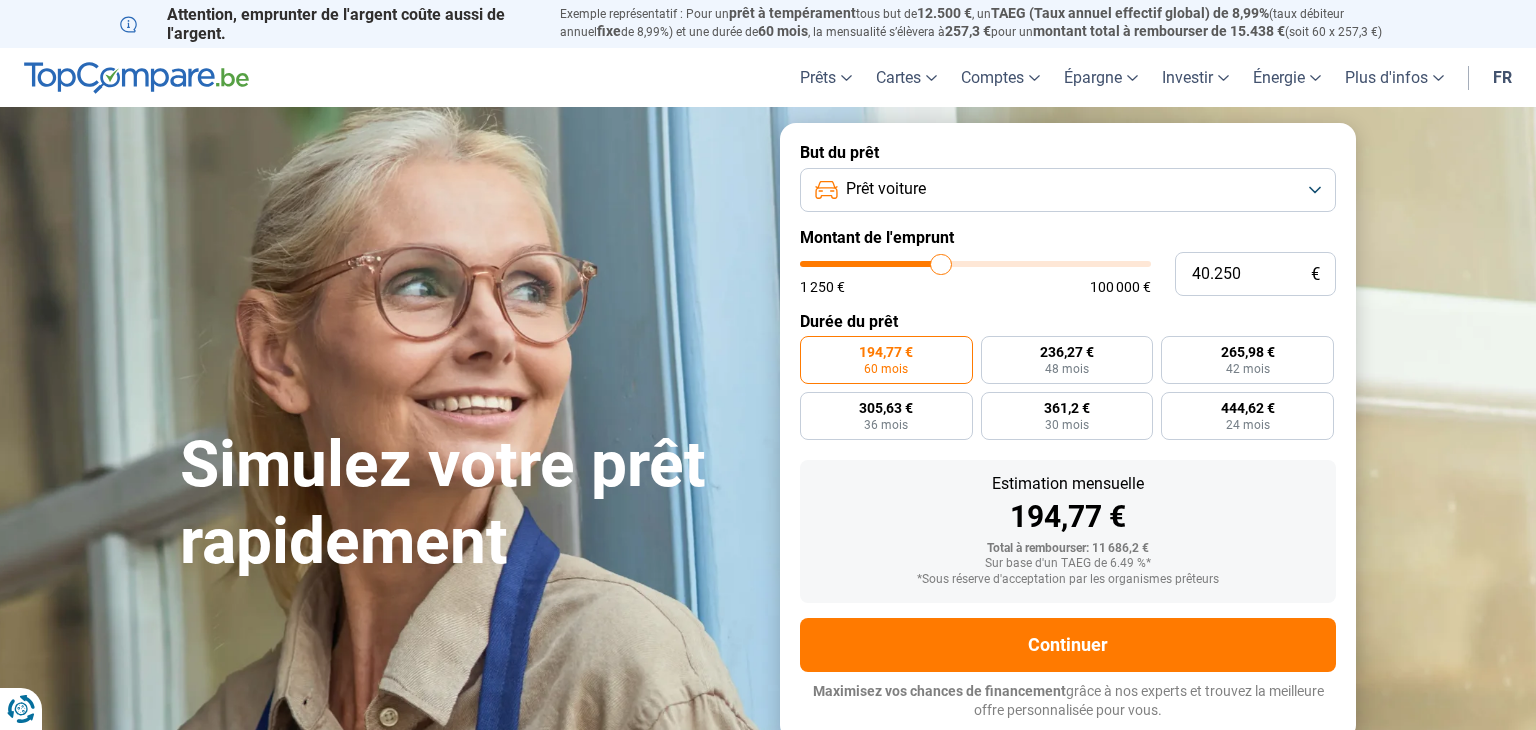 type on "40.000" 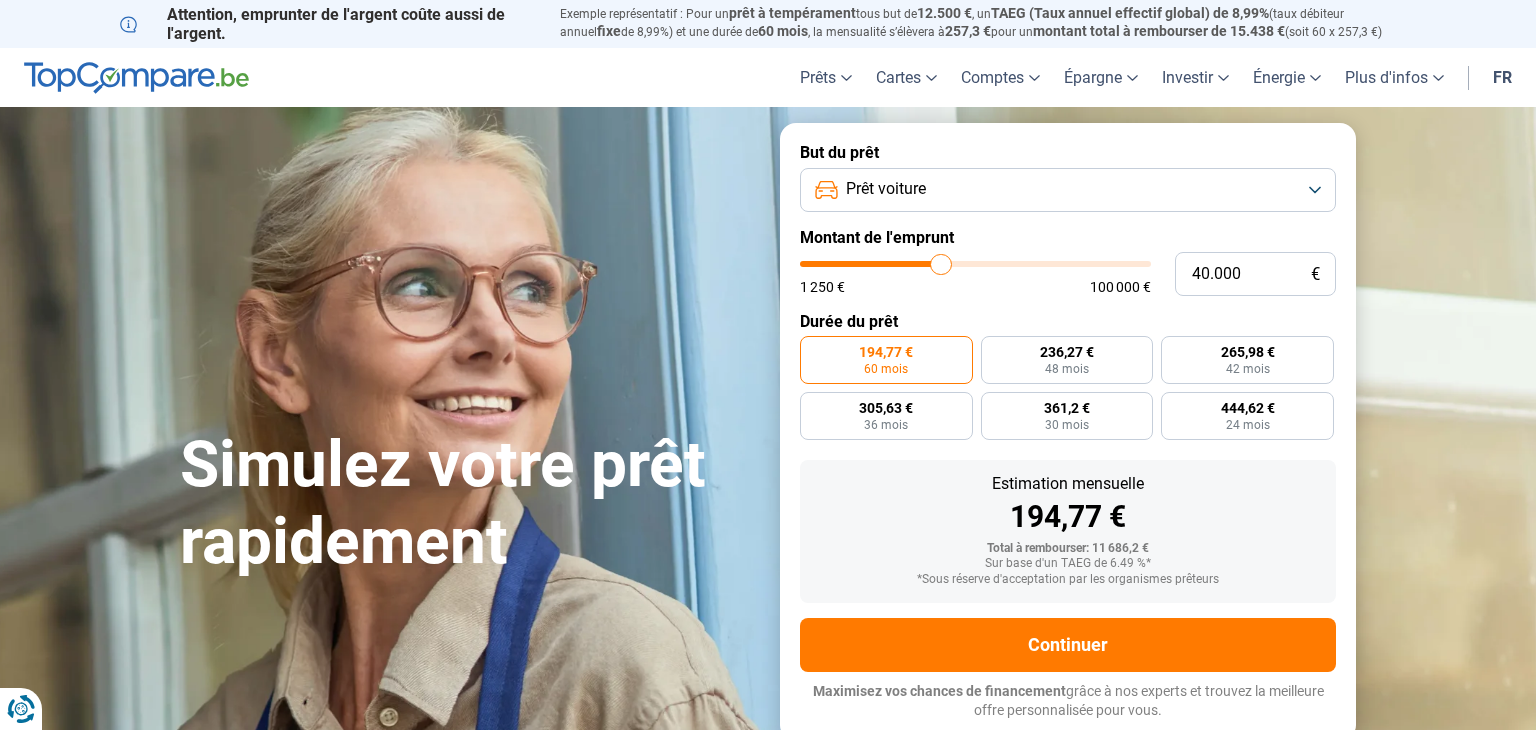 type on "40000" 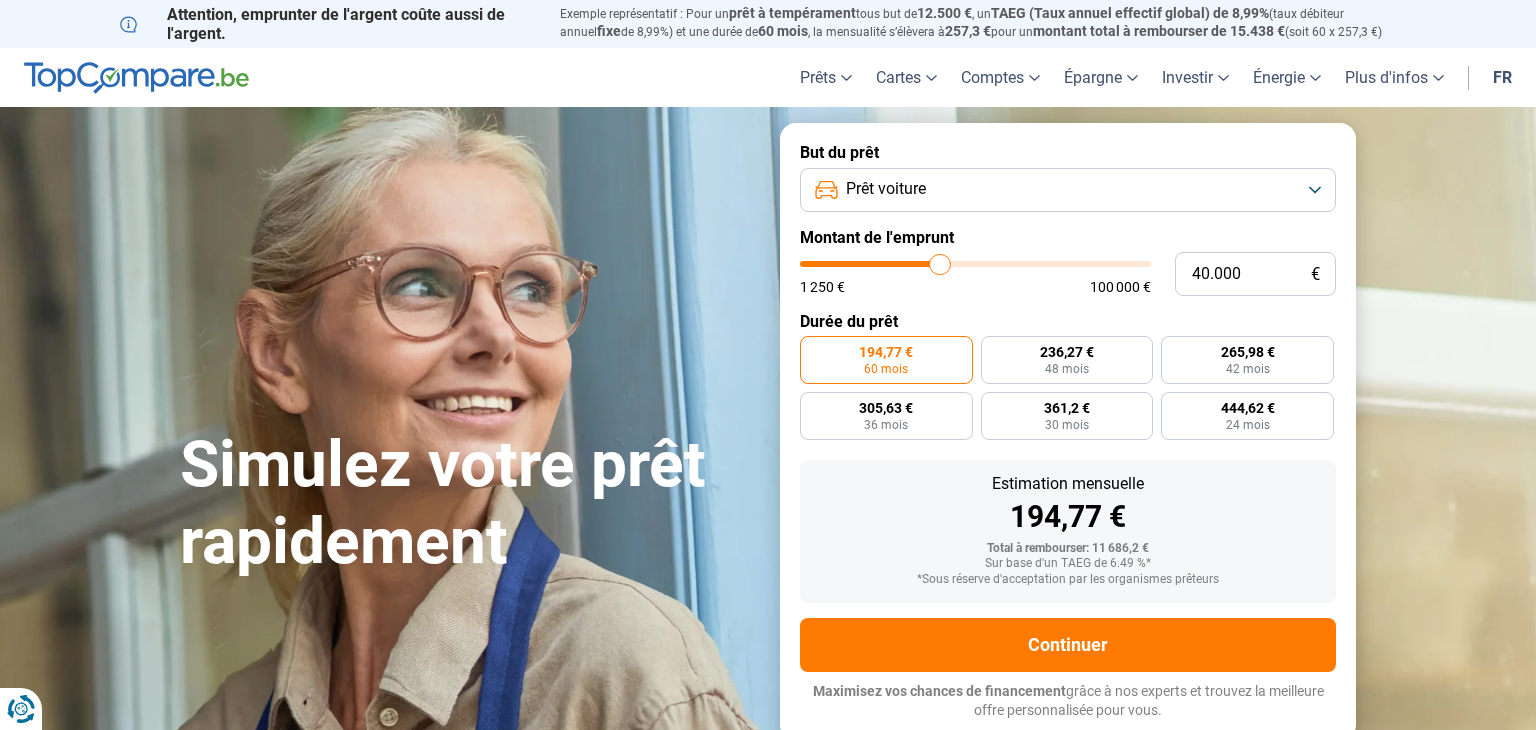 type on "39.500" 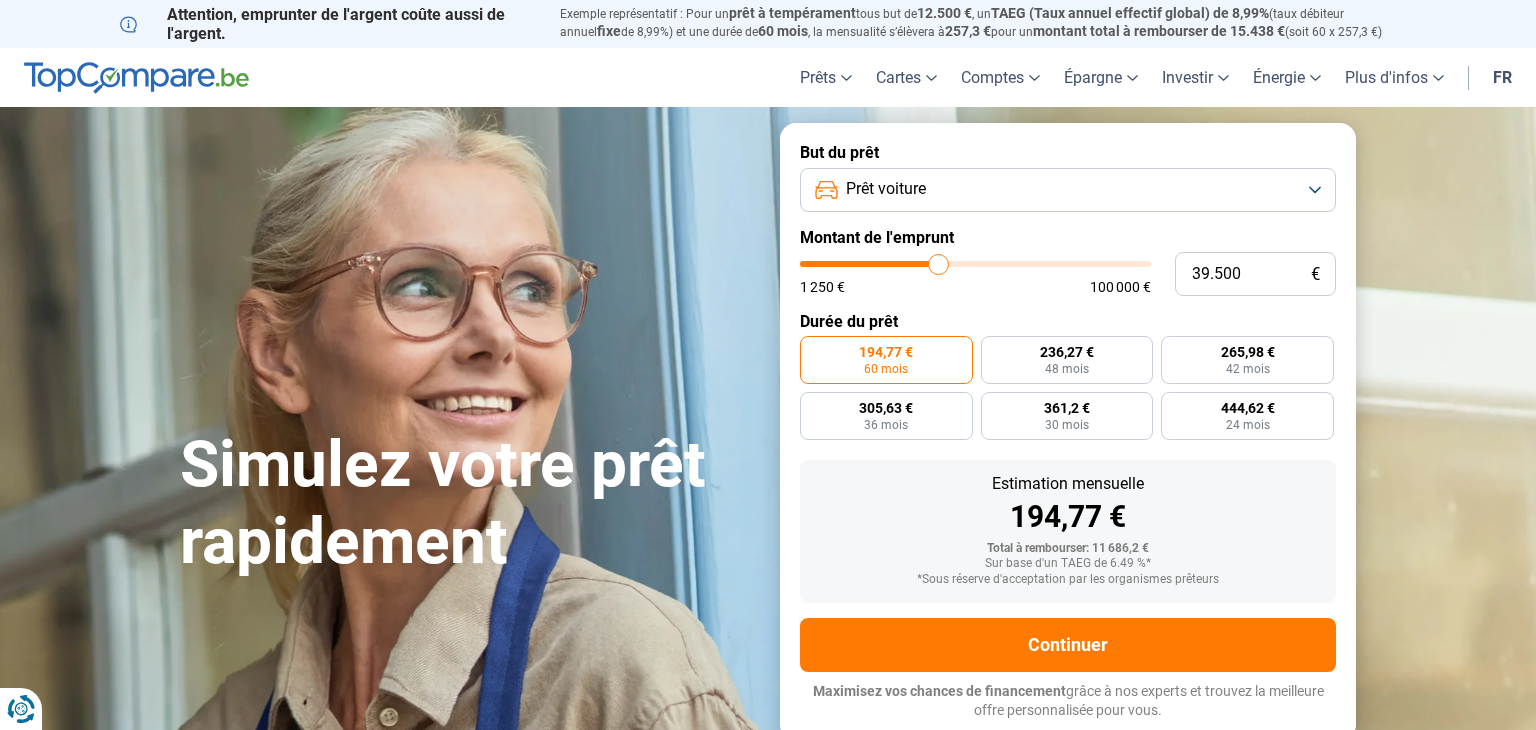 type on "39.000" 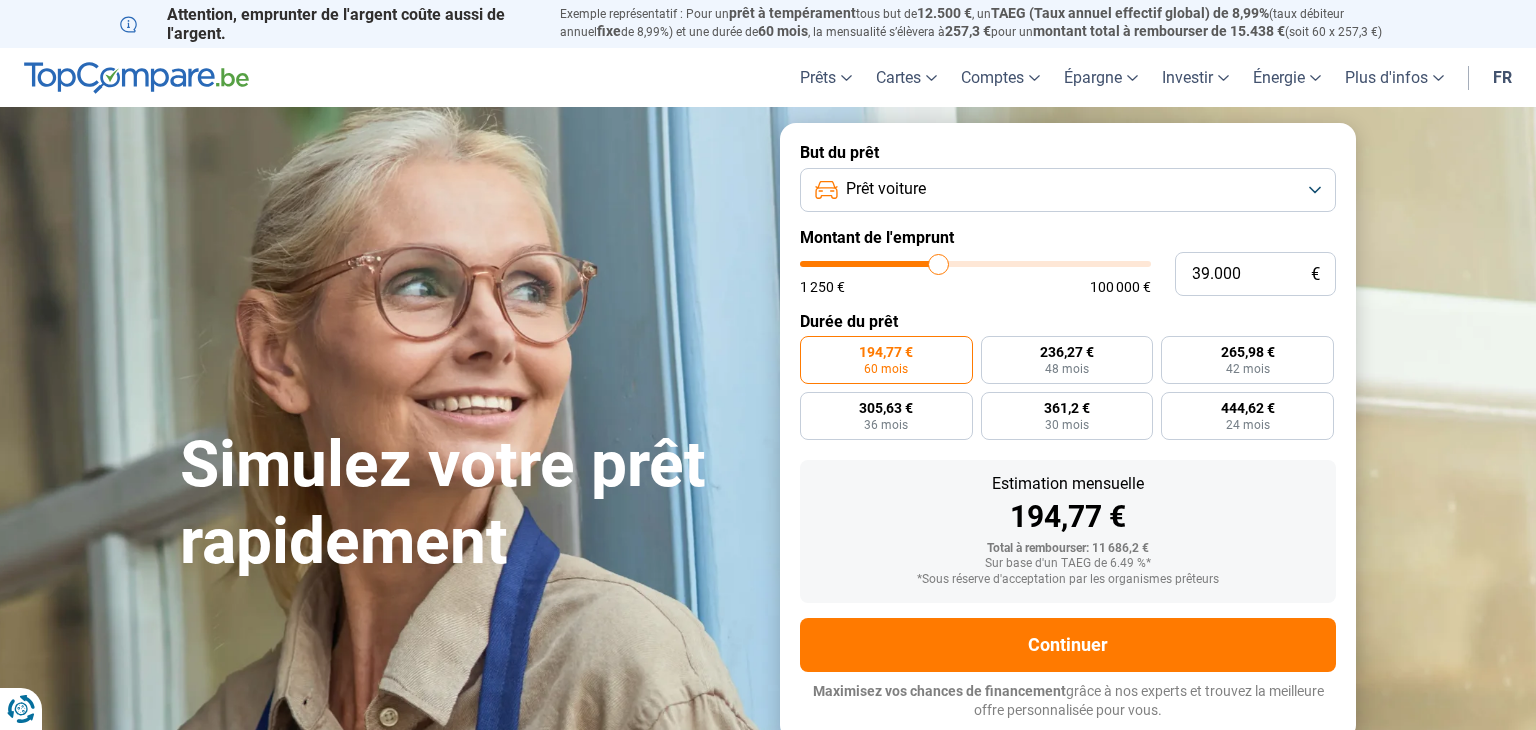 type on "39000" 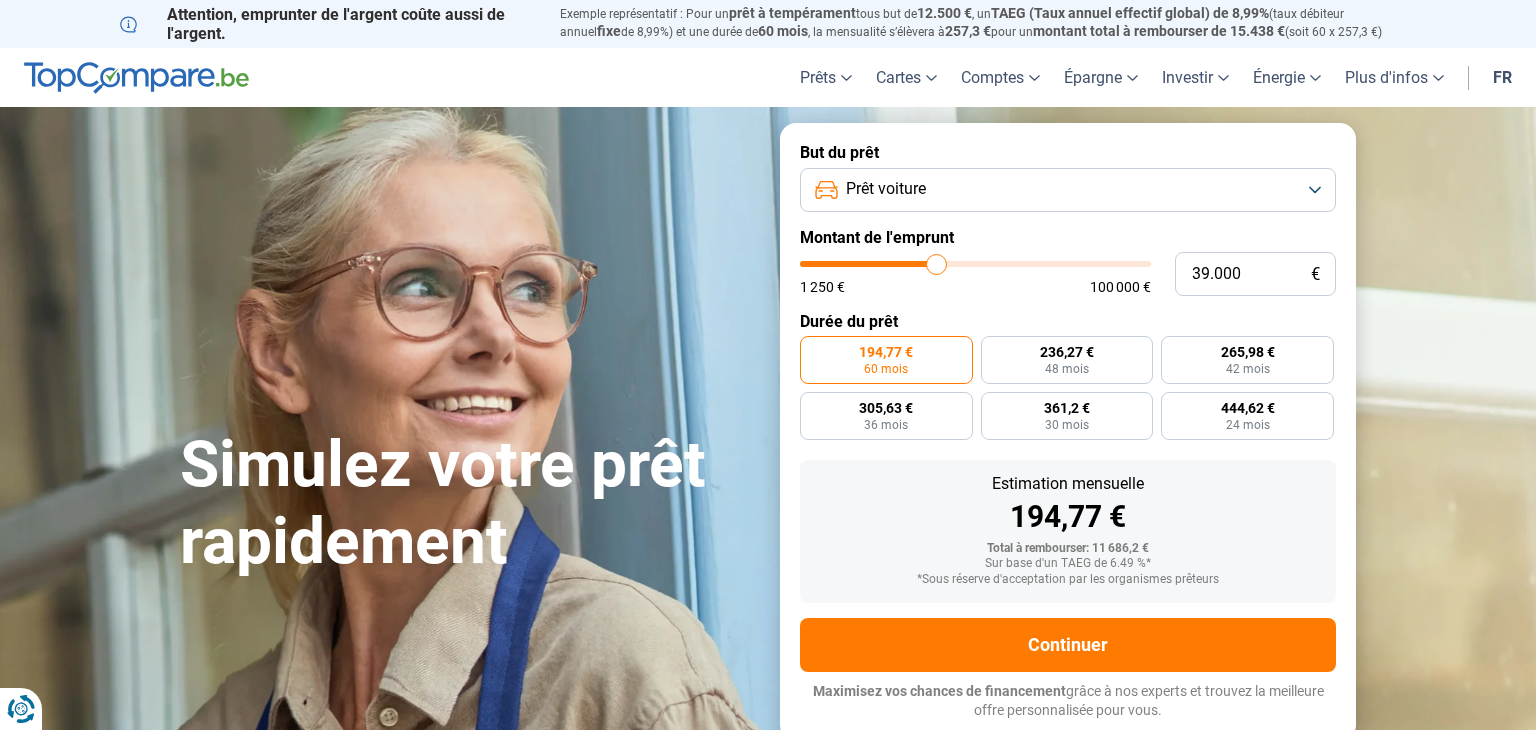 type on "38.750" 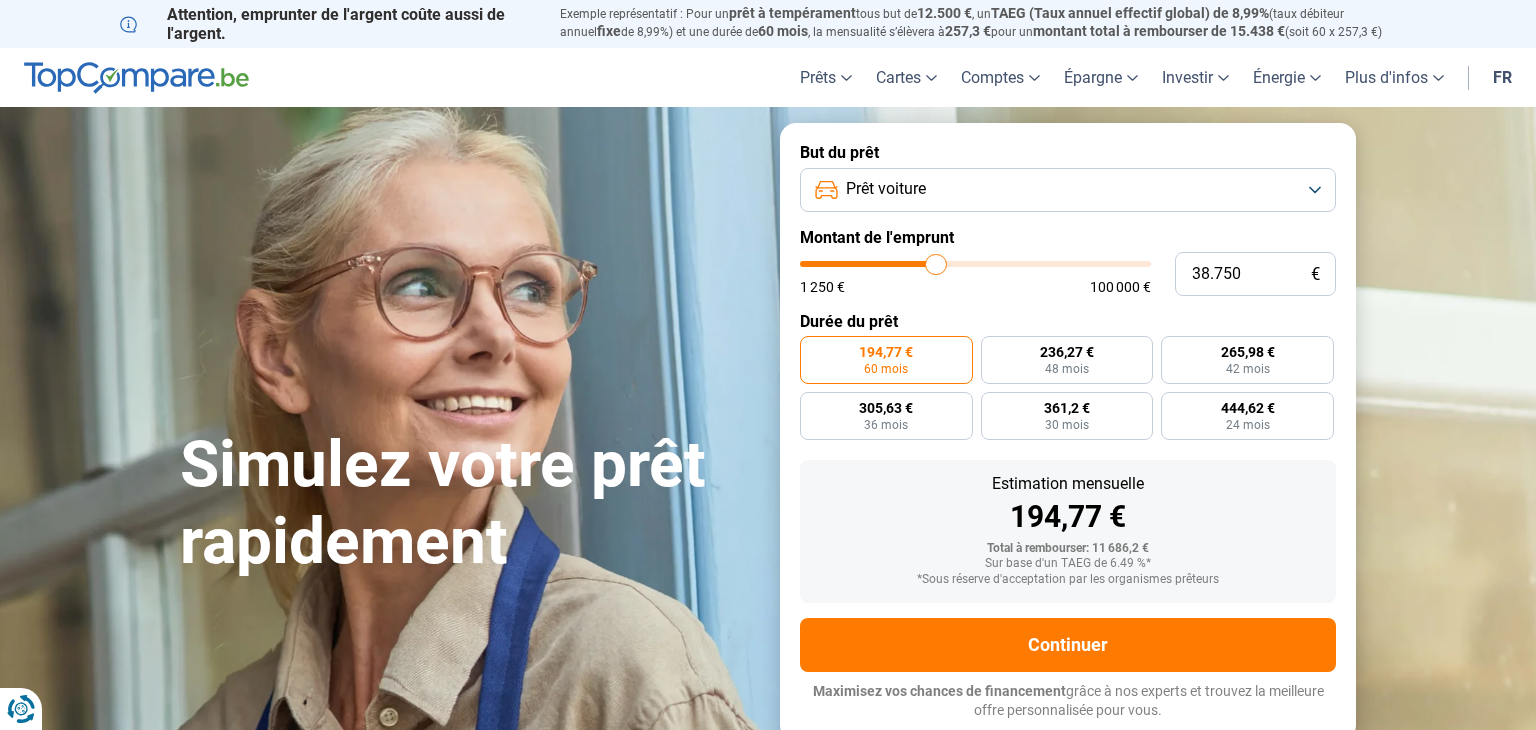 type on "38.250" 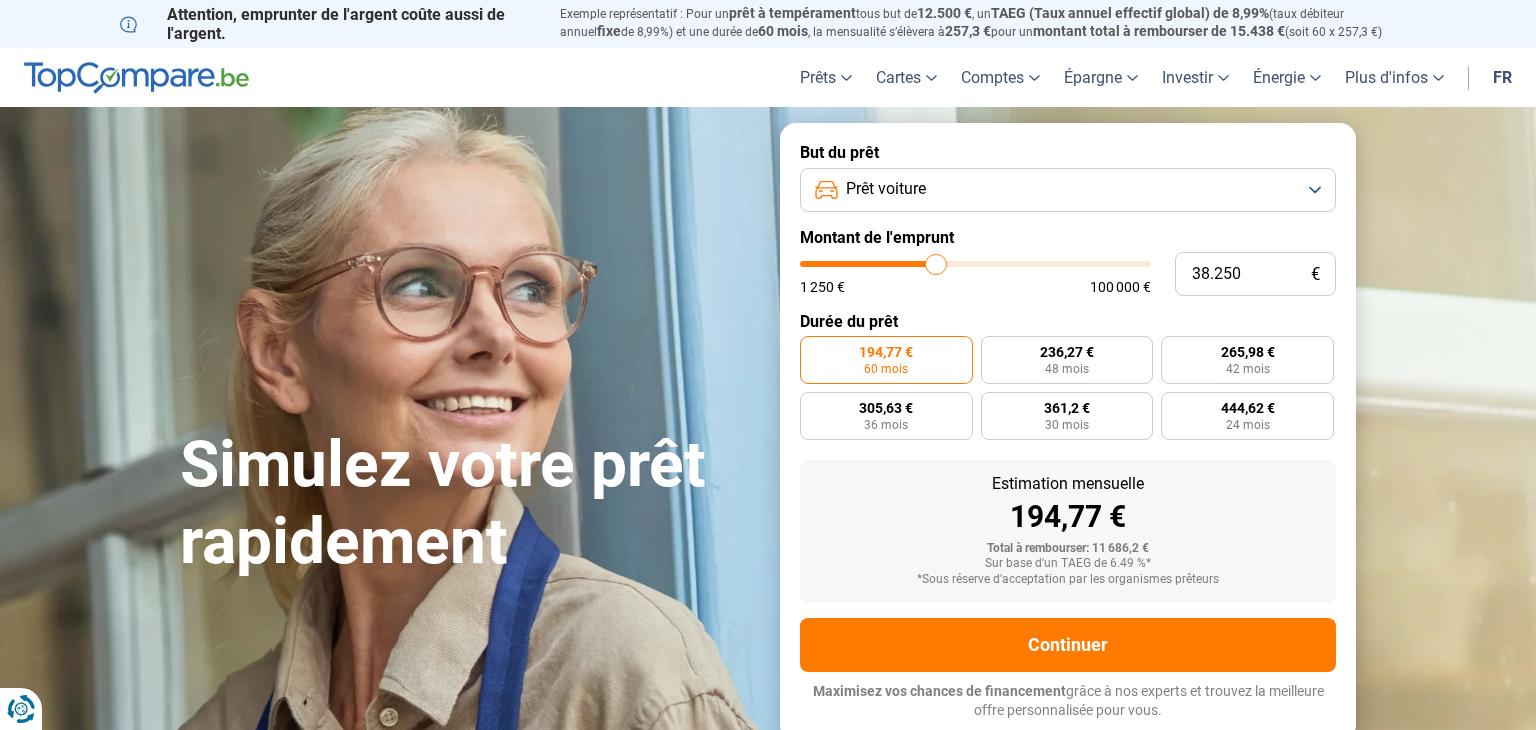 type on "38250" 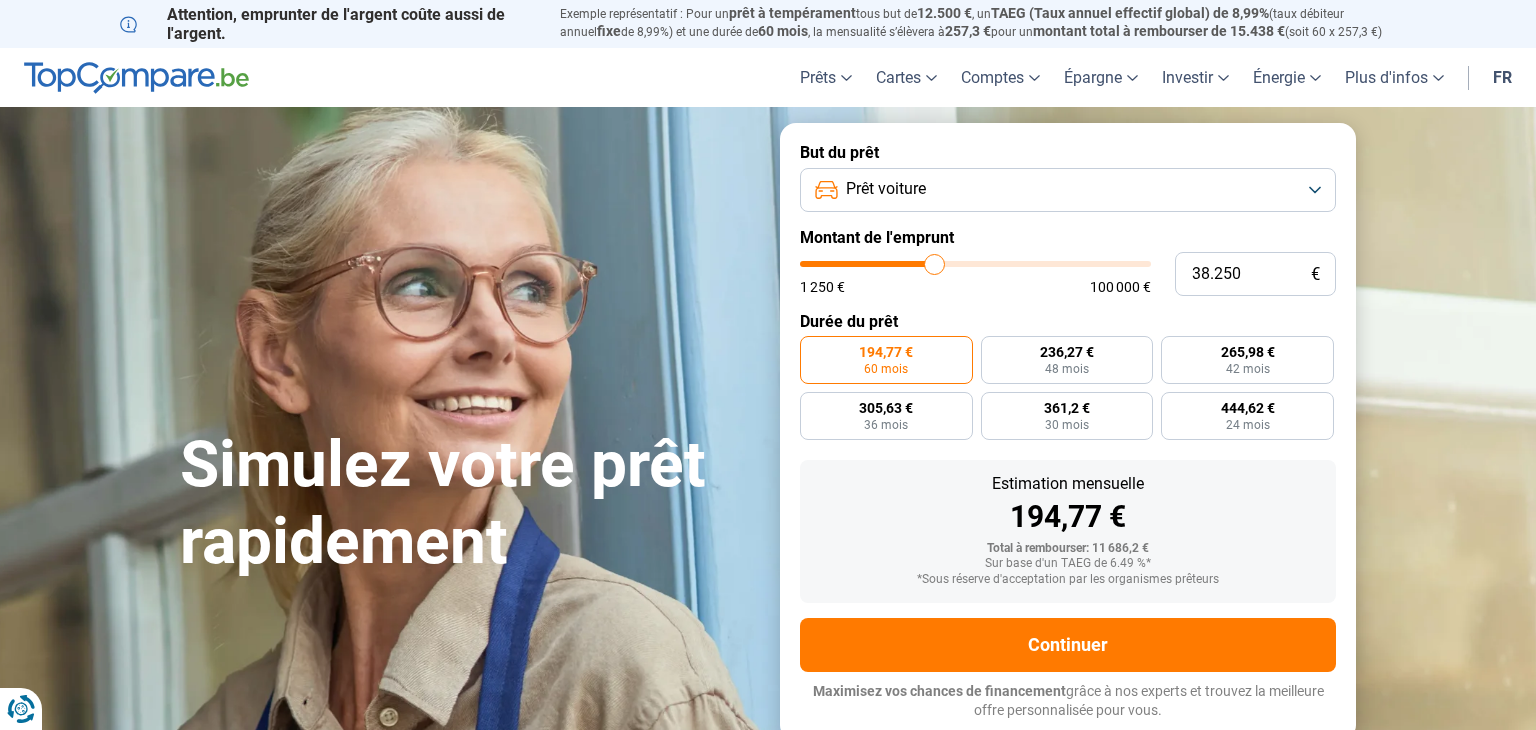 type on "37.750" 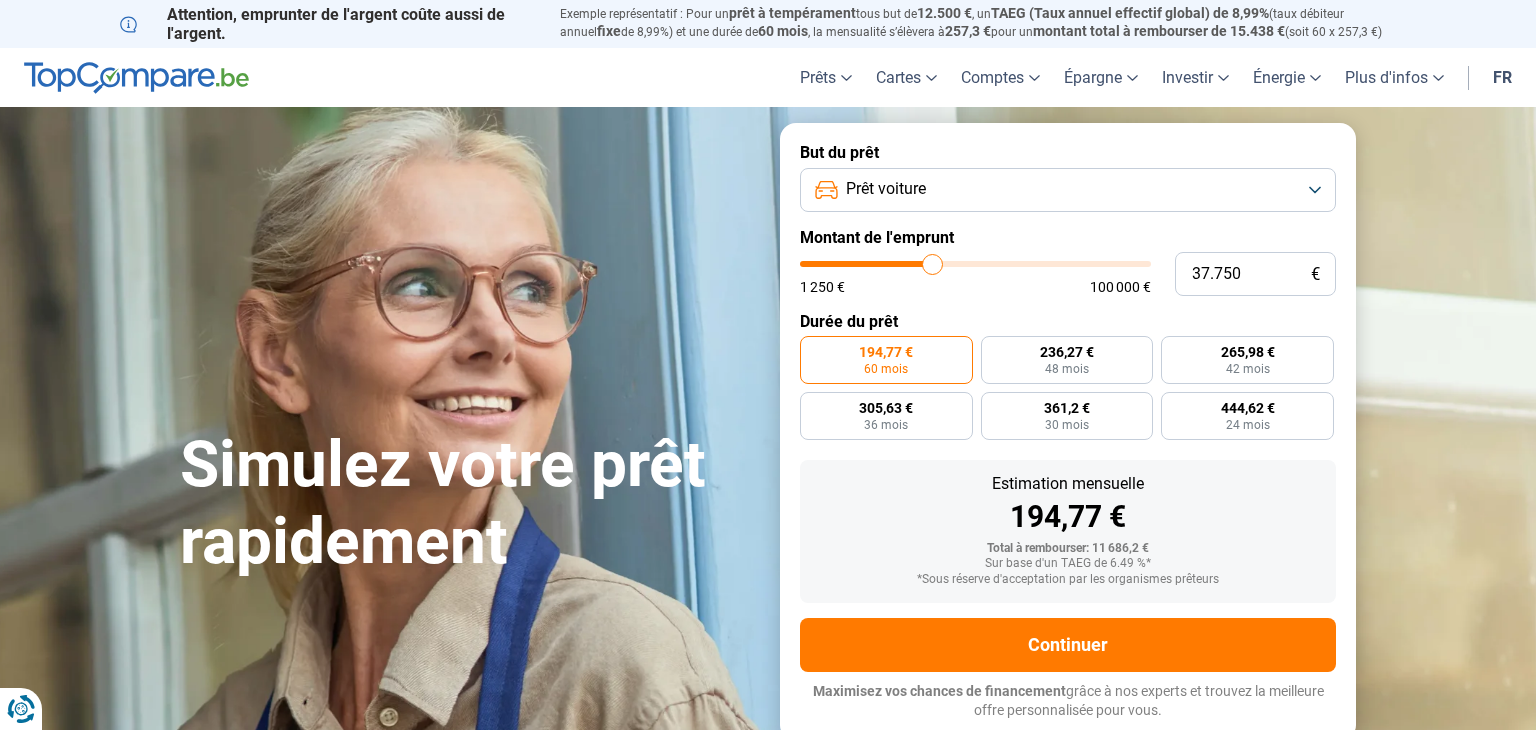 type on "37.500" 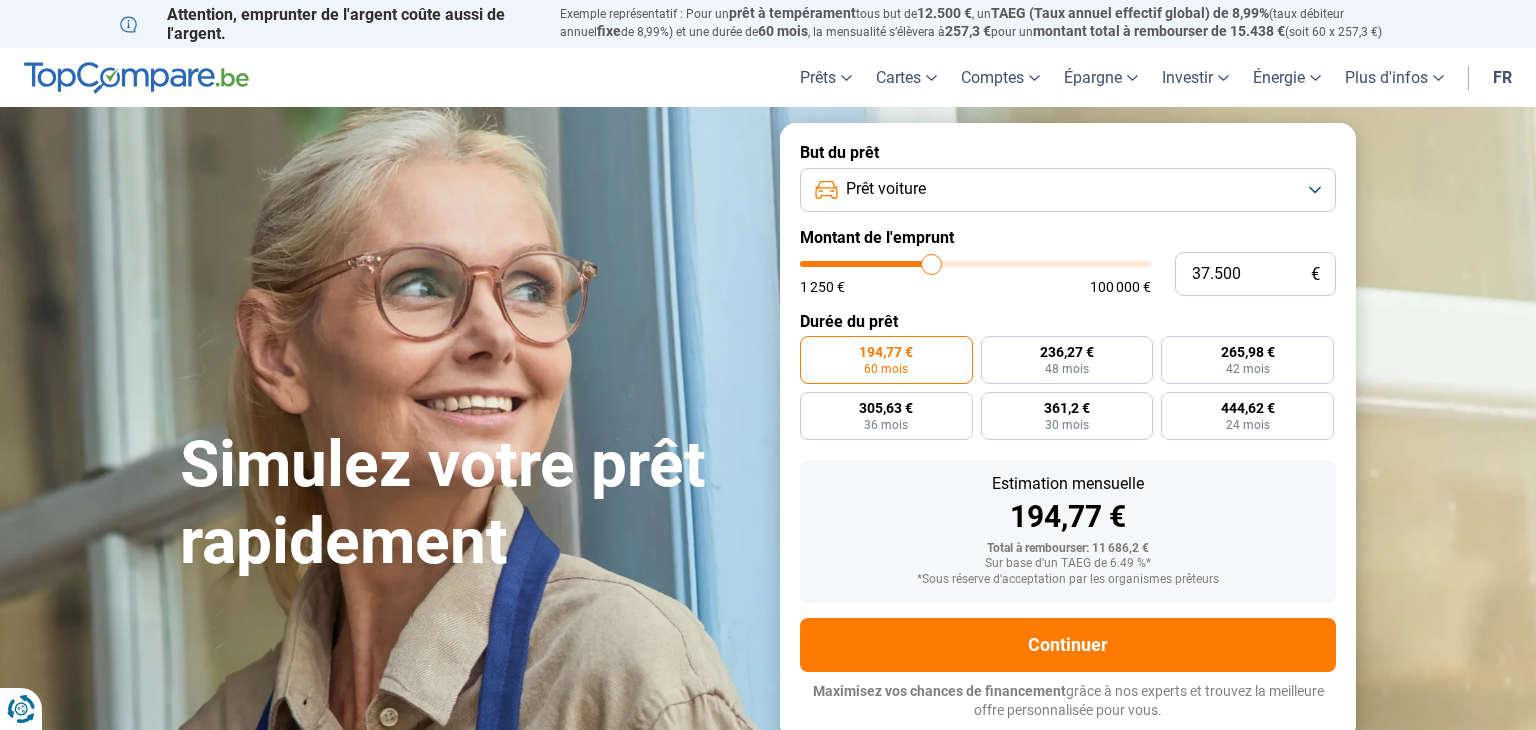 type on "36.750" 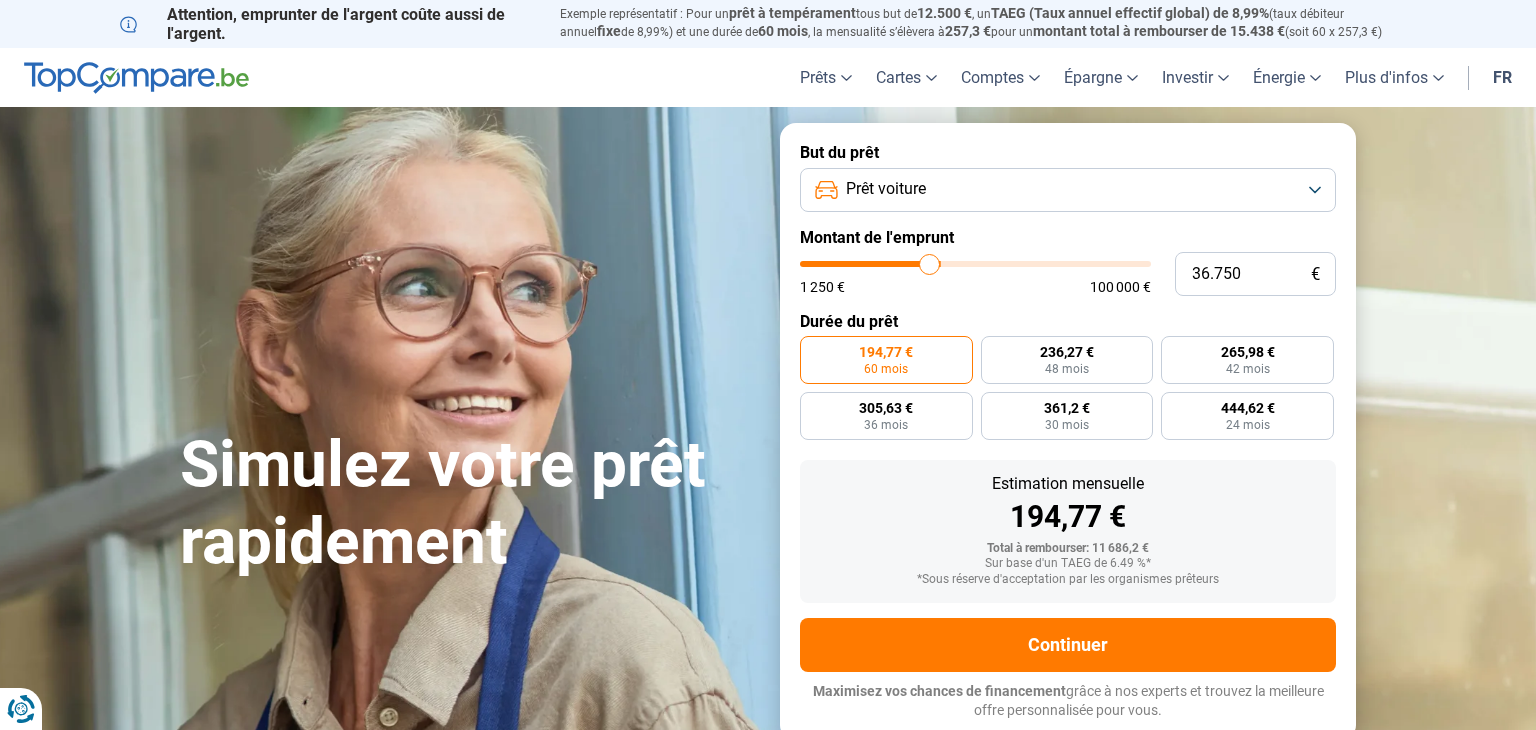 type on "36.250" 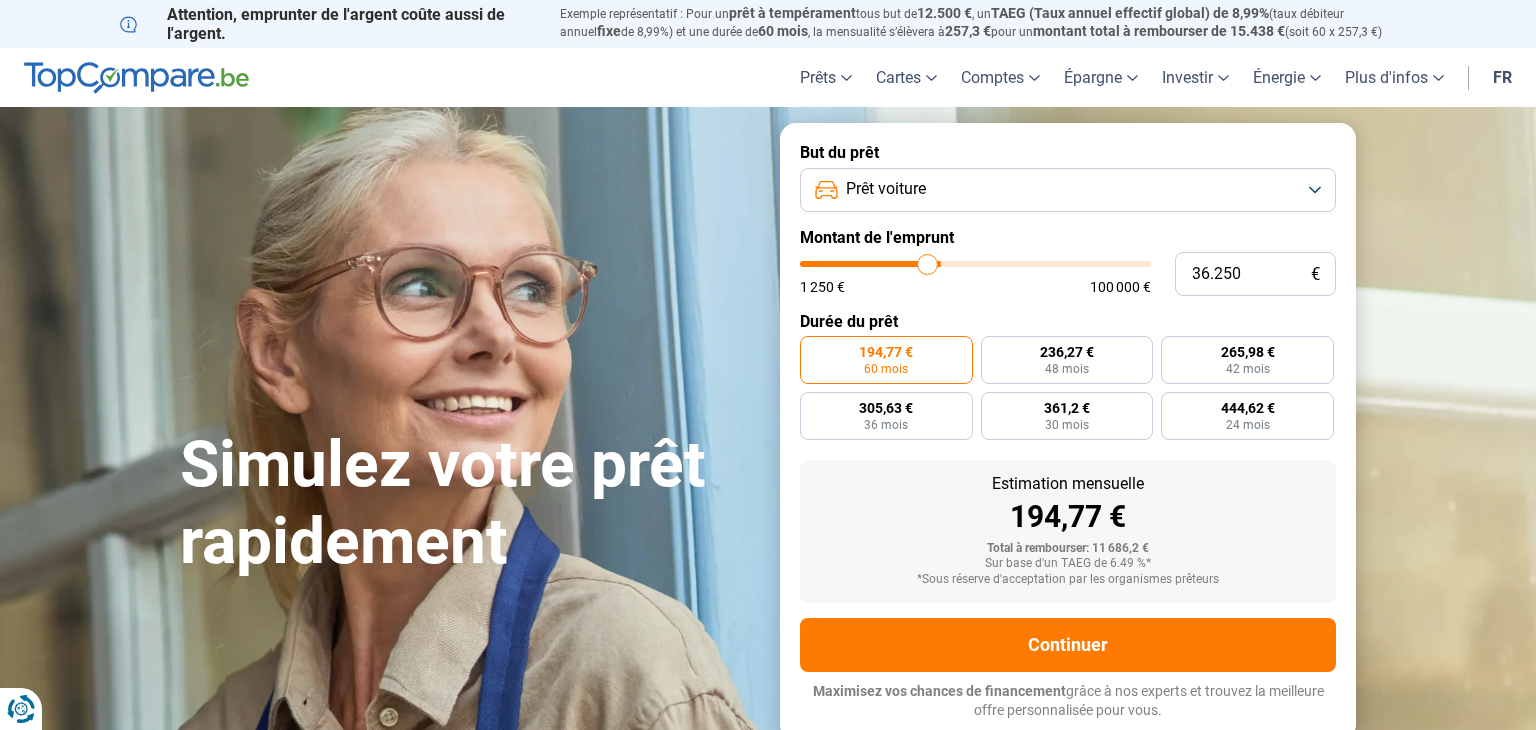 type on "35.750" 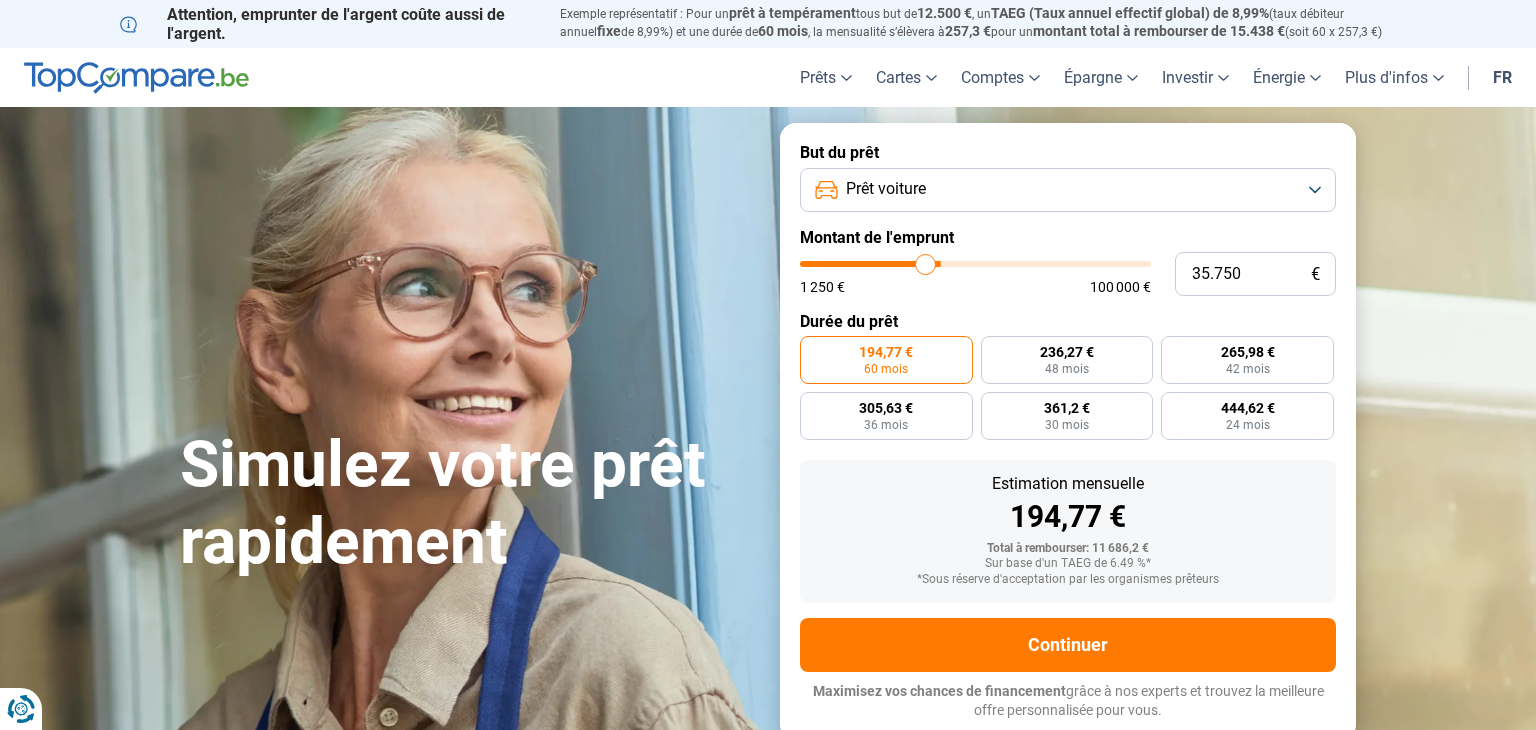 type on "35.000" 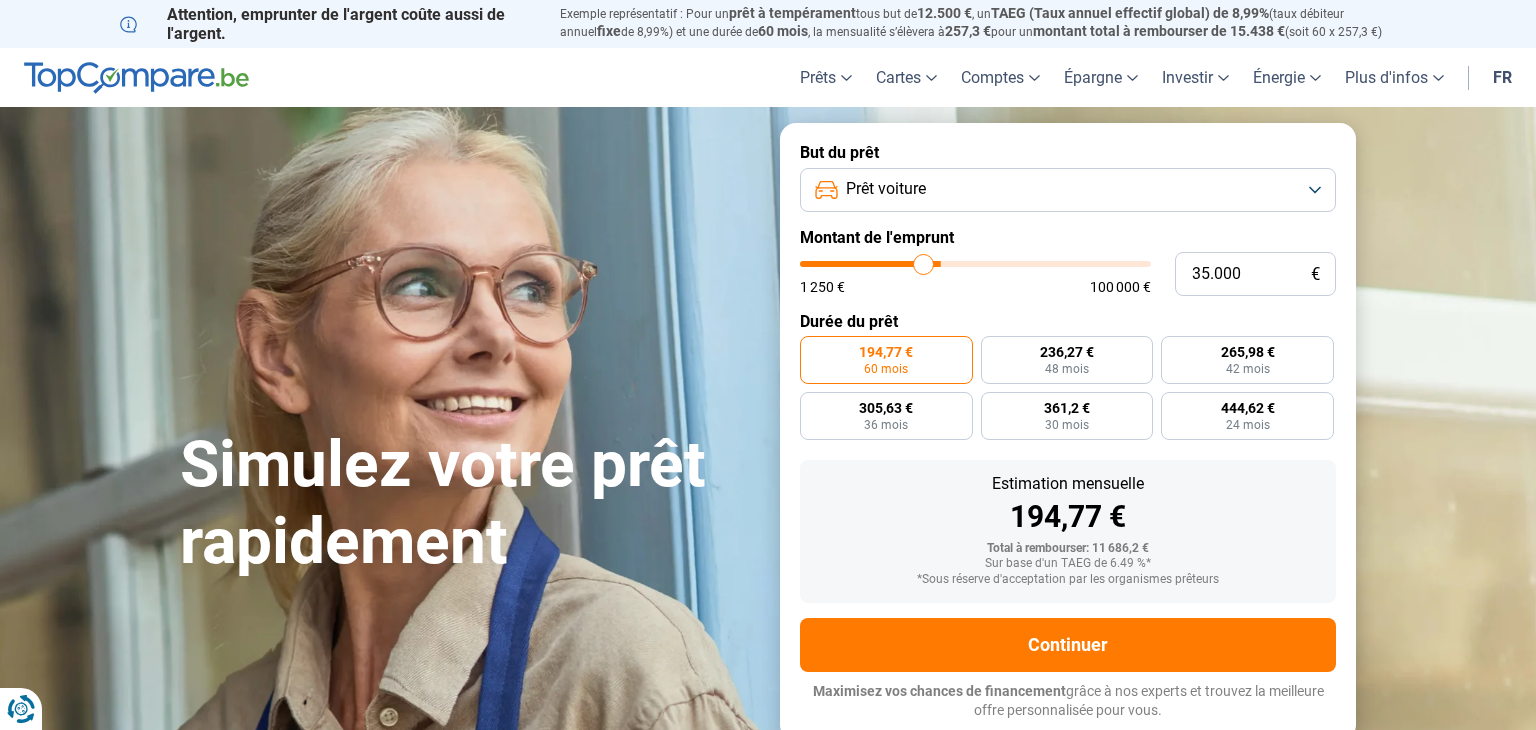 type on "34.500" 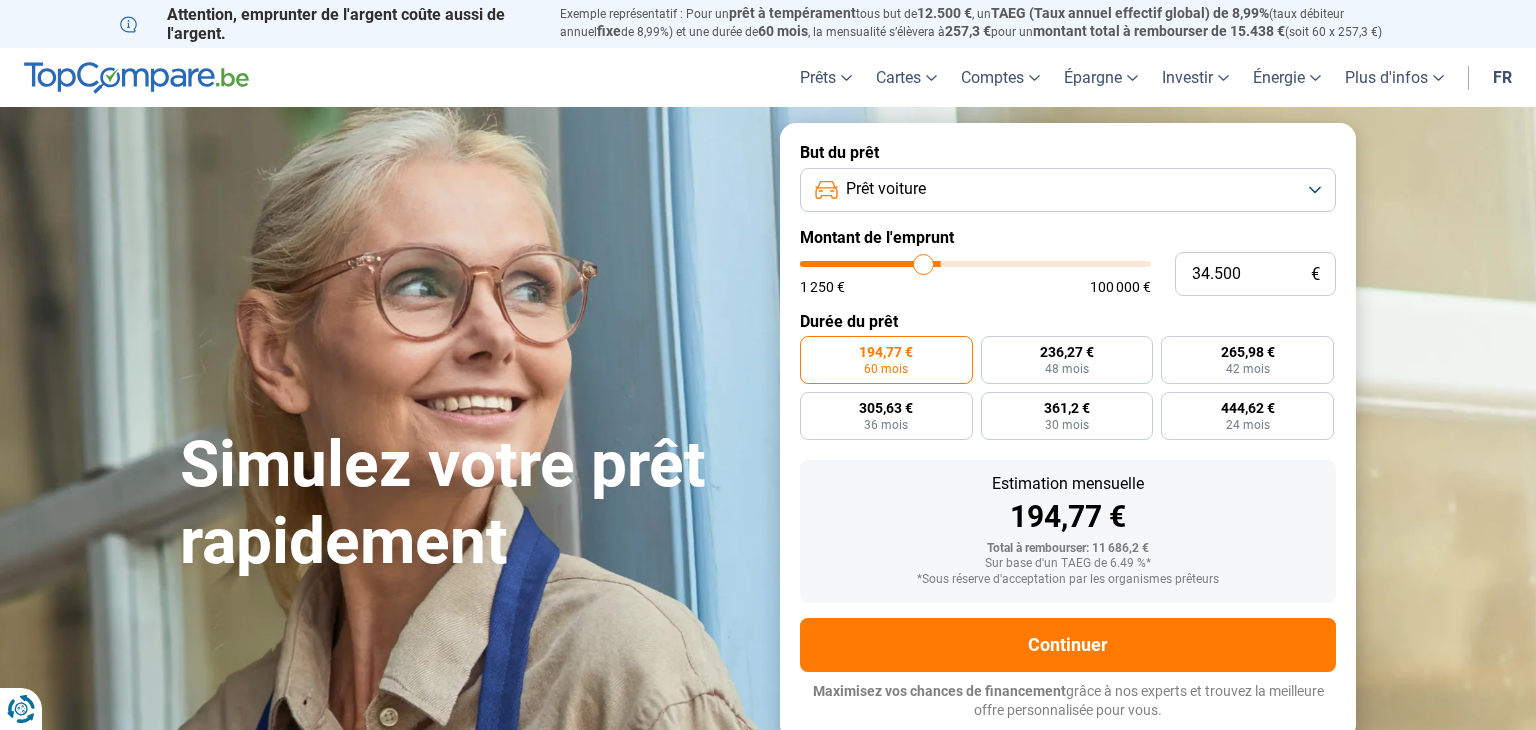type on "34500" 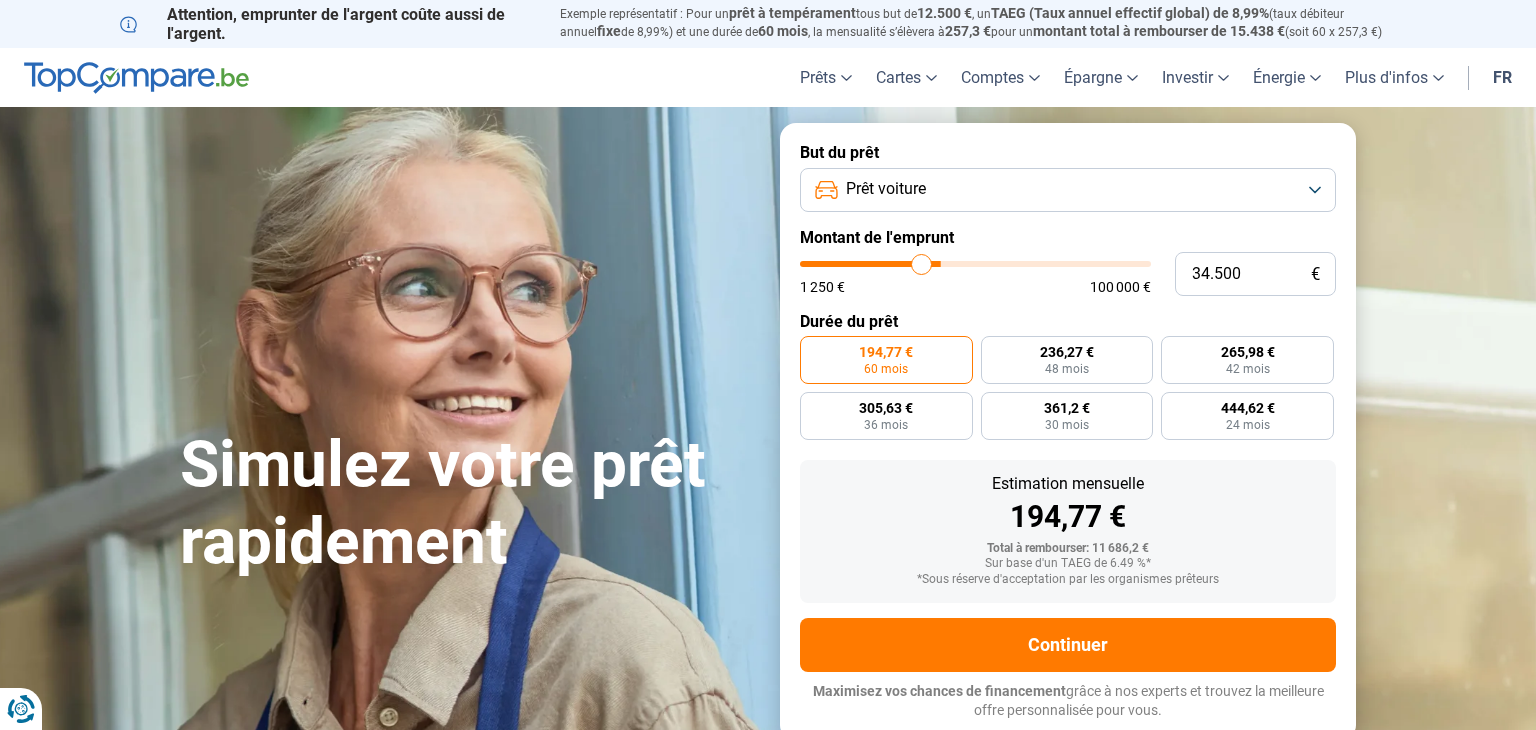 type on "33.750" 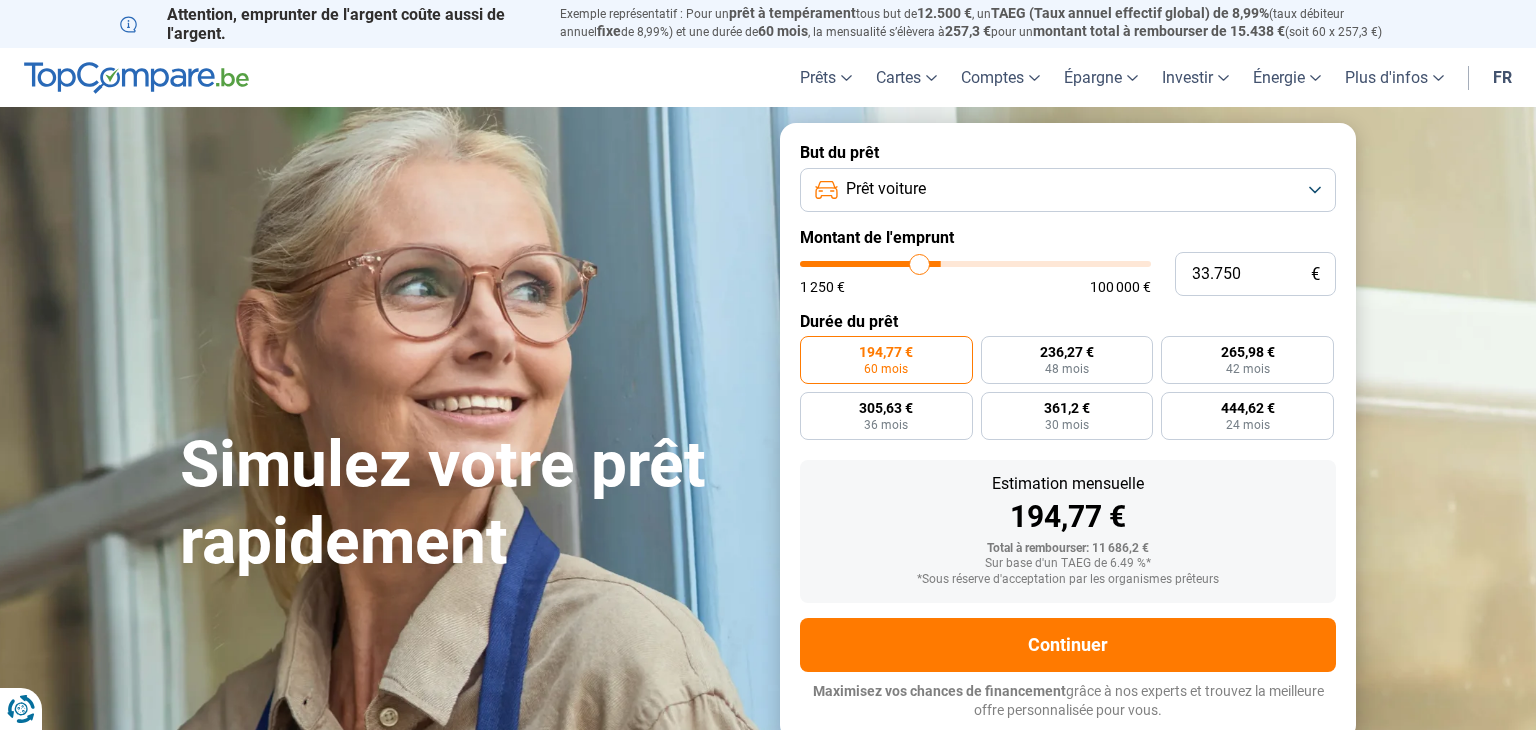 type on "33.250" 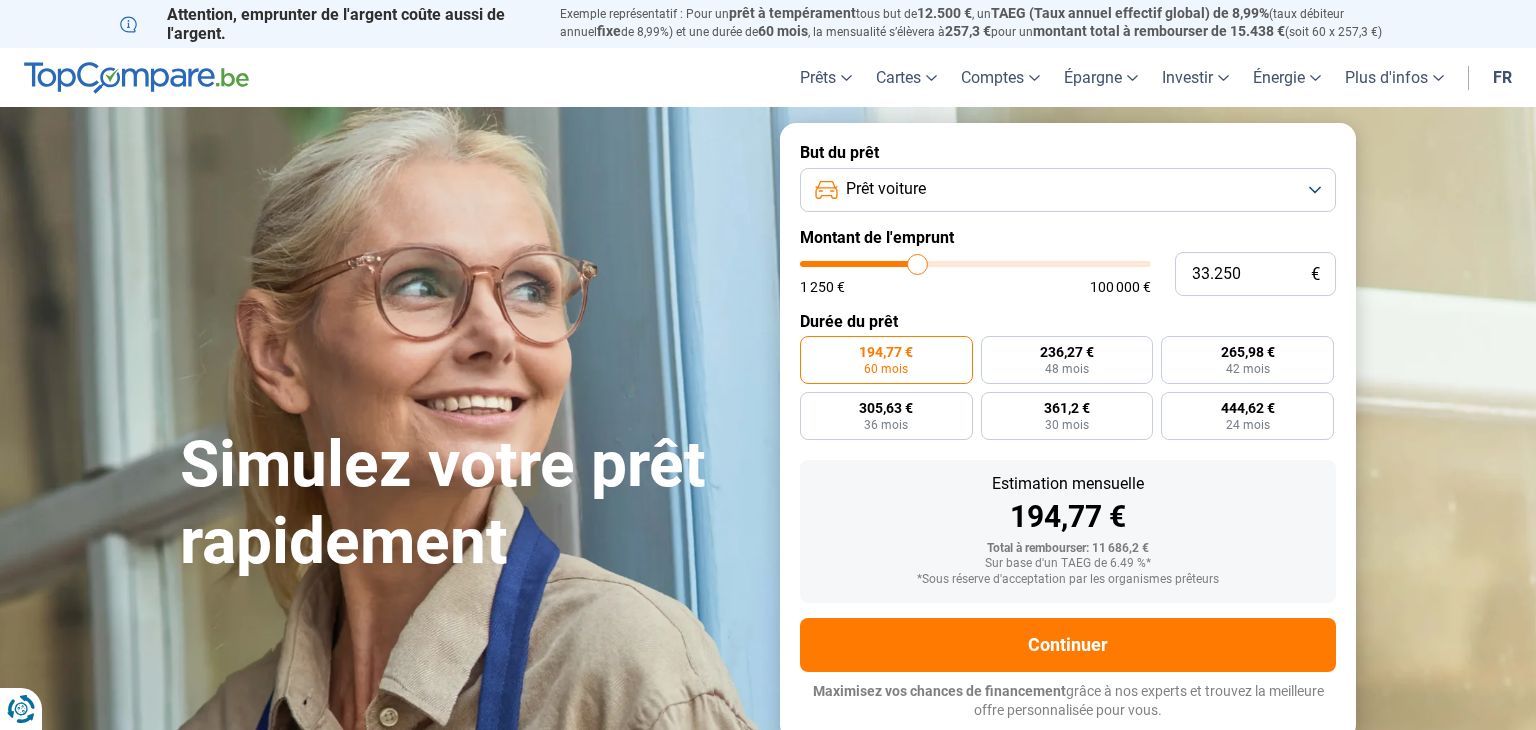 type on "32.500" 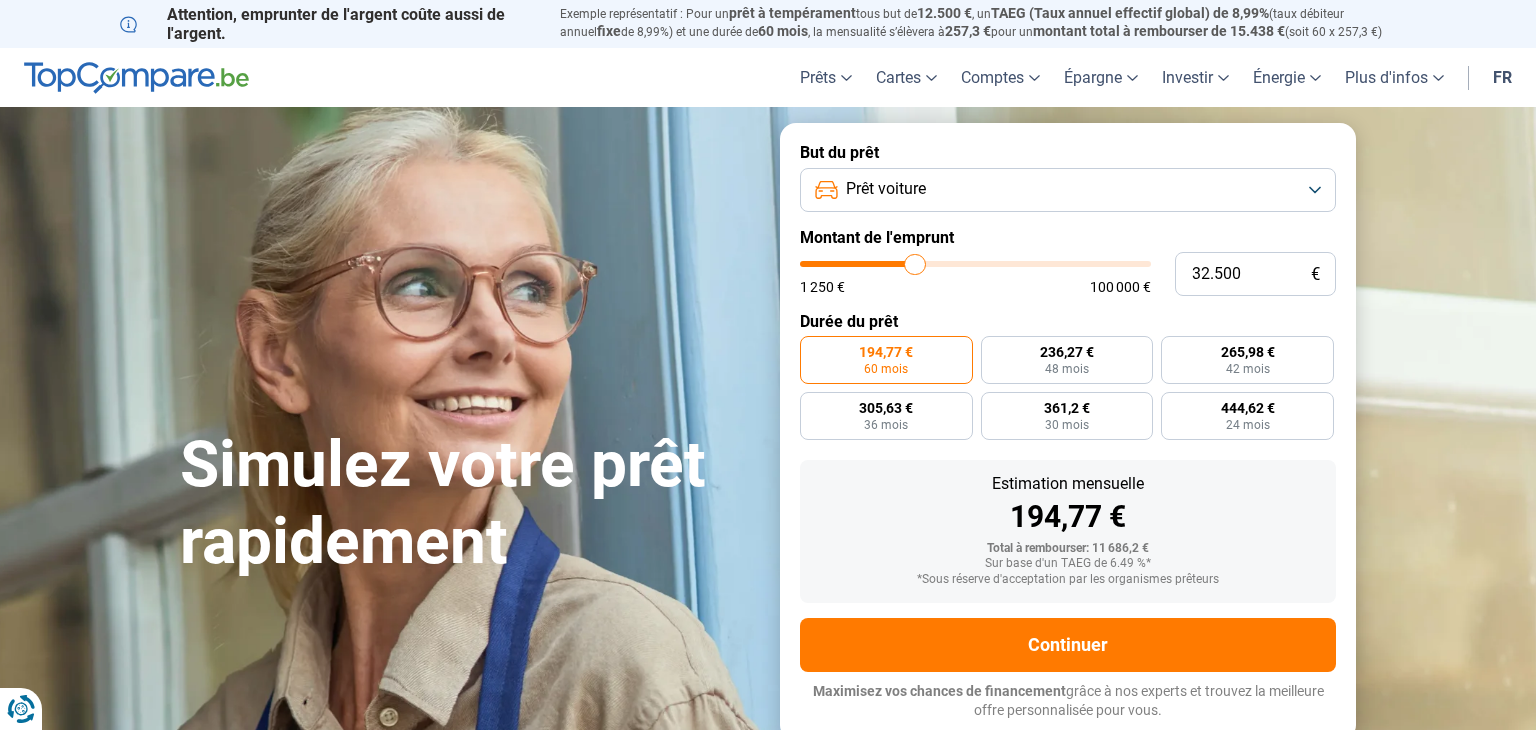 type 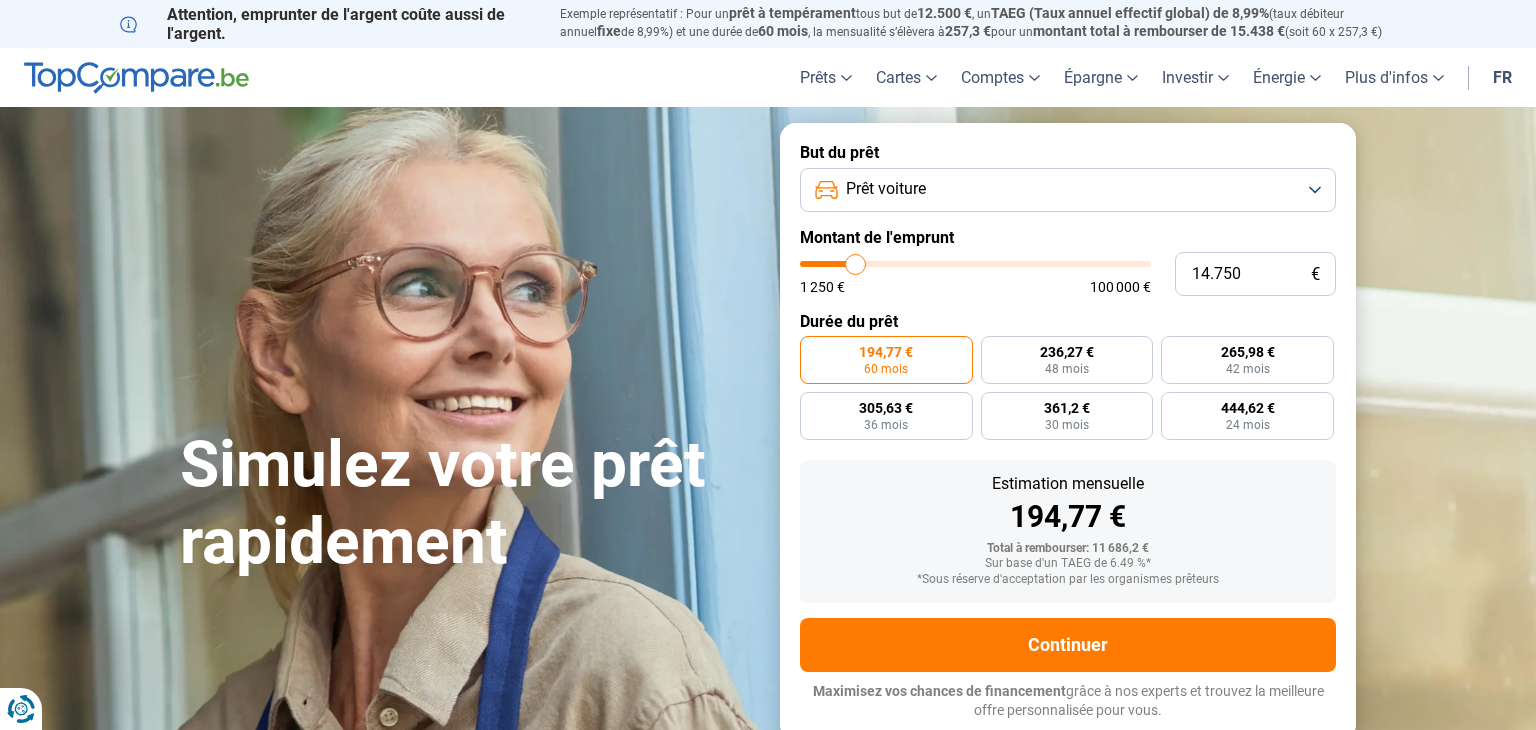 drag, startPoint x: 840, startPoint y: 266, endPoint x: 856, endPoint y: 268, distance: 16.124516 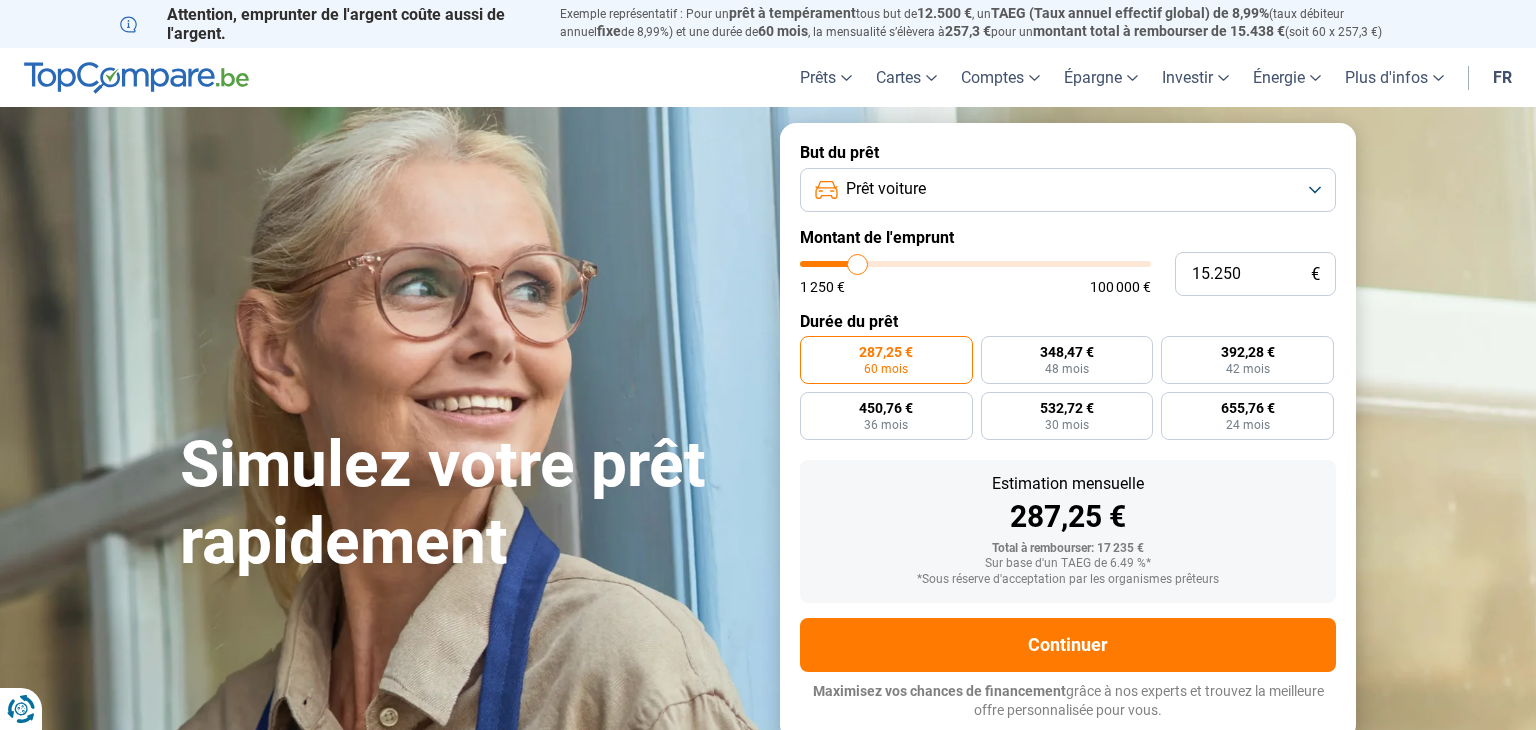 click at bounding box center [975, 264] 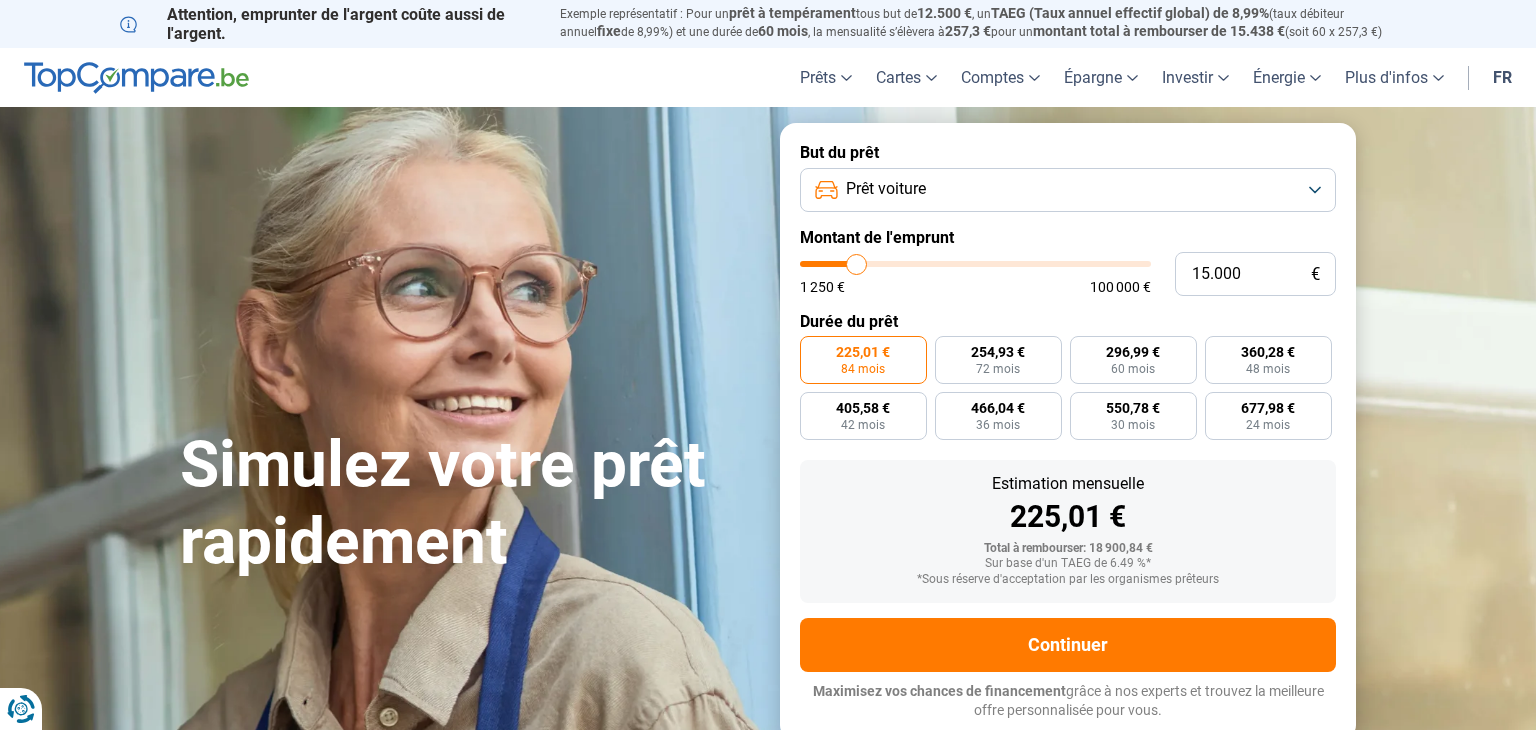 click at bounding box center [975, 264] 